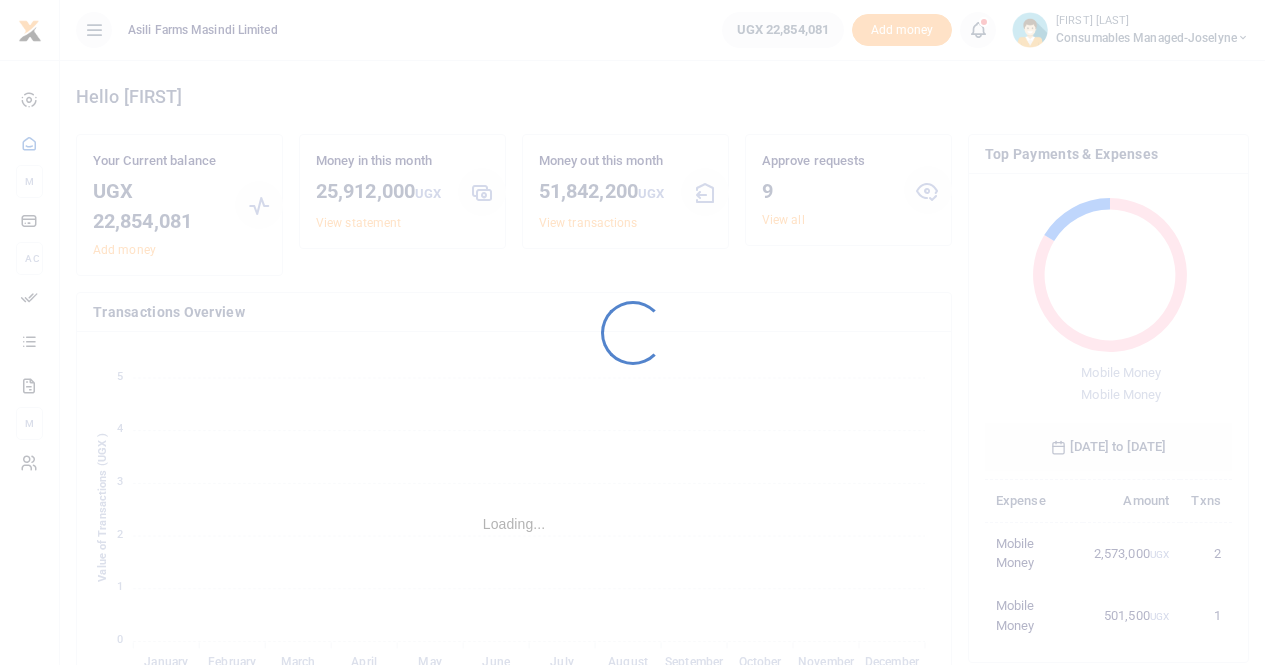 scroll, scrollTop: 0, scrollLeft: 0, axis: both 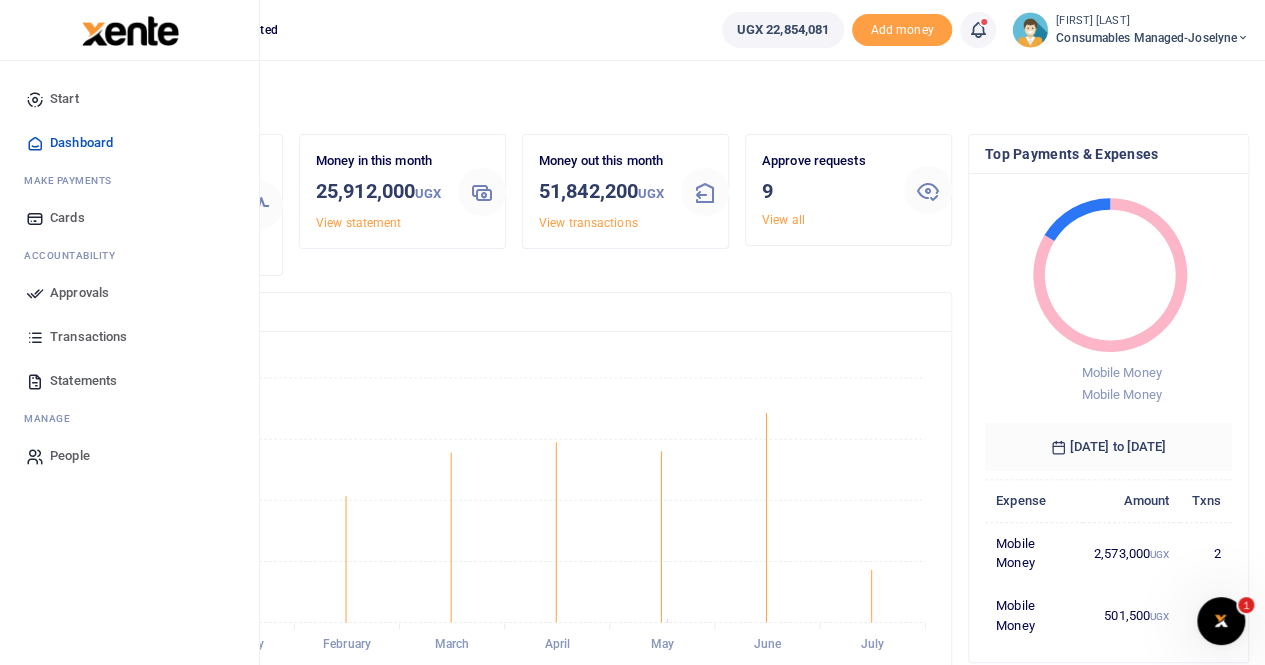 click on "Approvals" at bounding box center (79, 293) 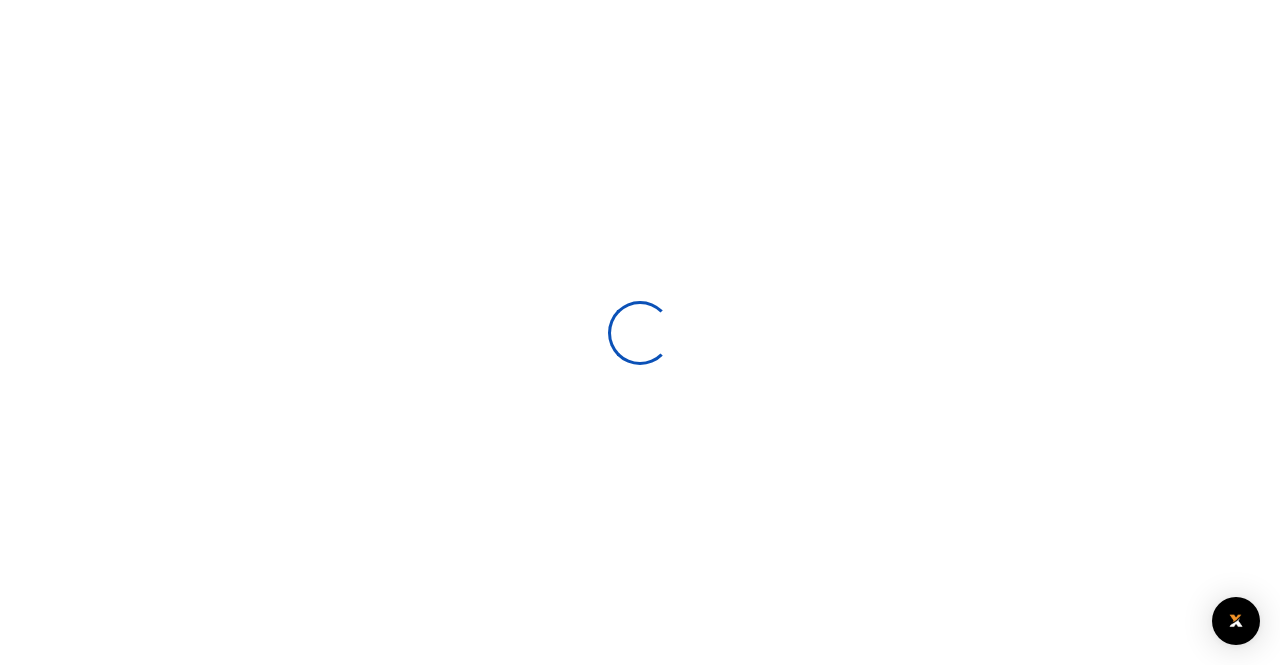 scroll, scrollTop: 0, scrollLeft: 0, axis: both 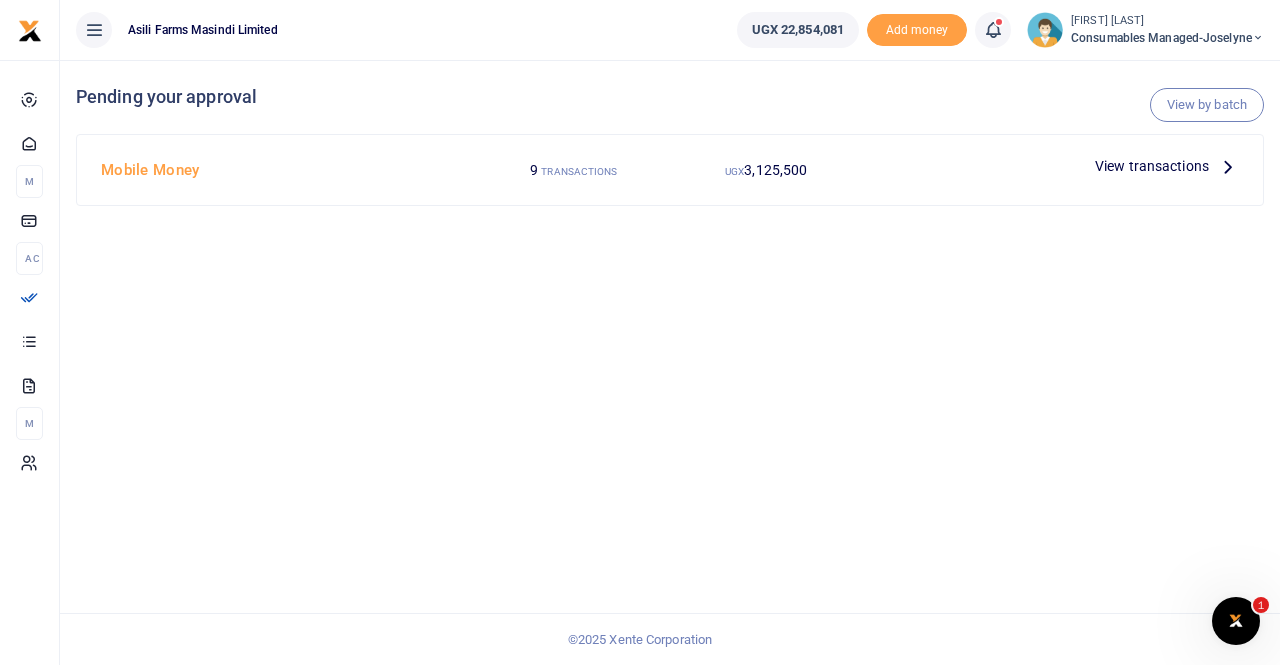 click at bounding box center [1228, 166] 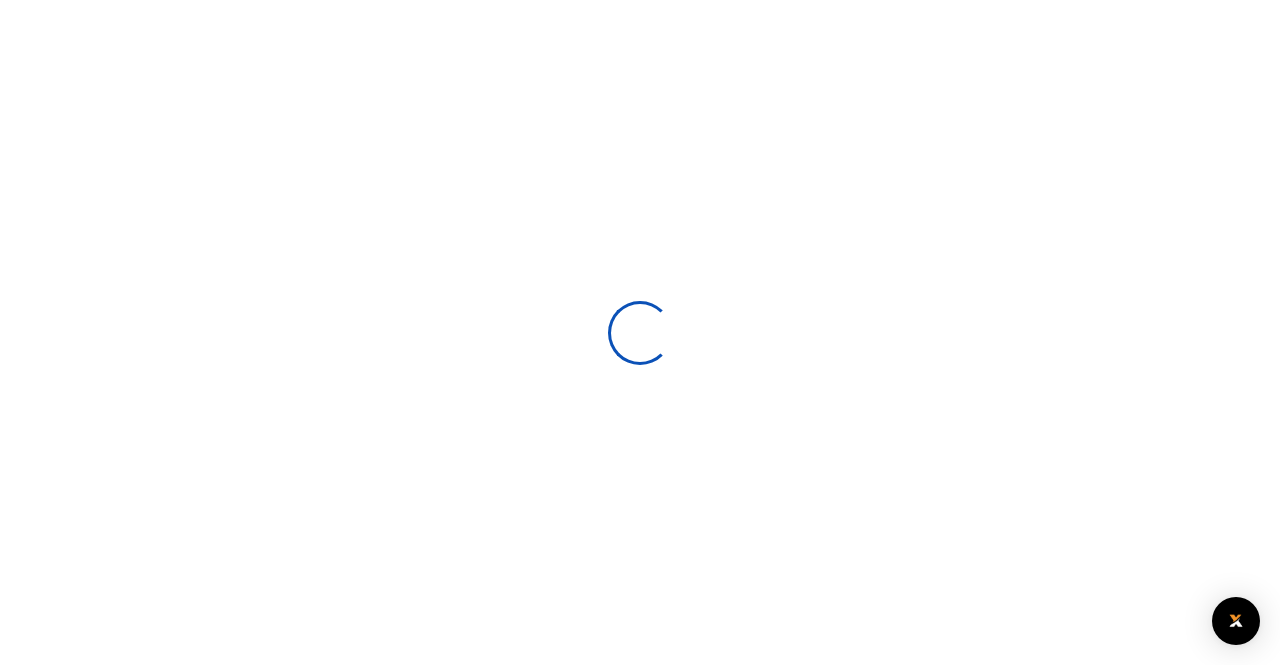 scroll, scrollTop: 0, scrollLeft: 0, axis: both 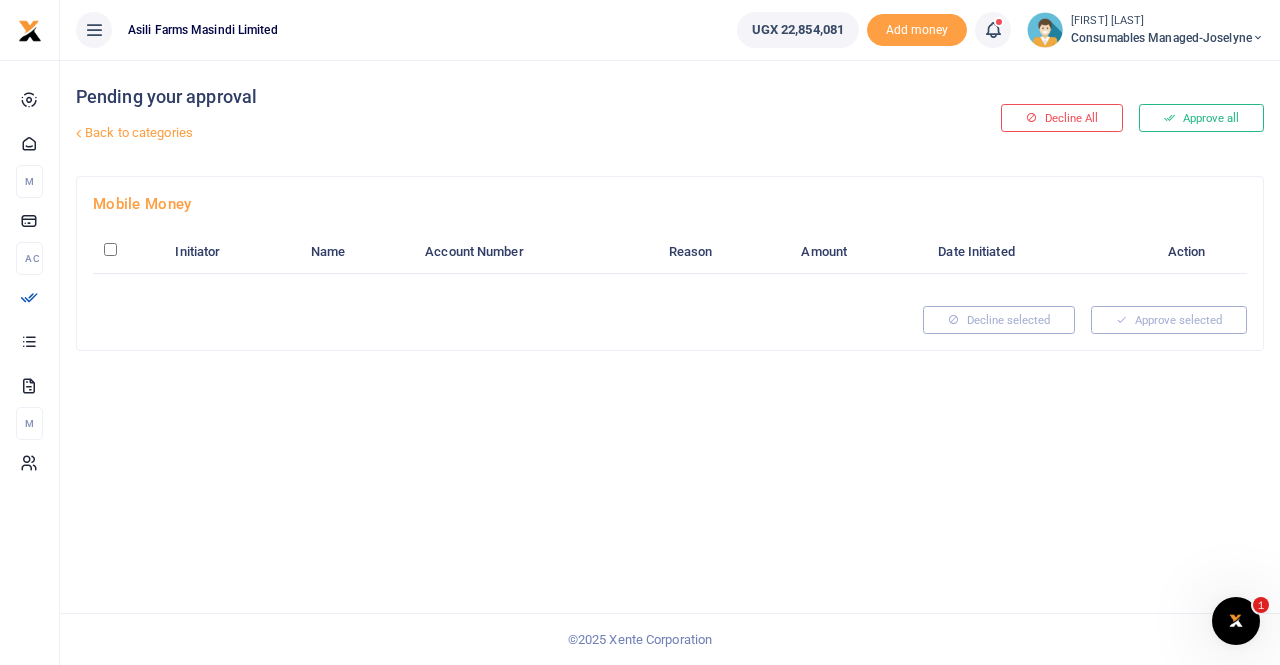 click at bounding box center (110, 249) 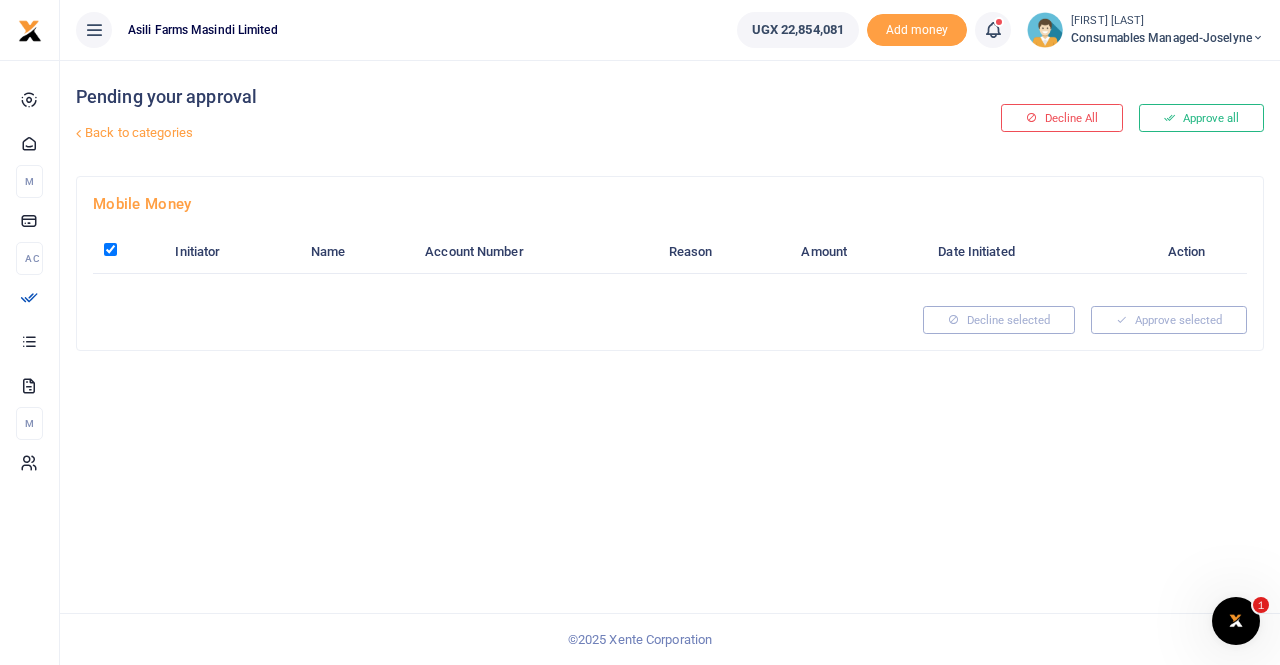 click at bounding box center [110, 249] 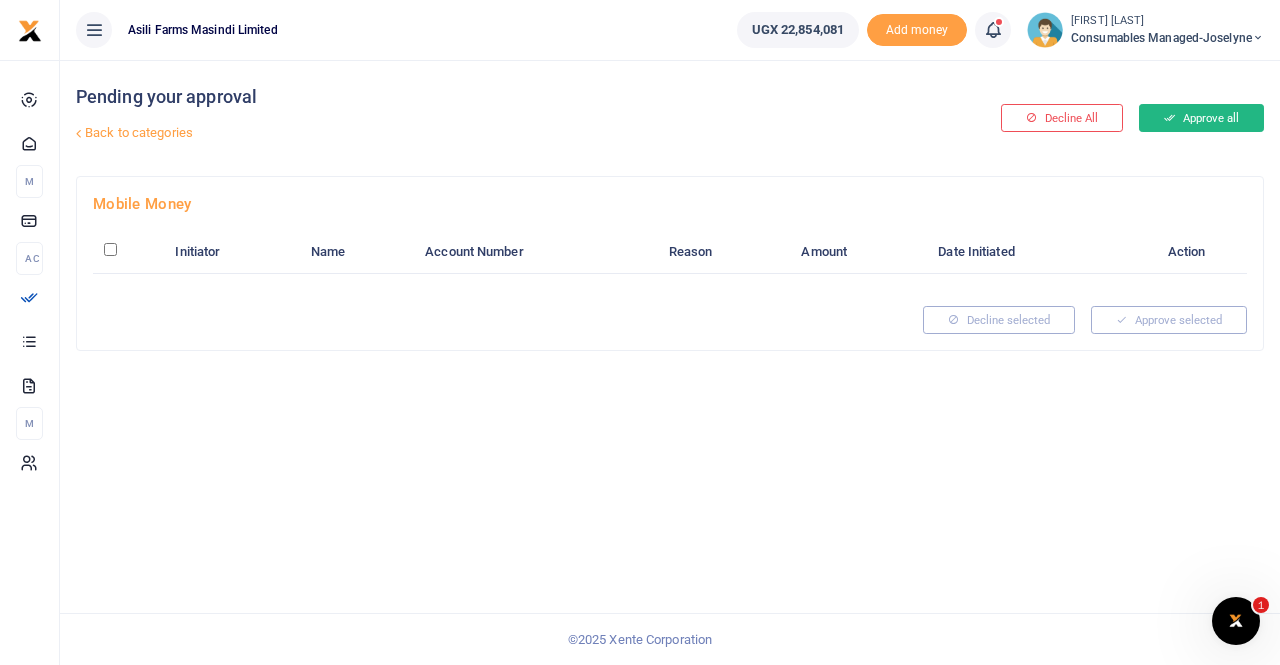click on "Approve all" at bounding box center (1201, 118) 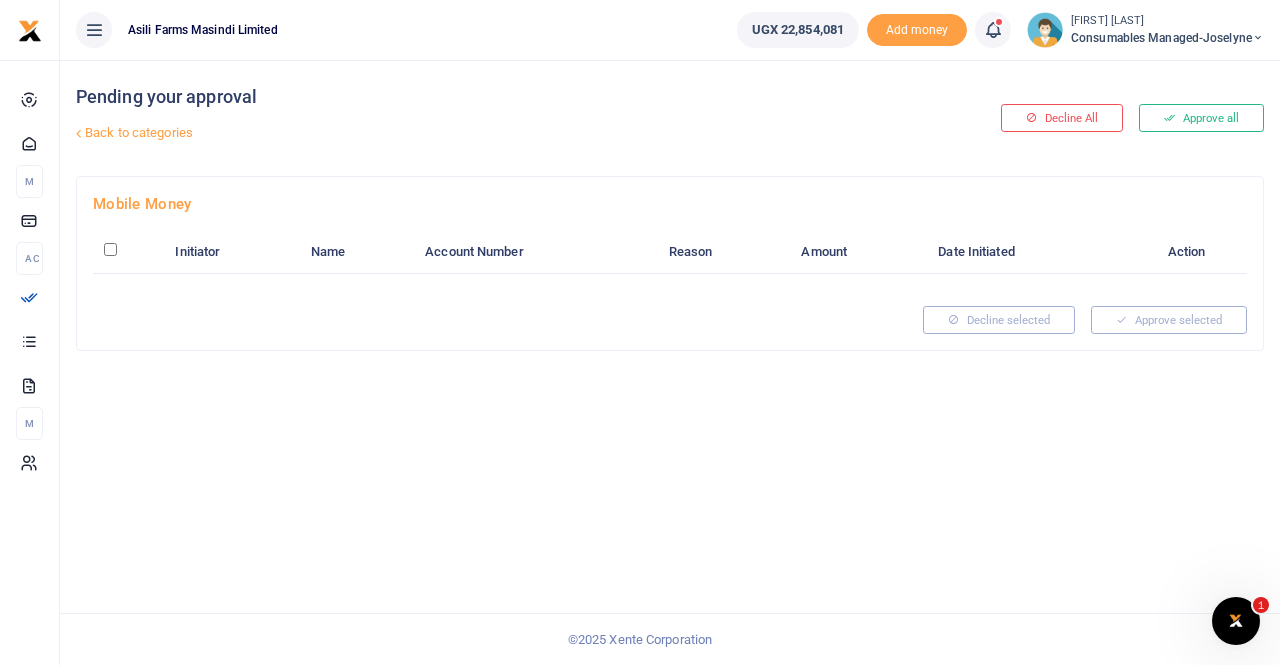 click on "[FIRST] [LAST]" at bounding box center (1167, 21) 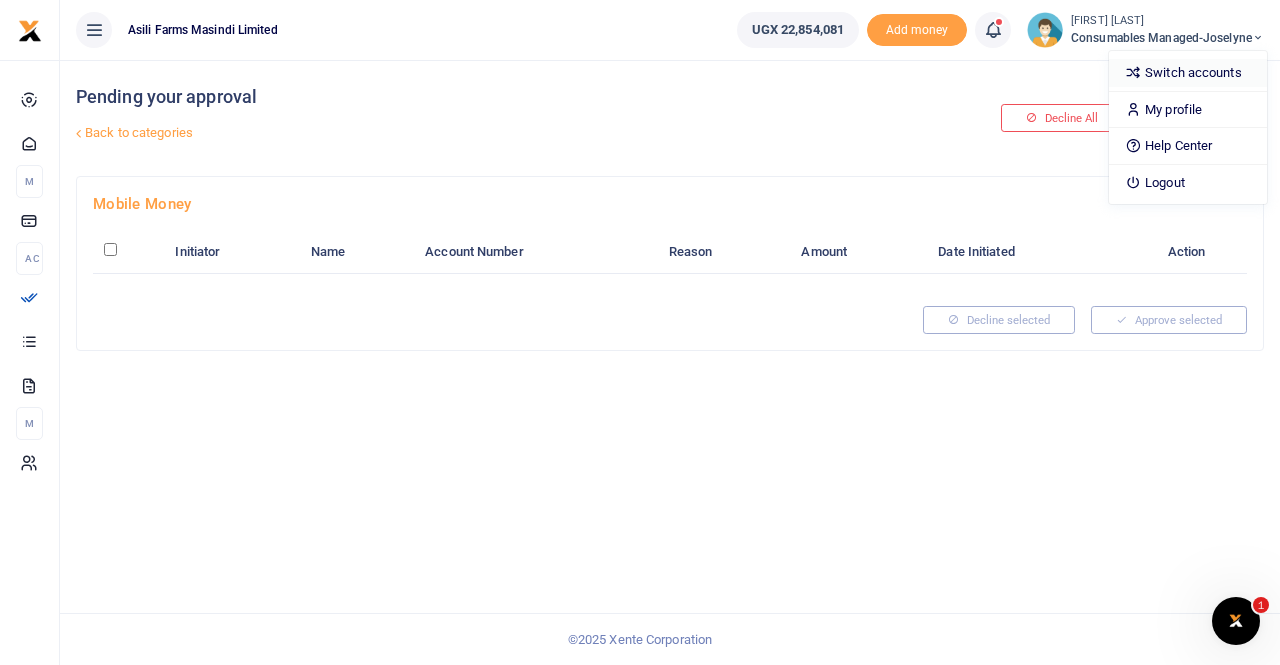 click on "Switch accounts" at bounding box center (1188, 73) 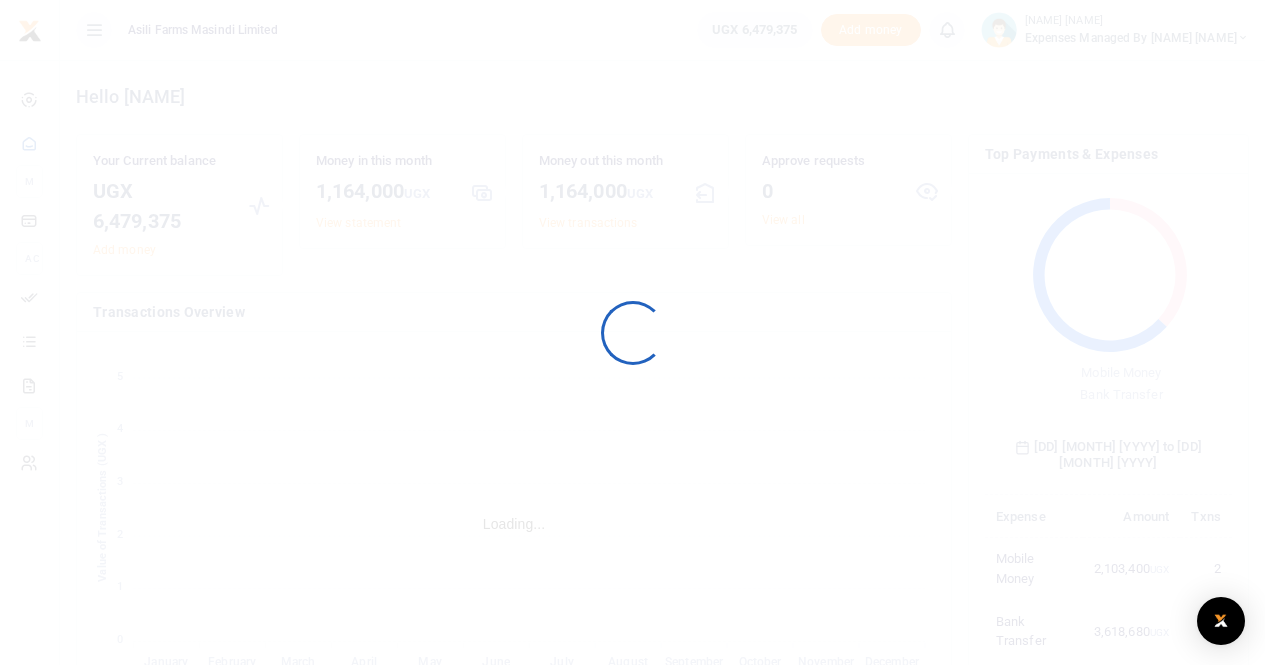 scroll, scrollTop: 0, scrollLeft: 0, axis: both 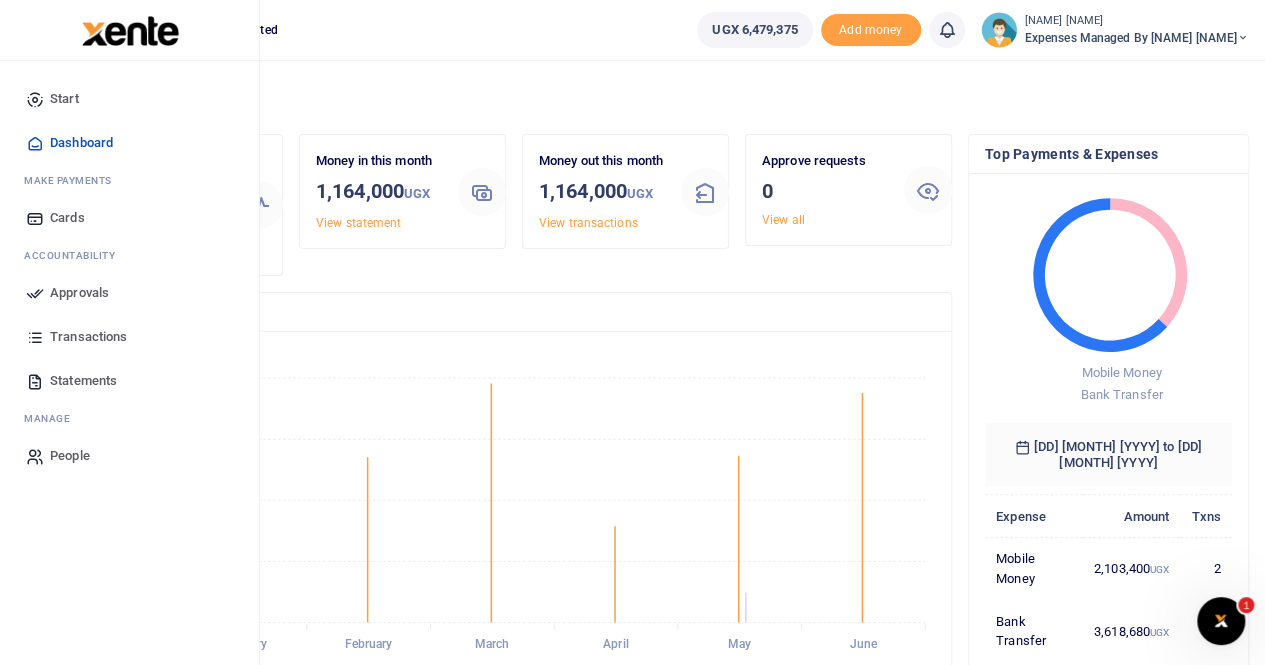 click on "Approvals" at bounding box center [79, 293] 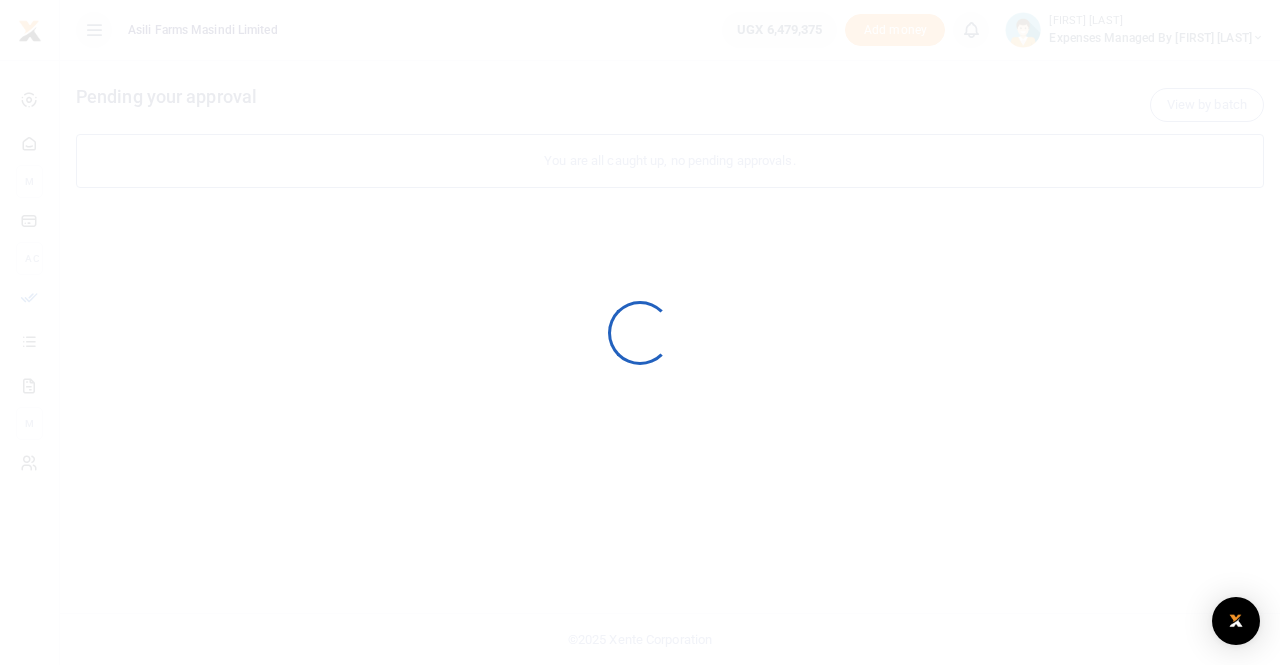scroll, scrollTop: 0, scrollLeft: 0, axis: both 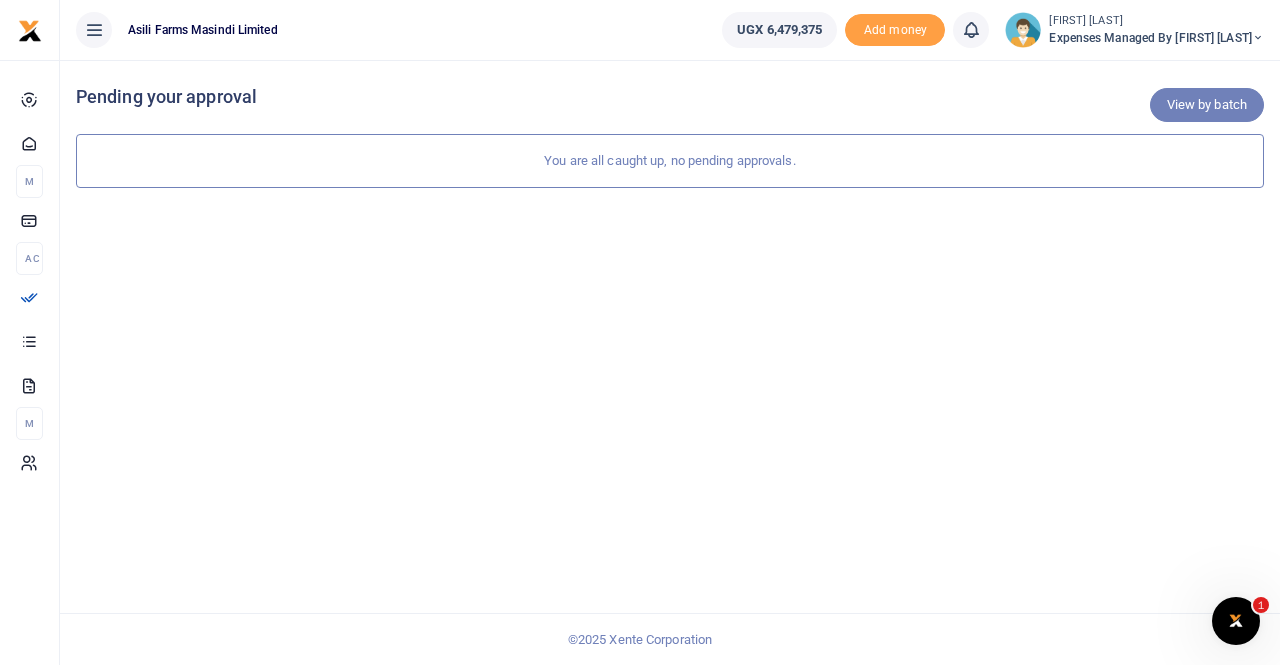 click on "View by batch" at bounding box center [1207, 105] 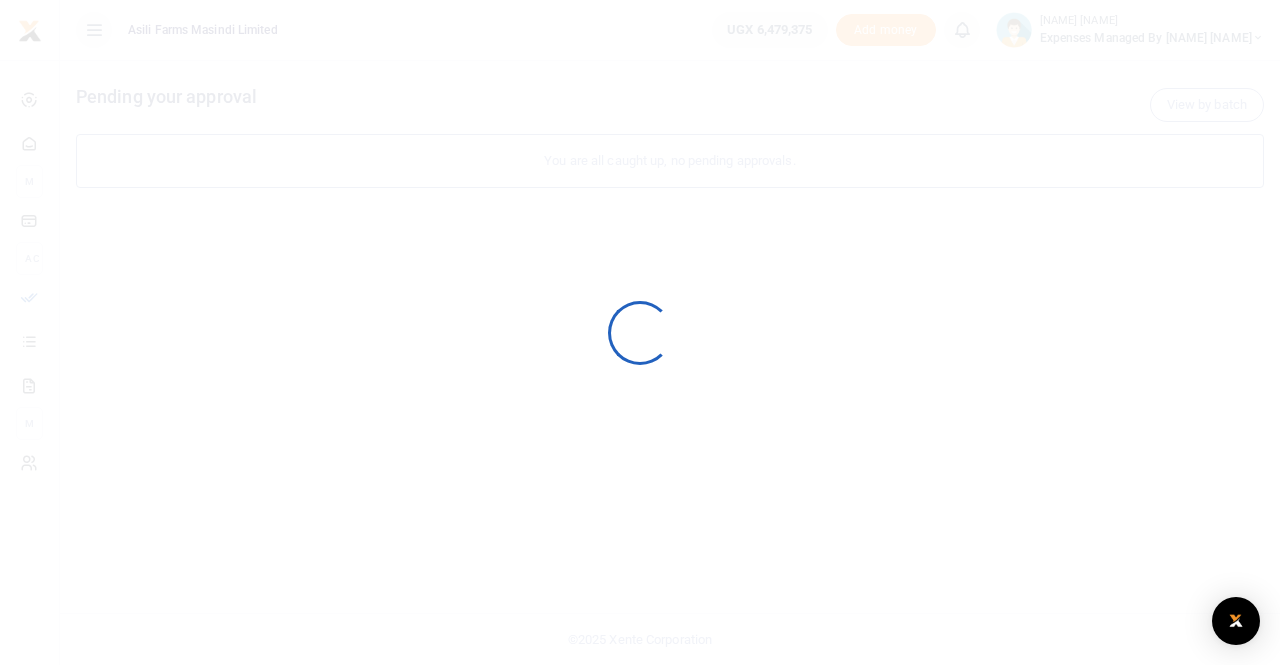 scroll, scrollTop: 0, scrollLeft: 0, axis: both 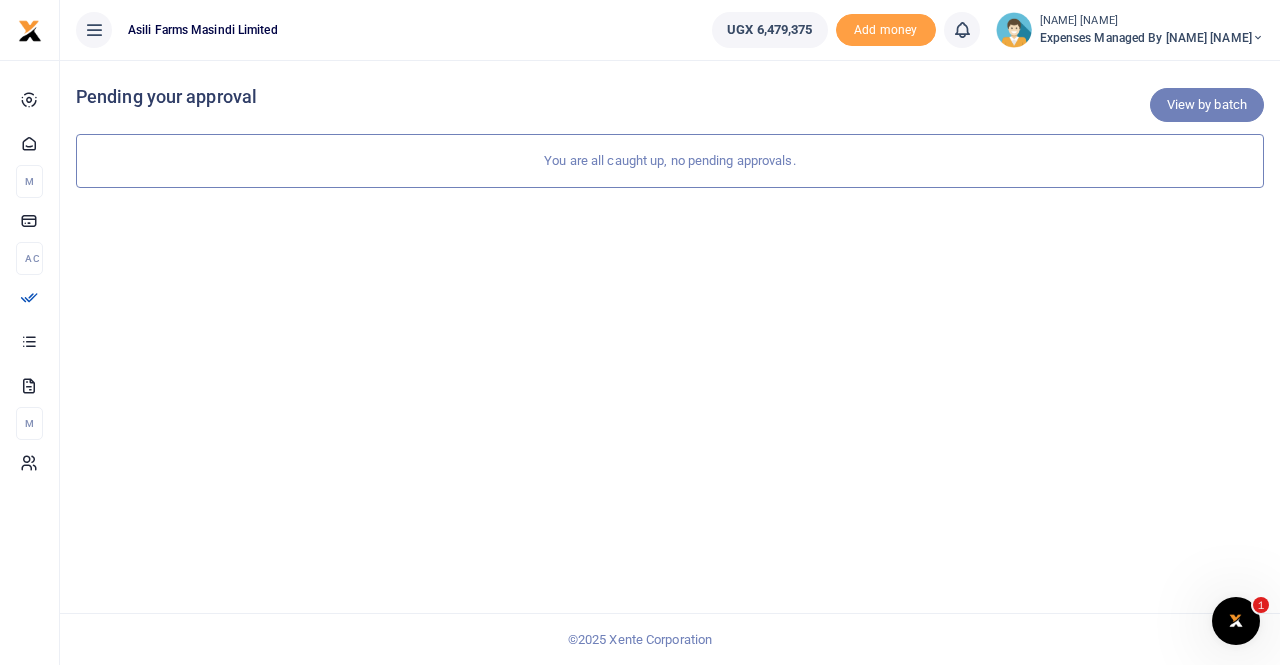 click on "View by batch" at bounding box center [1207, 105] 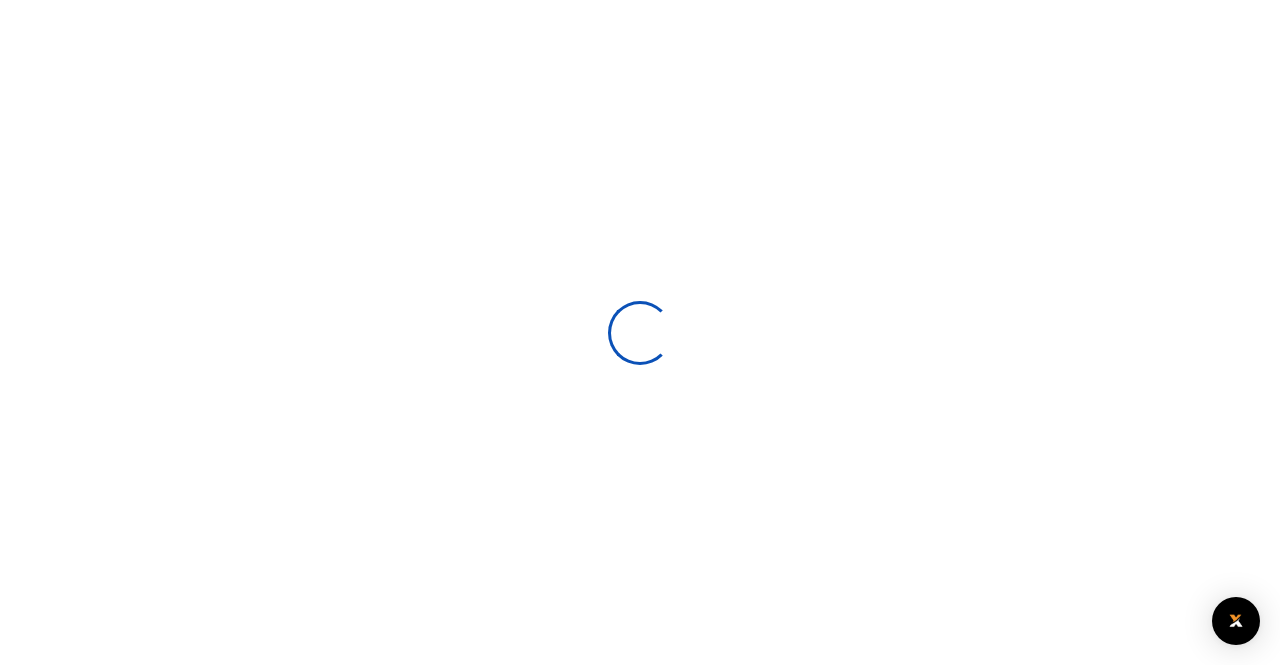 scroll, scrollTop: 0, scrollLeft: 0, axis: both 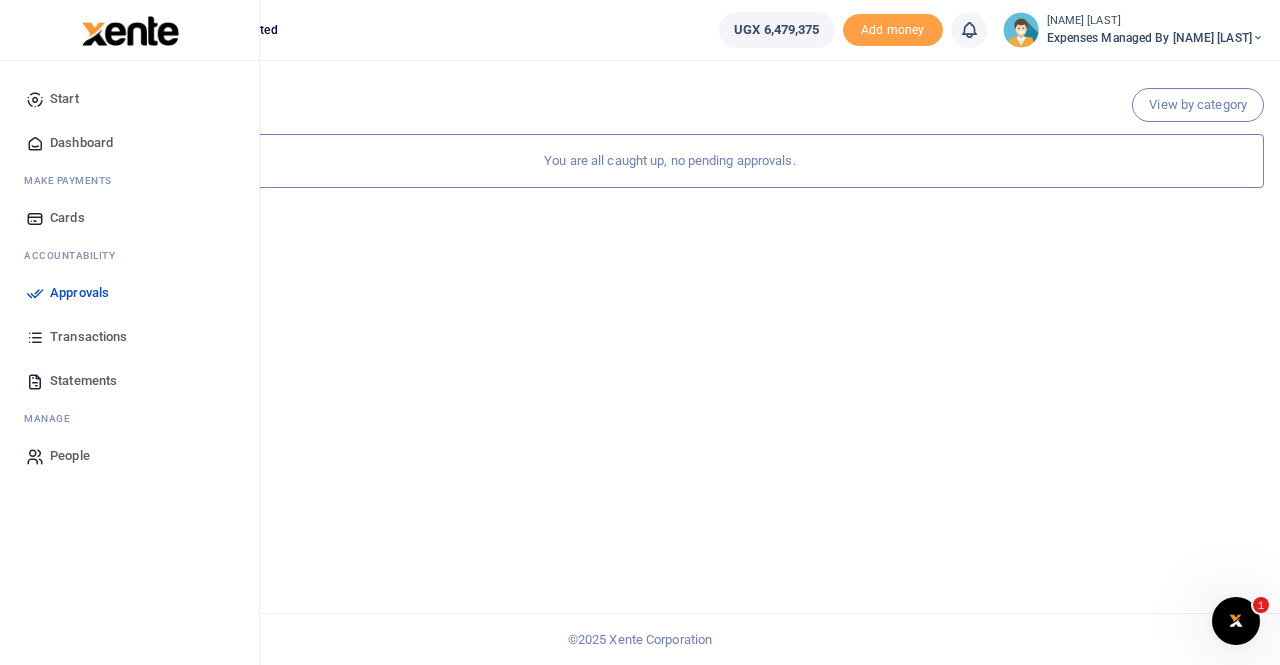 click on "Approvals" at bounding box center (79, 293) 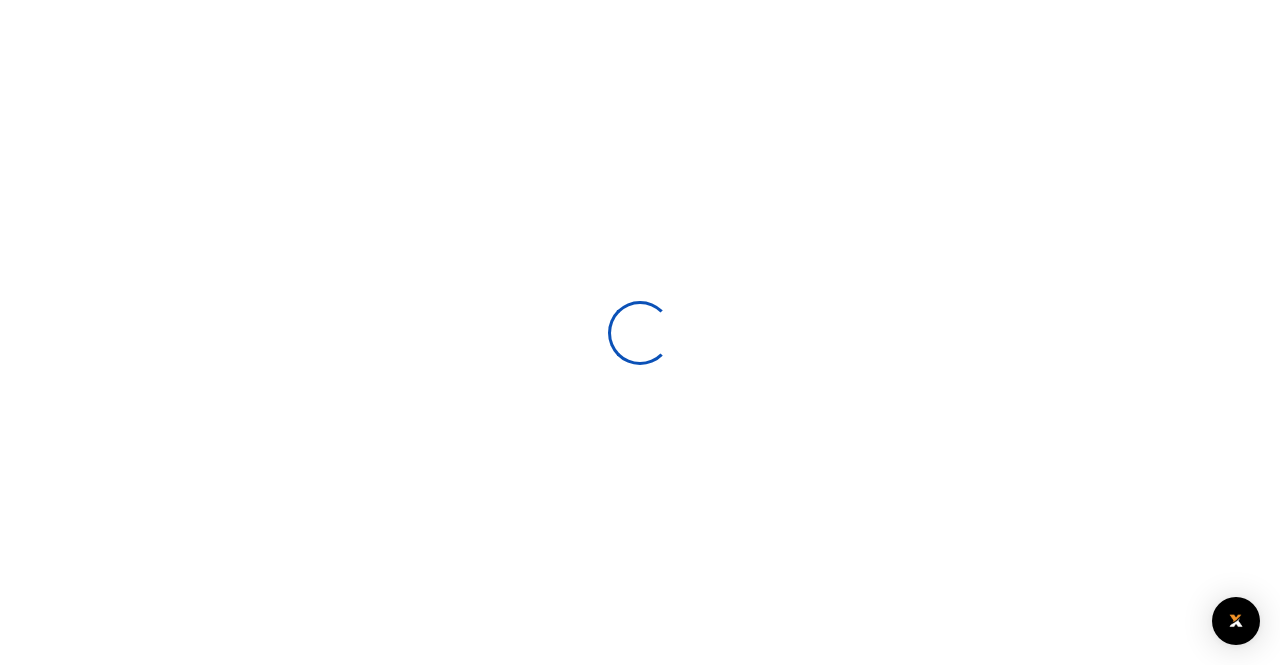 scroll, scrollTop: 0, scrollLeft: 0, axis: both 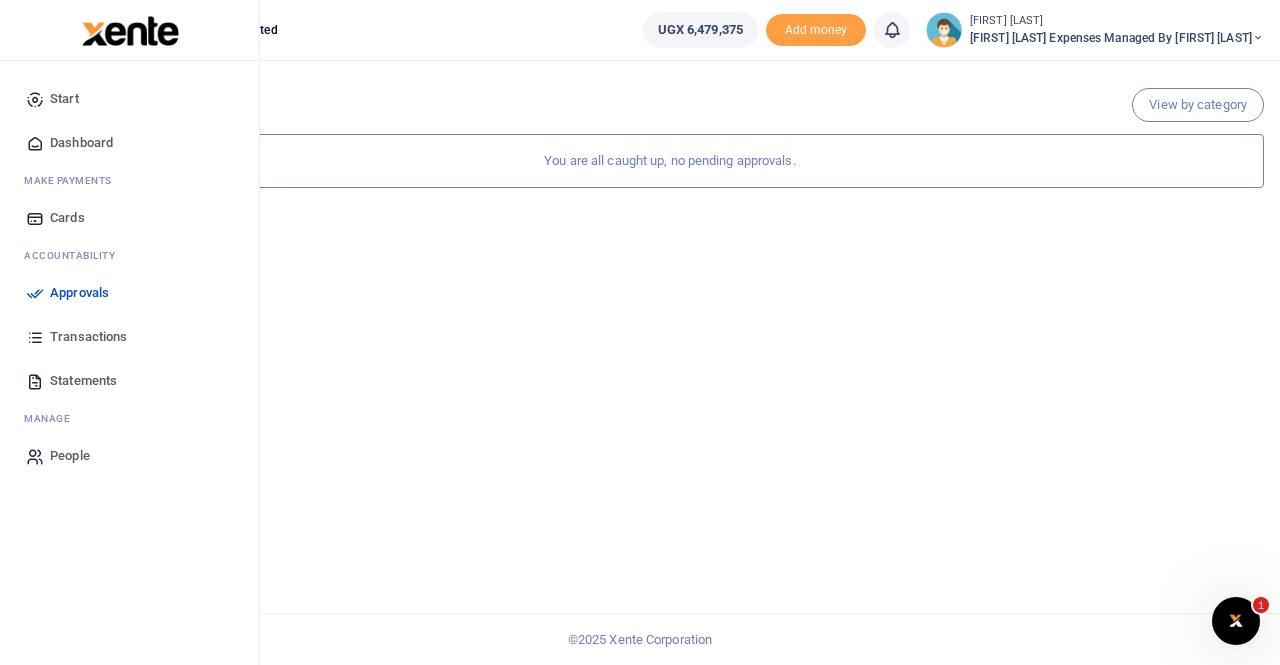 click on "Approvals" at bounding box center [79, 293] 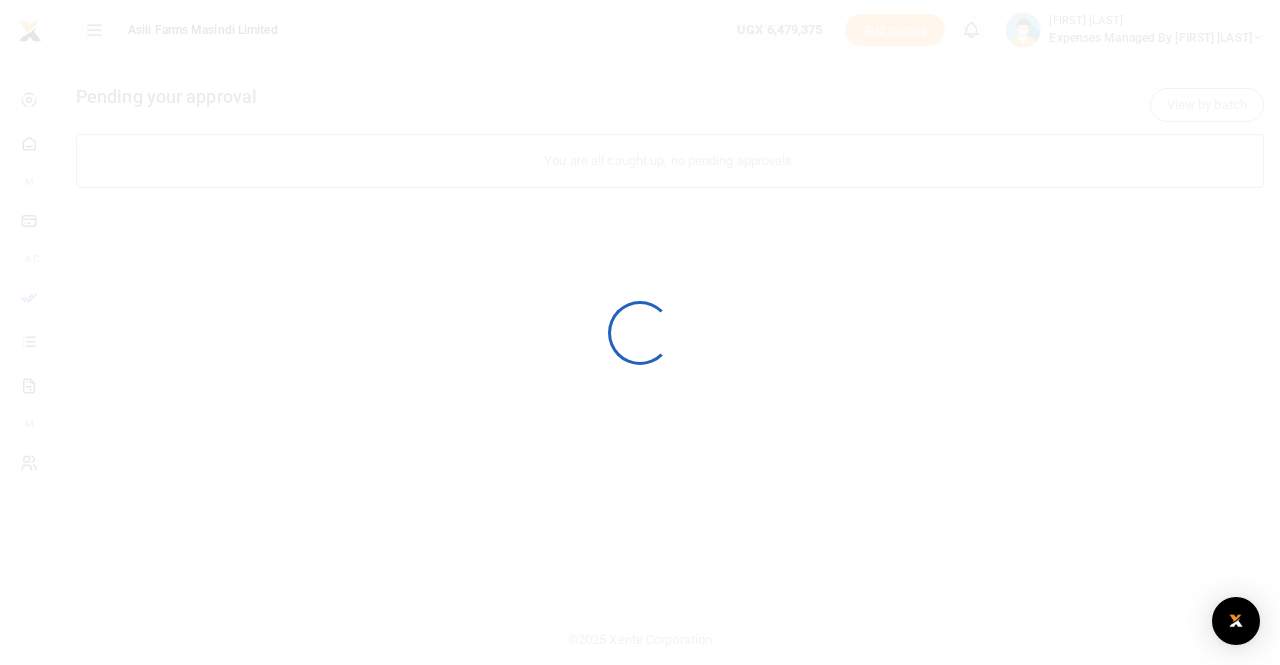 scroll, scrollTop: 0, scrollLeft: 0, axis: both 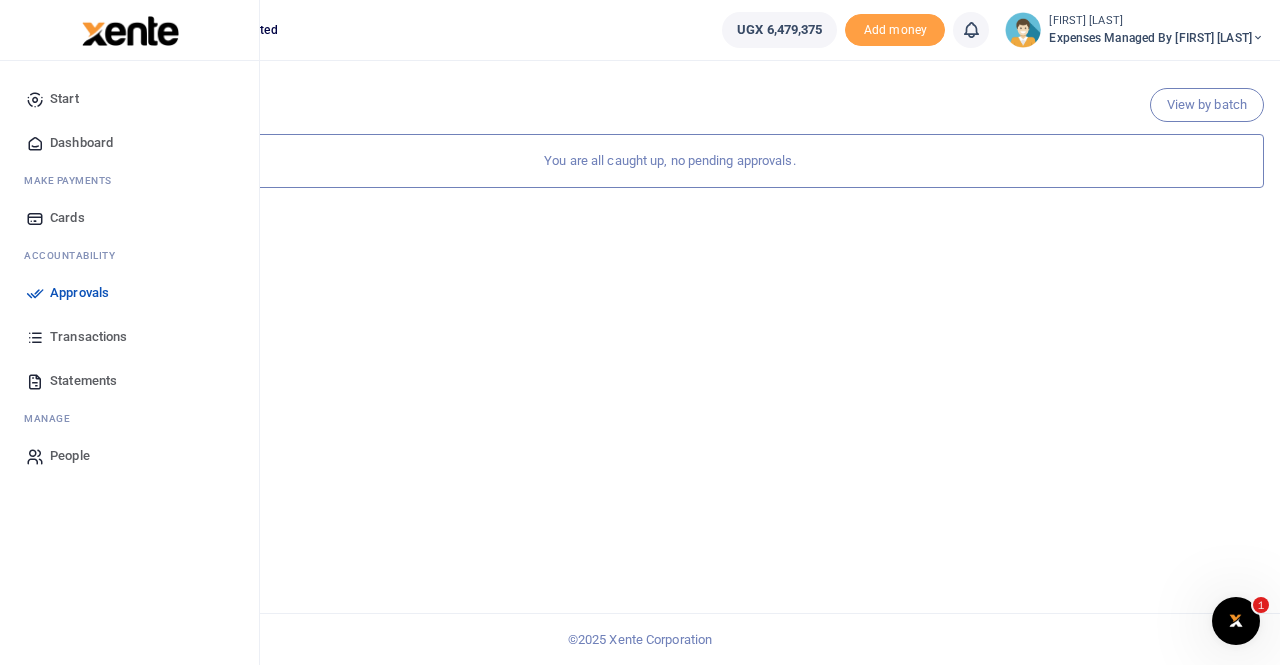 click on "Transactions" at bounding box center (88, 337) 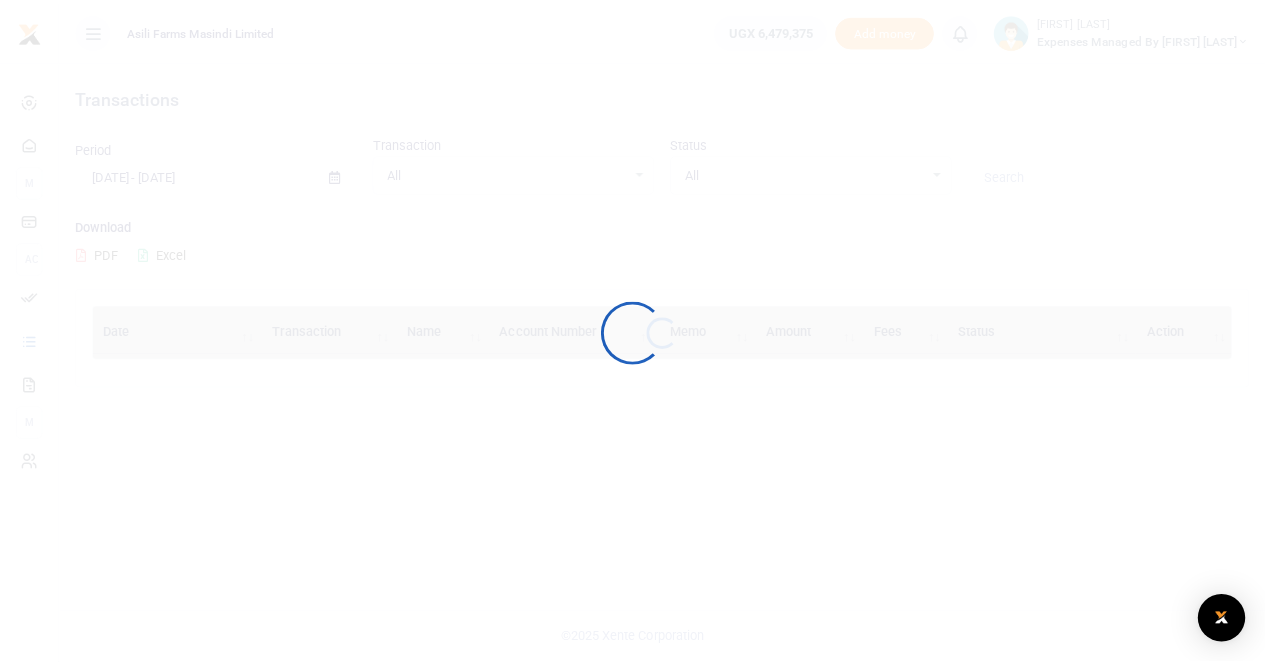 scroll, scrollTop: 0, scrollLeft: 0, axis: both 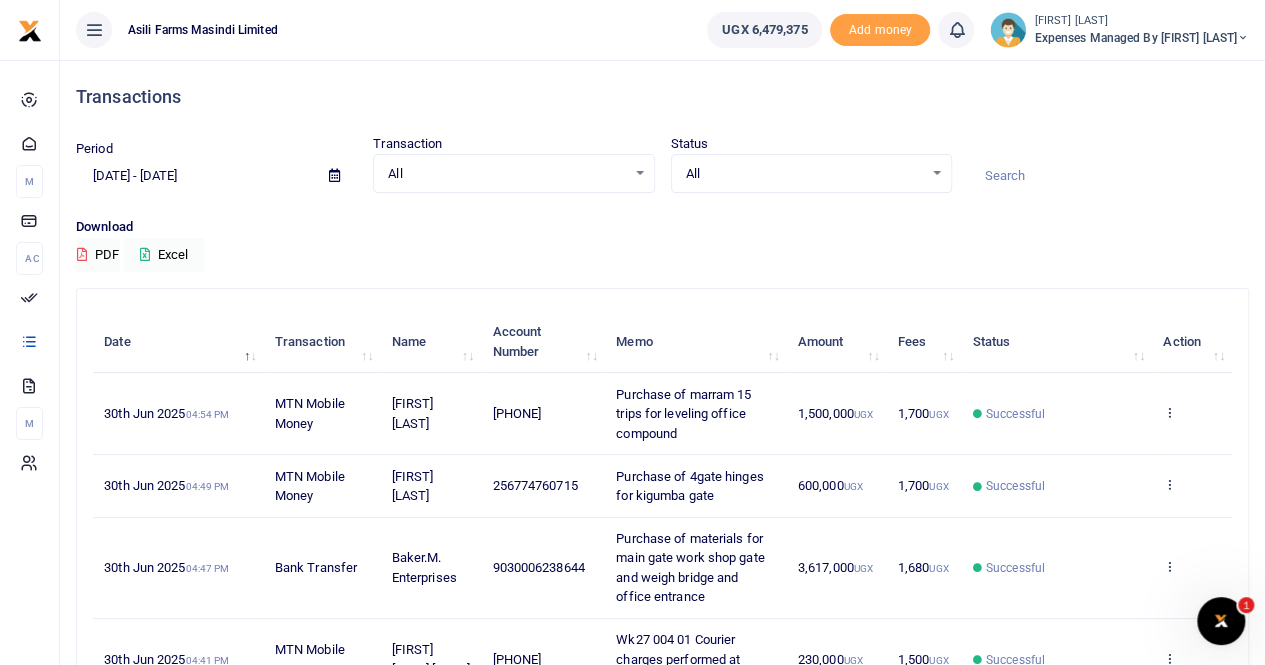 click at bounding box center (334, 175) 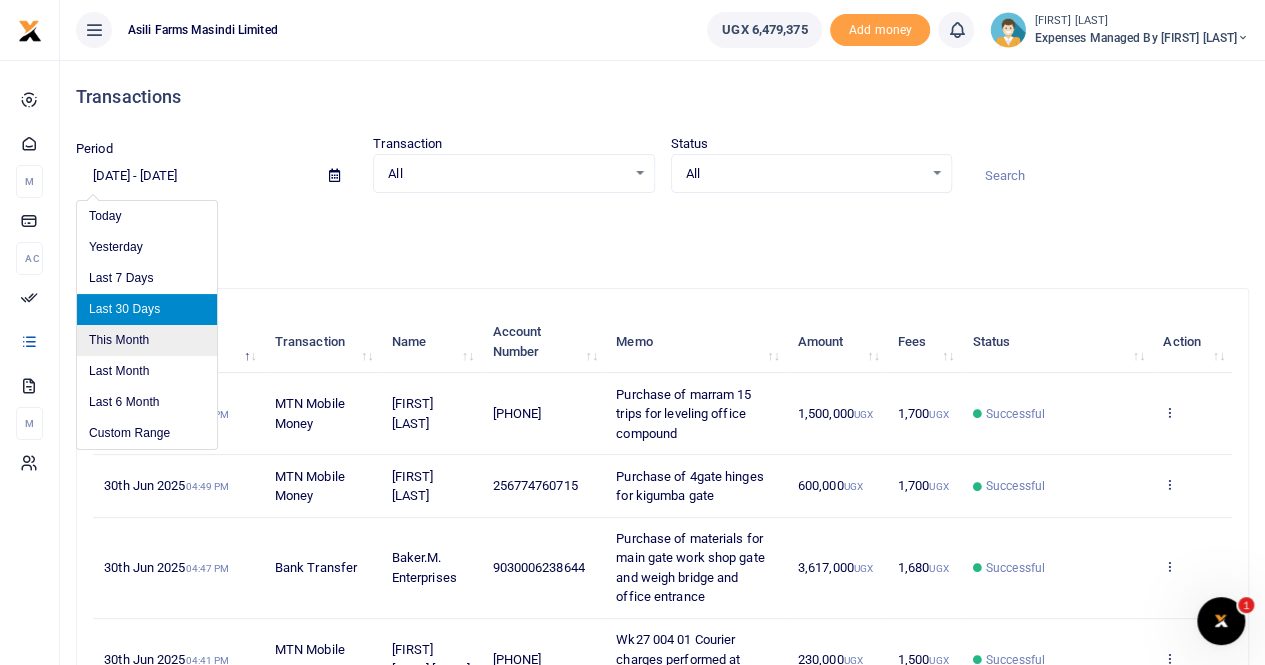 click on "This Month" at bounding box center [147, 340] 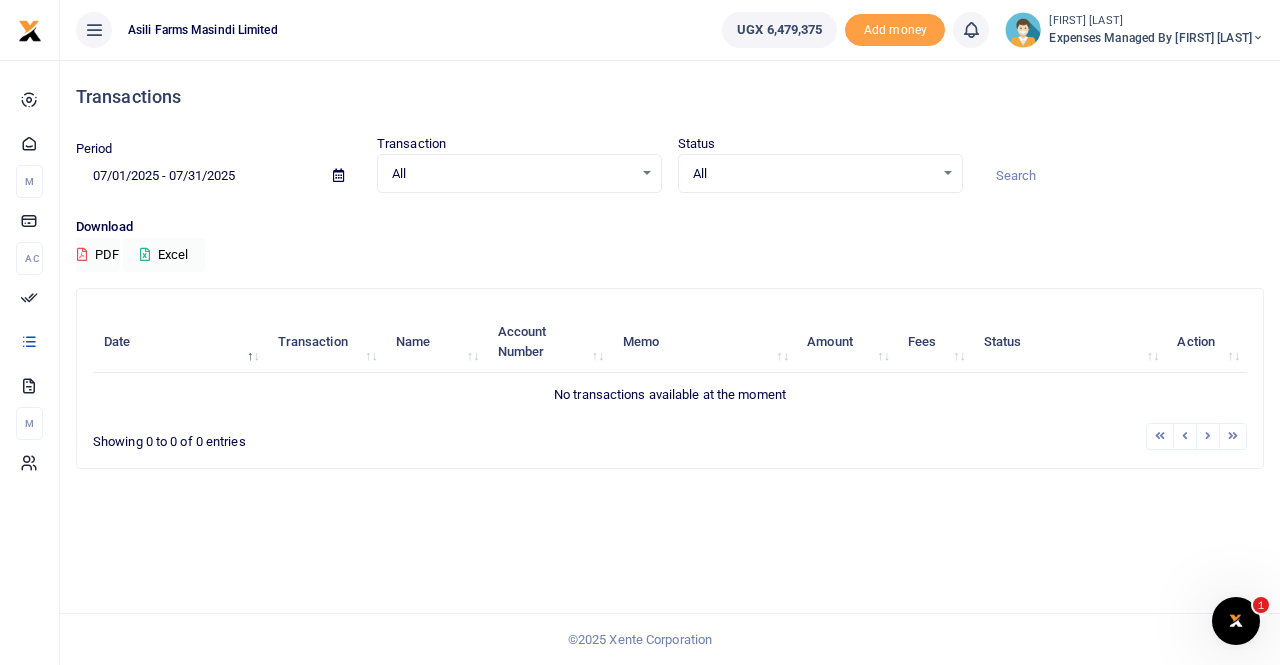click at bounding box center (1185, 436) 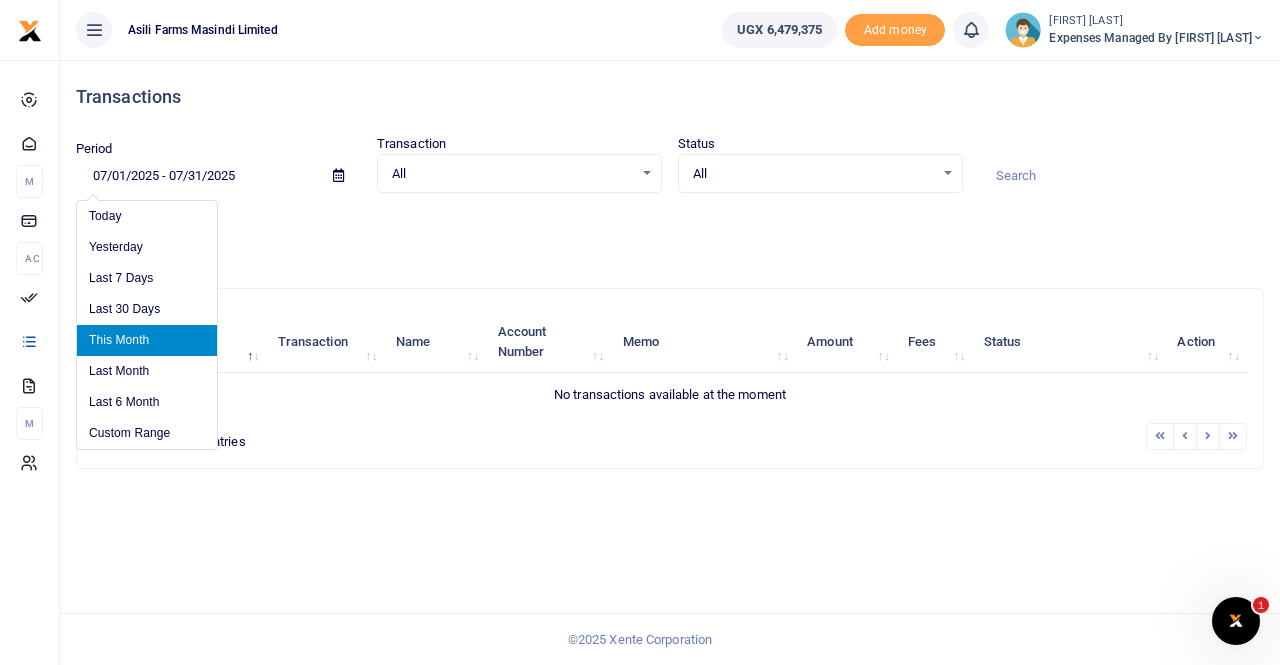 click on "This Month" at bounding box center [147, 340] 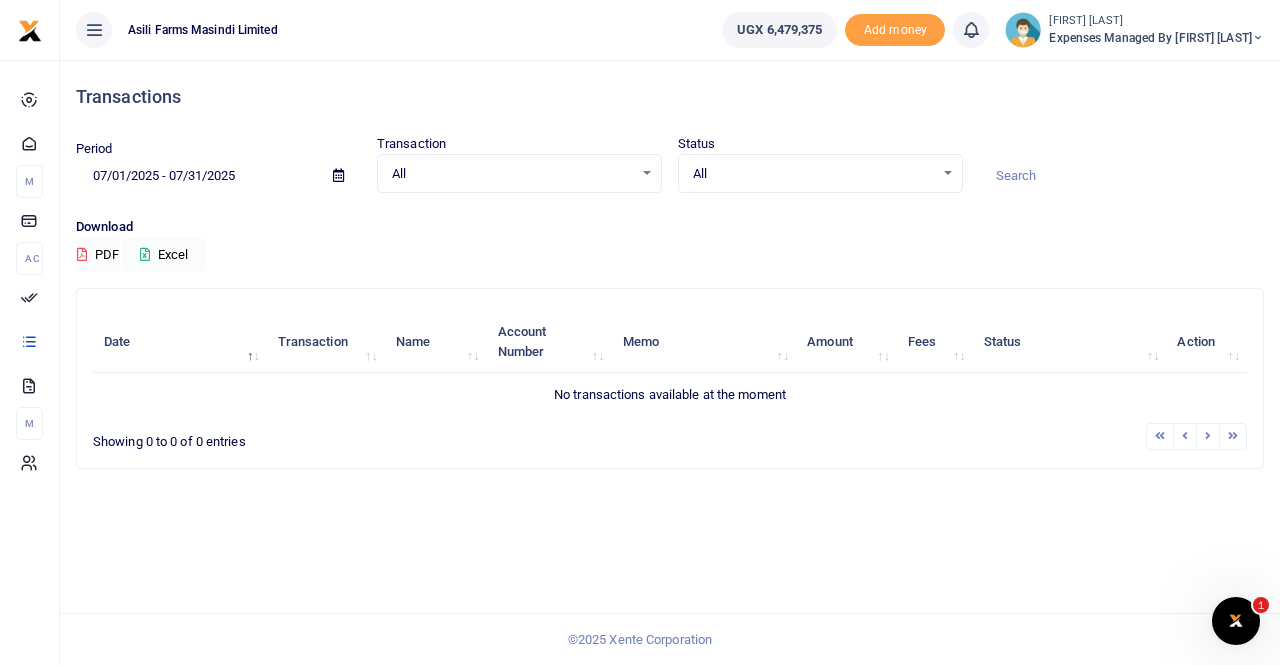 click at bounding box center (338, 175) 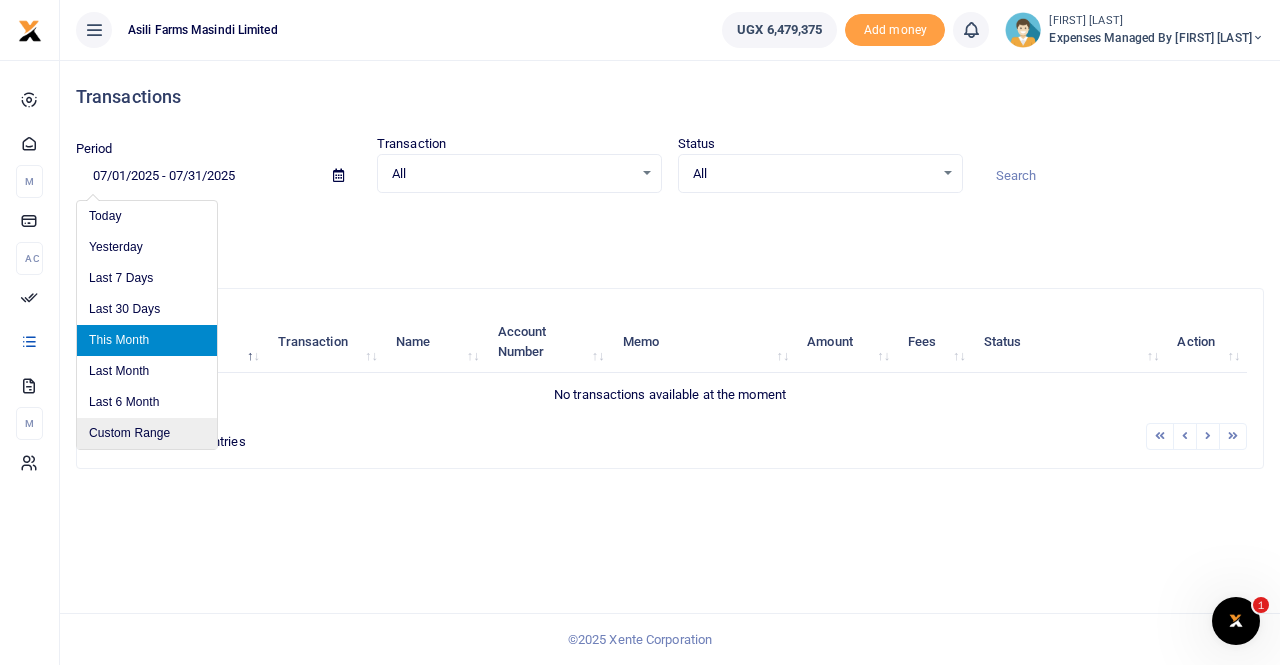 click on "Custom Range" at bounding box center [147, 433] 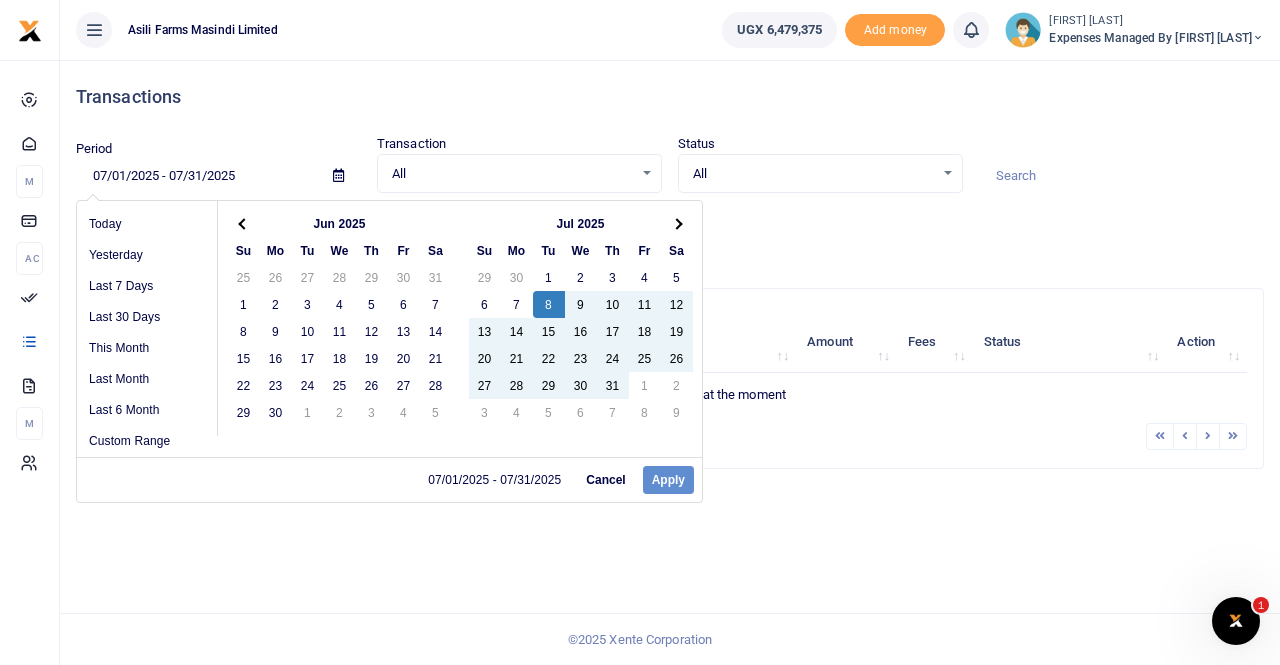 click on "07/01/2025 - 07/31/2025 Cancel Apply" at bounding box center (389, 479) 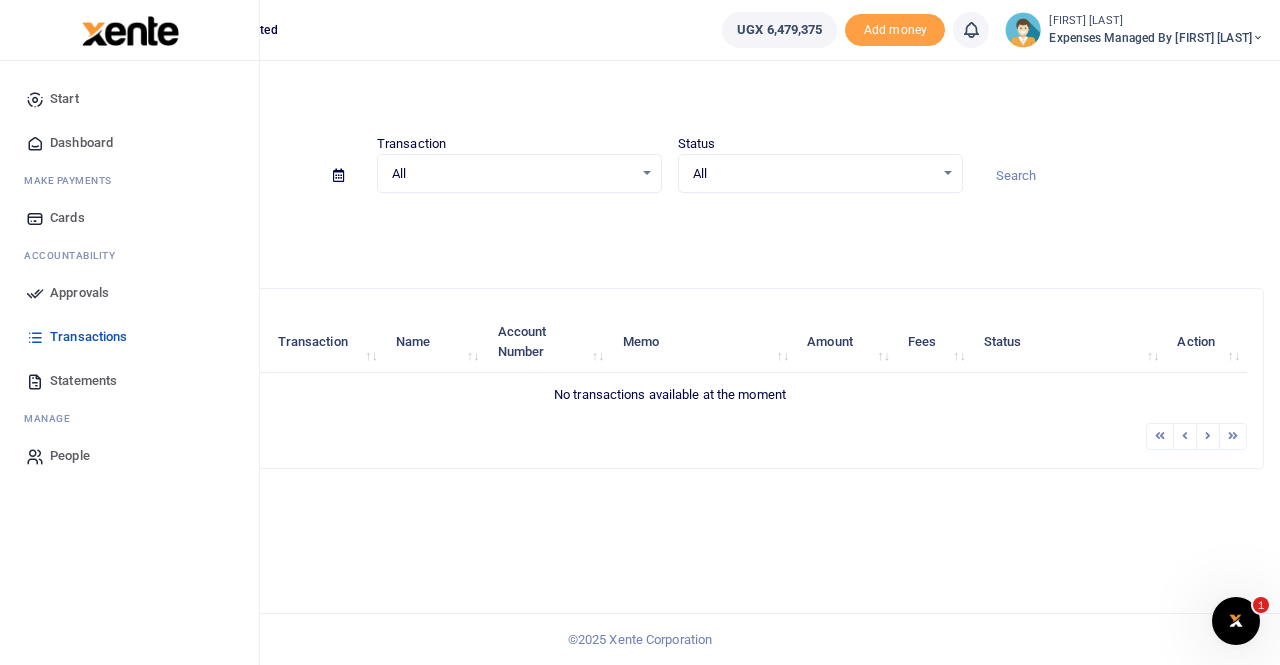 click on "Approvals" at bounding box center [79, 293] 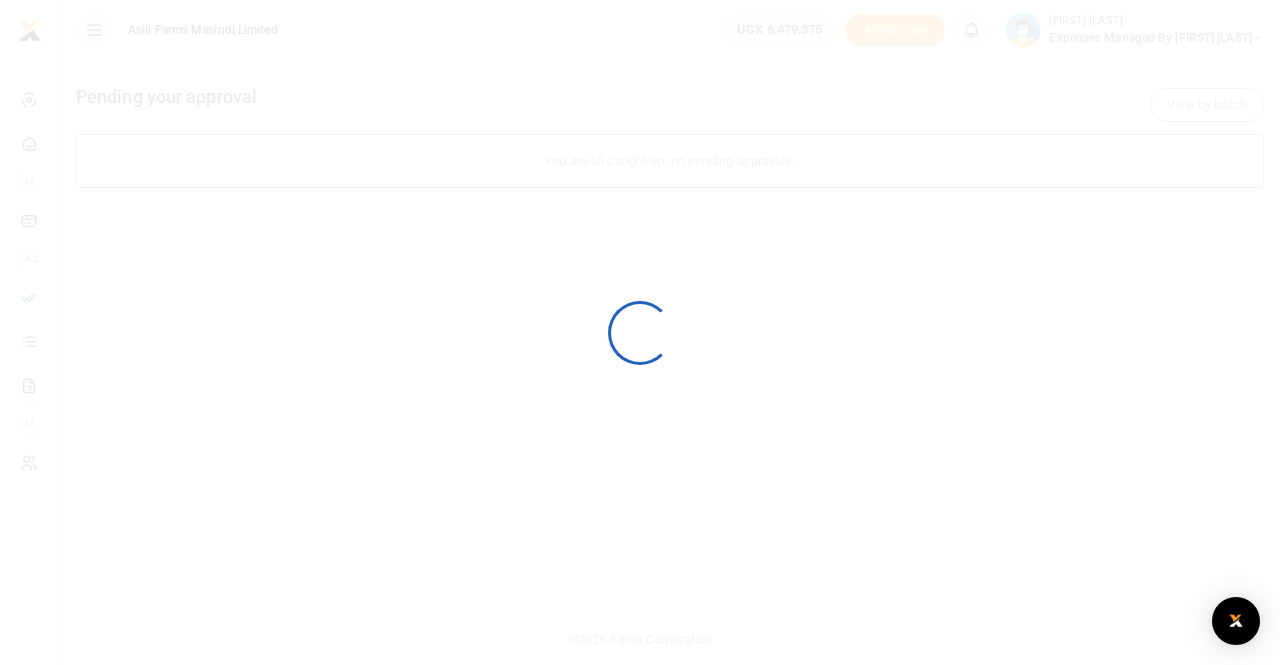 scroll, scrollTop: 0, scrollLeft: 0, axis: both 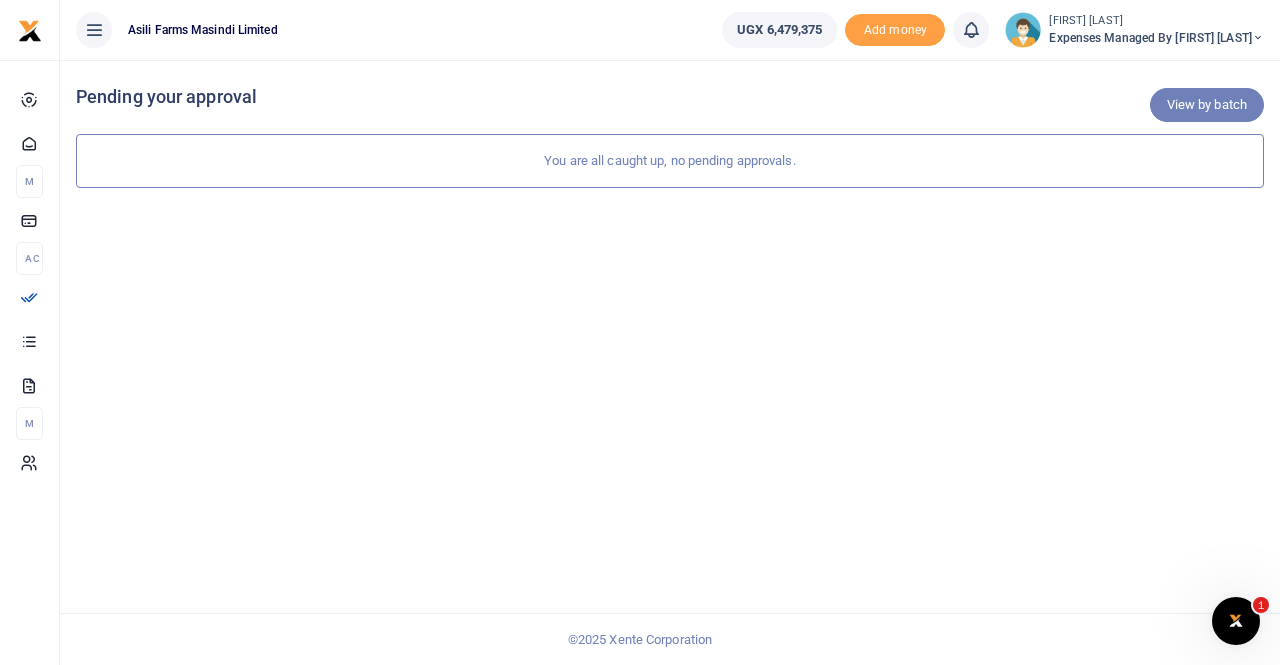 click on "View by batch" at bounding box center (1207, 105) 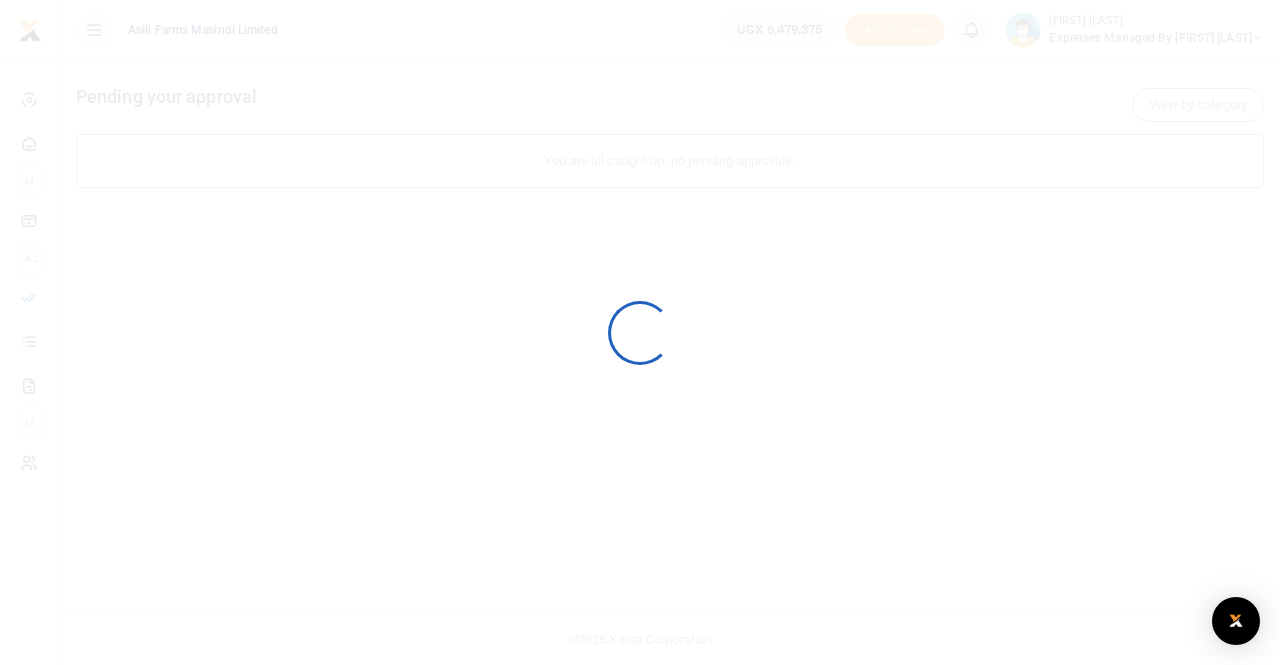 scroll, scrollTop: 0, scrollLeft: 0, axis: both 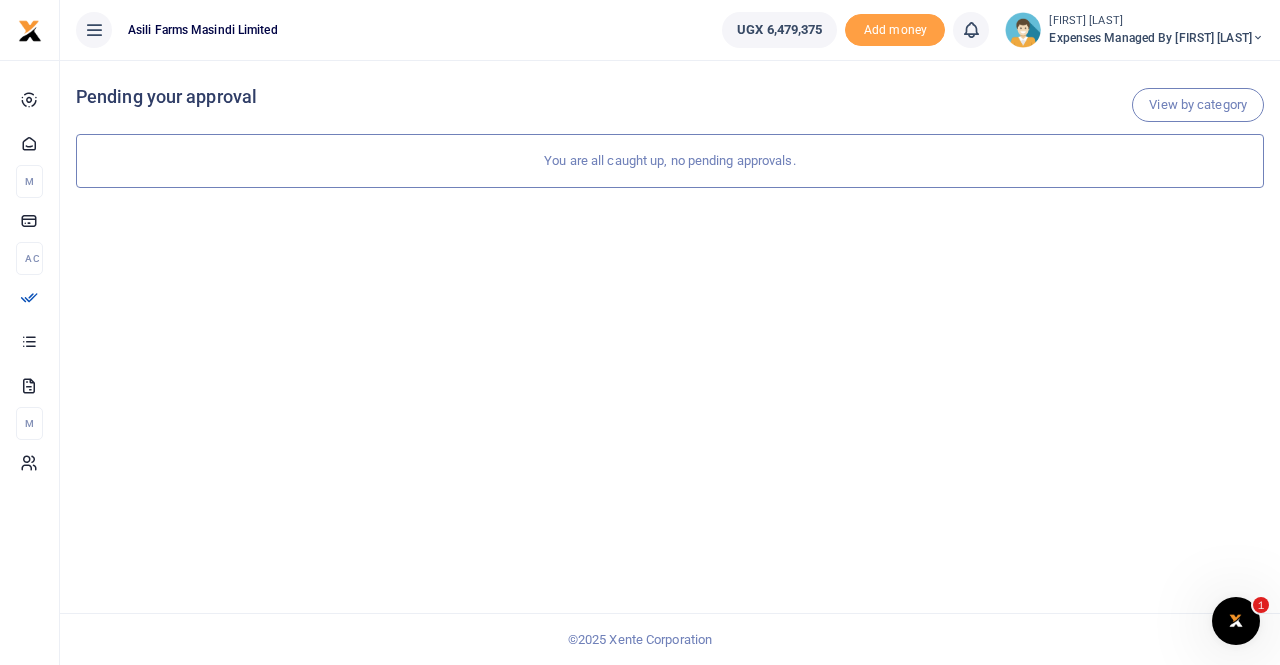 click on "Expenses Managed by [FIRST] [LAST]" at bounding box center (1156, 38) 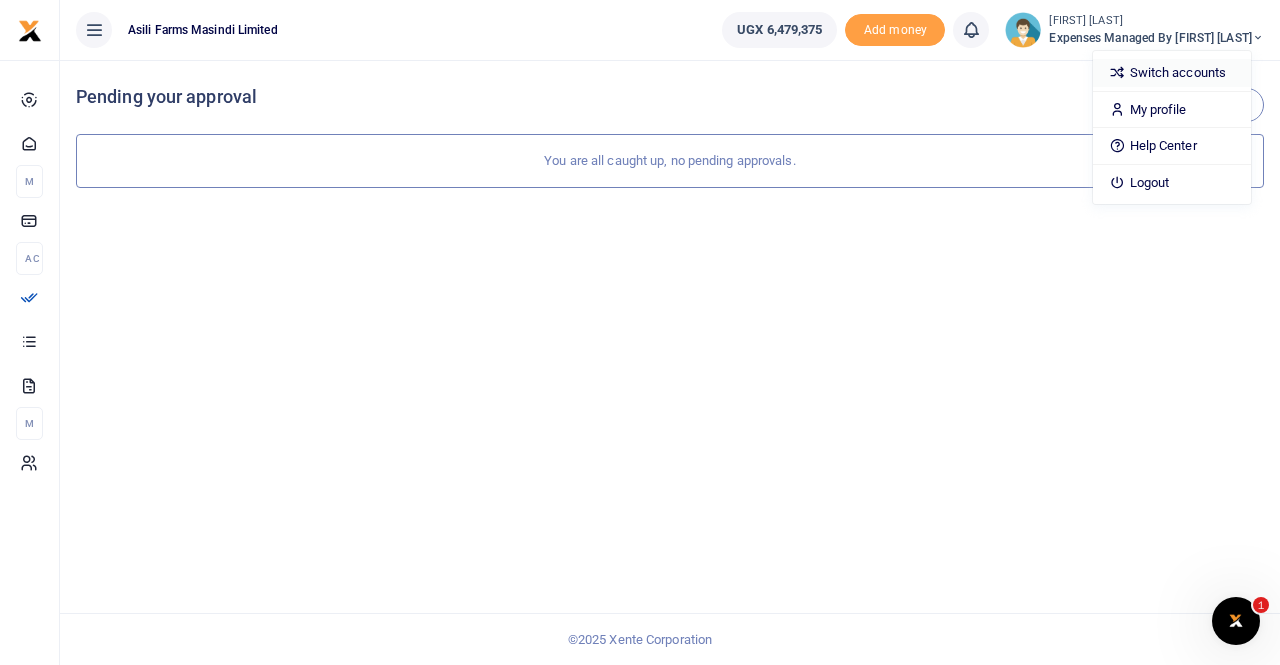 click on "Switch accounts" at bounding box center [1172, 73] 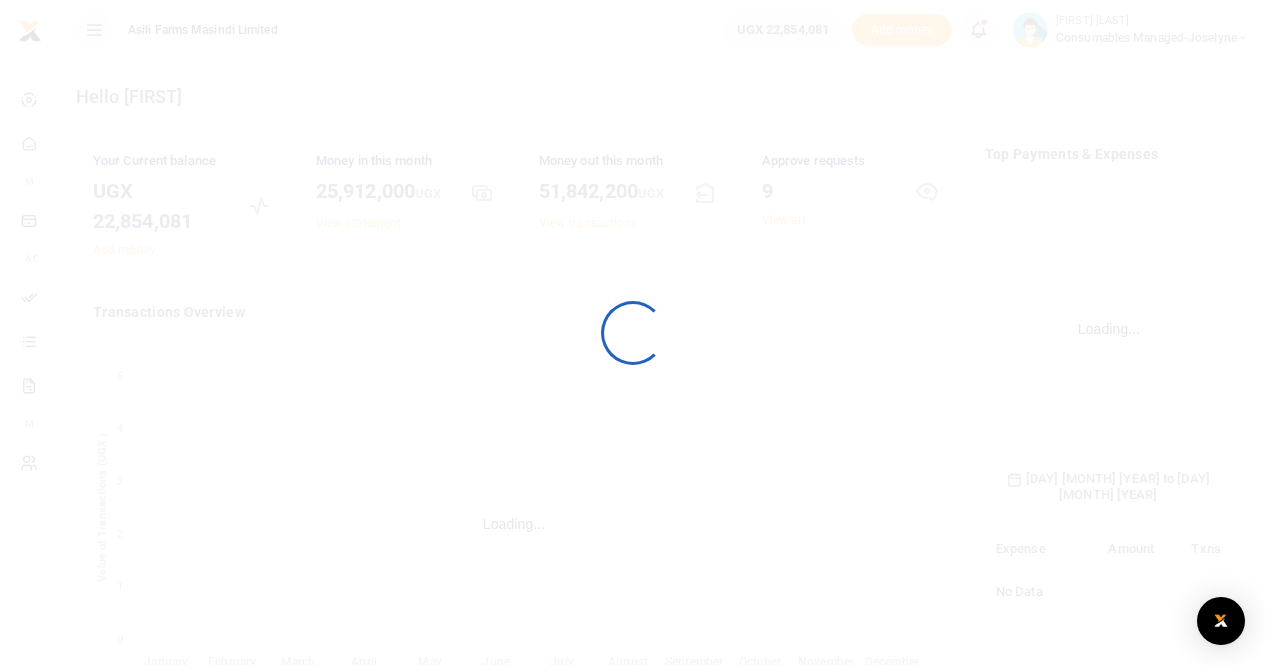 scroll, scrollTop: 0, scrollLeft: 0, axis: both 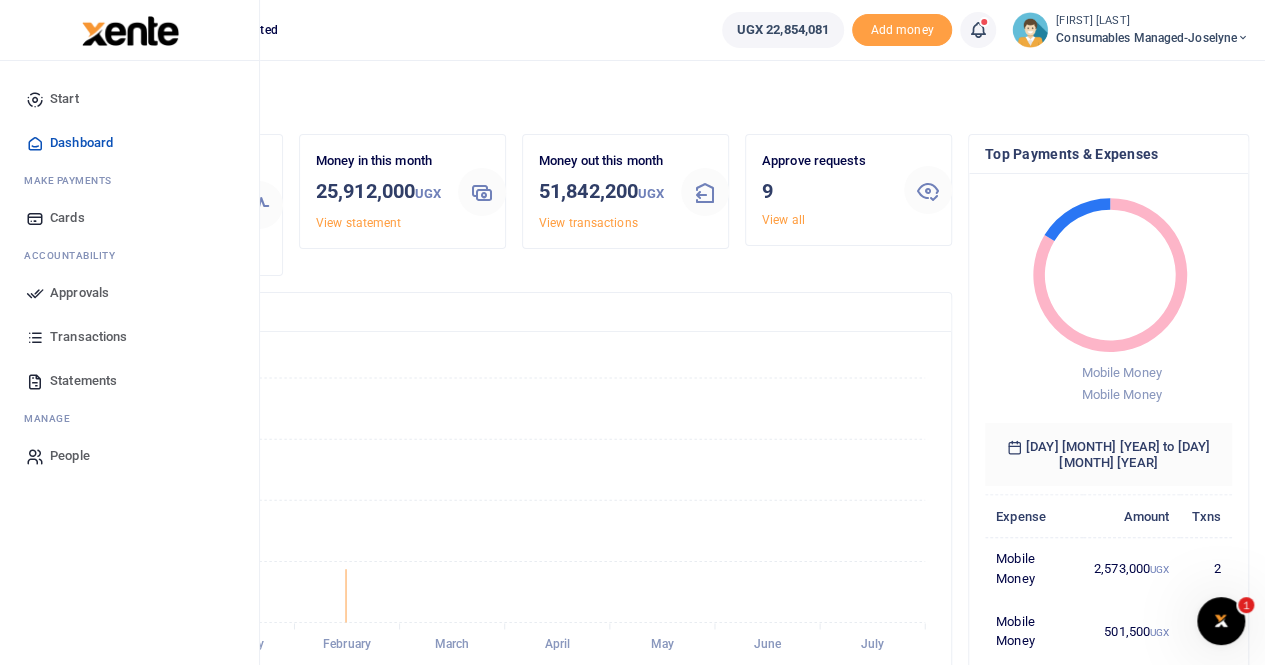 click on "Approvals" at bounding box center (79, 293) 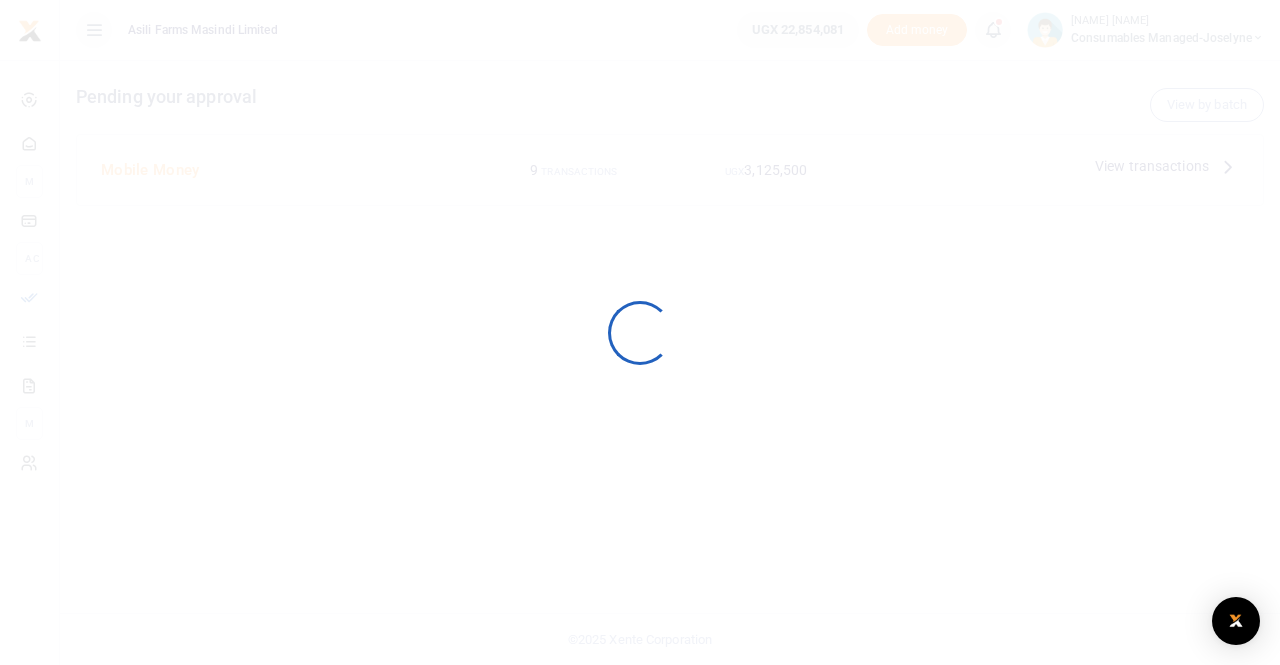 scroll, scrollTop: 0, scrollLeft: 0, axis: both 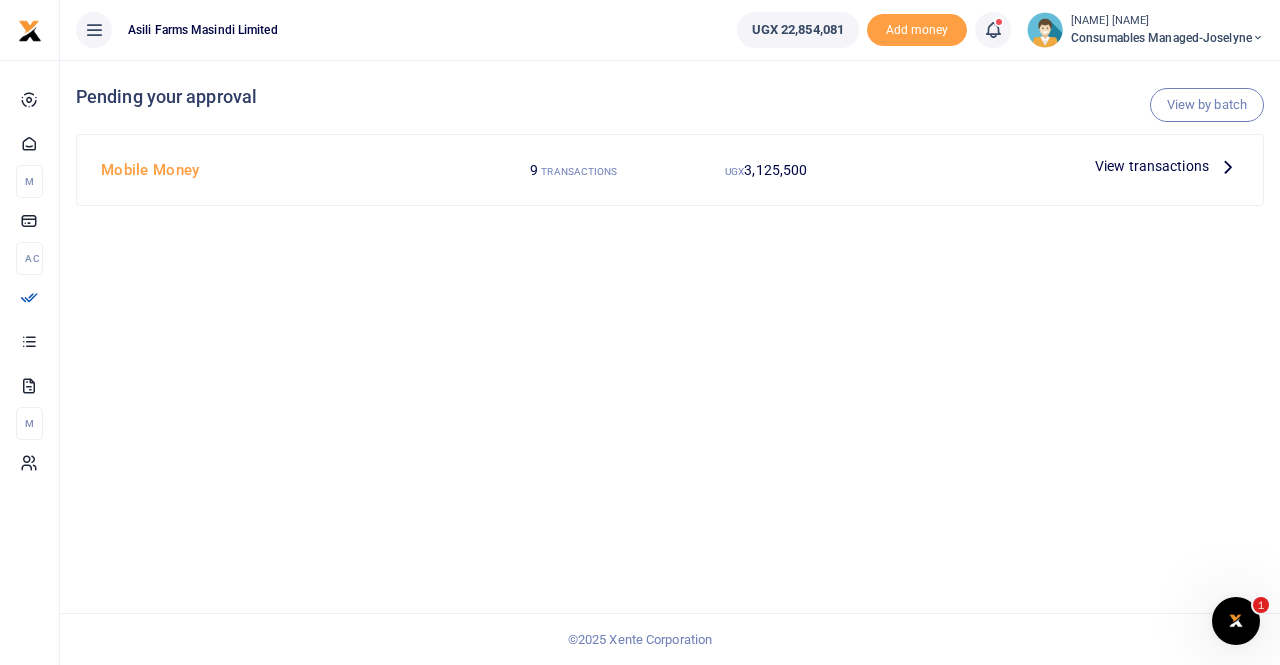 click on "View transactions" at bounding box center [1152, 166] 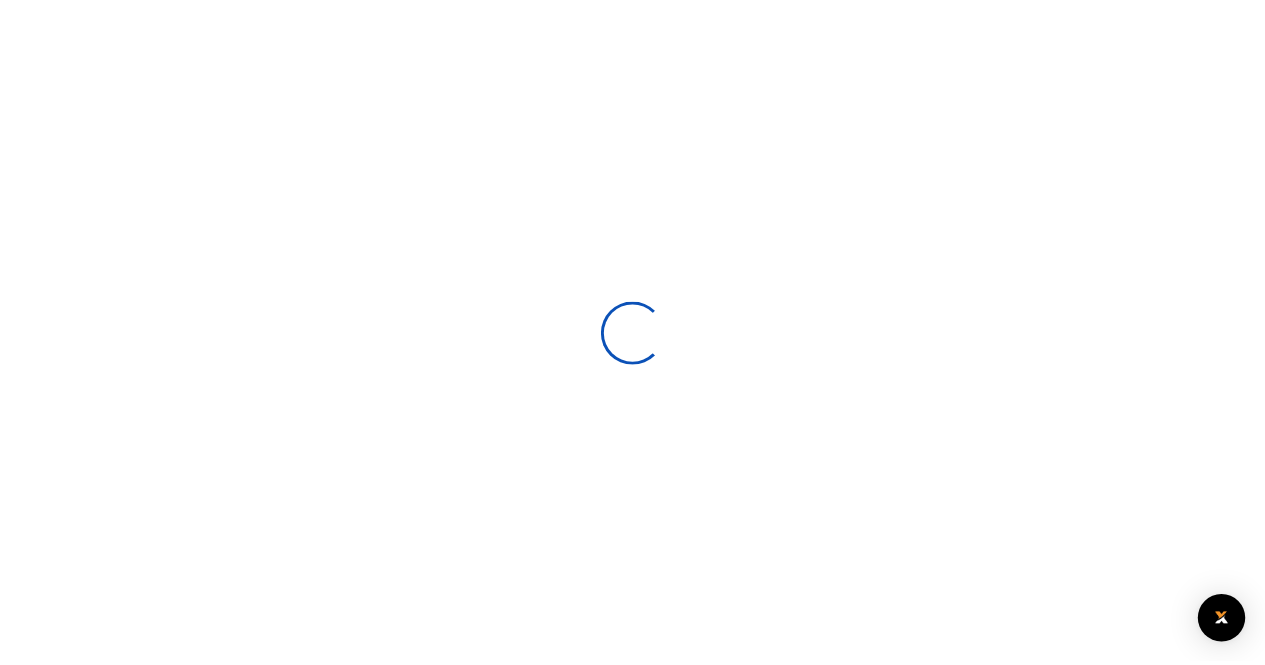 scroll, scrollTop: 0, scrollLeft: 0, axis: both 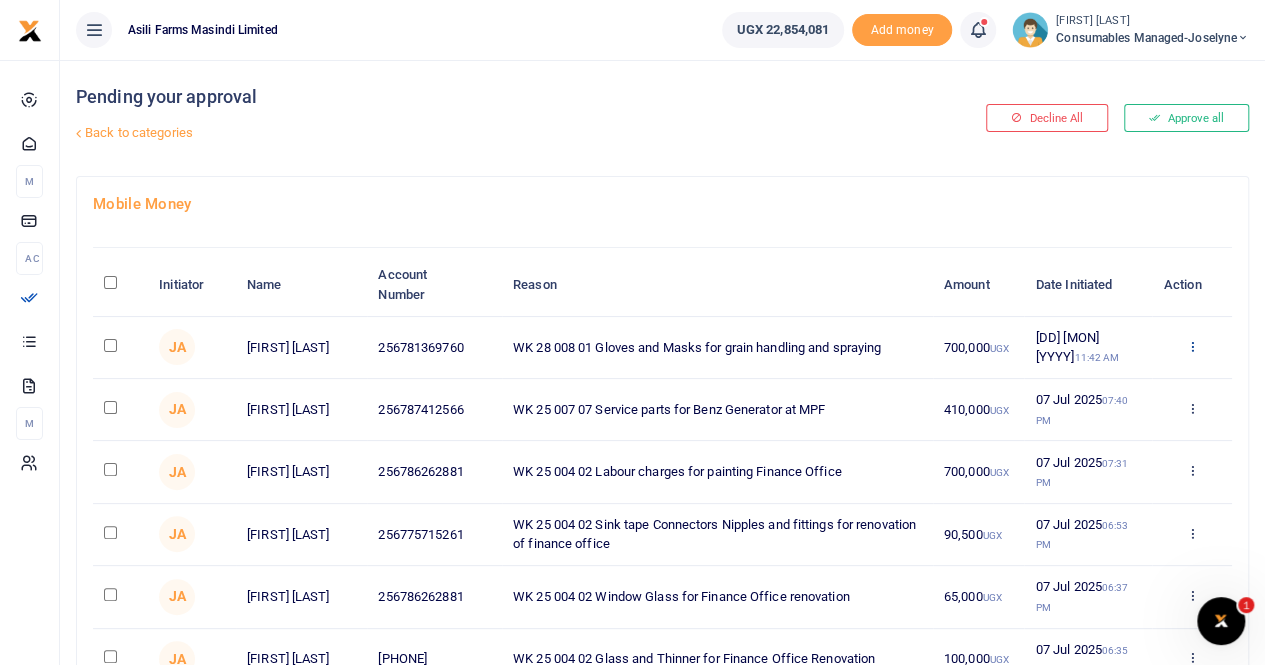 click at bounding box center [1191, 346] 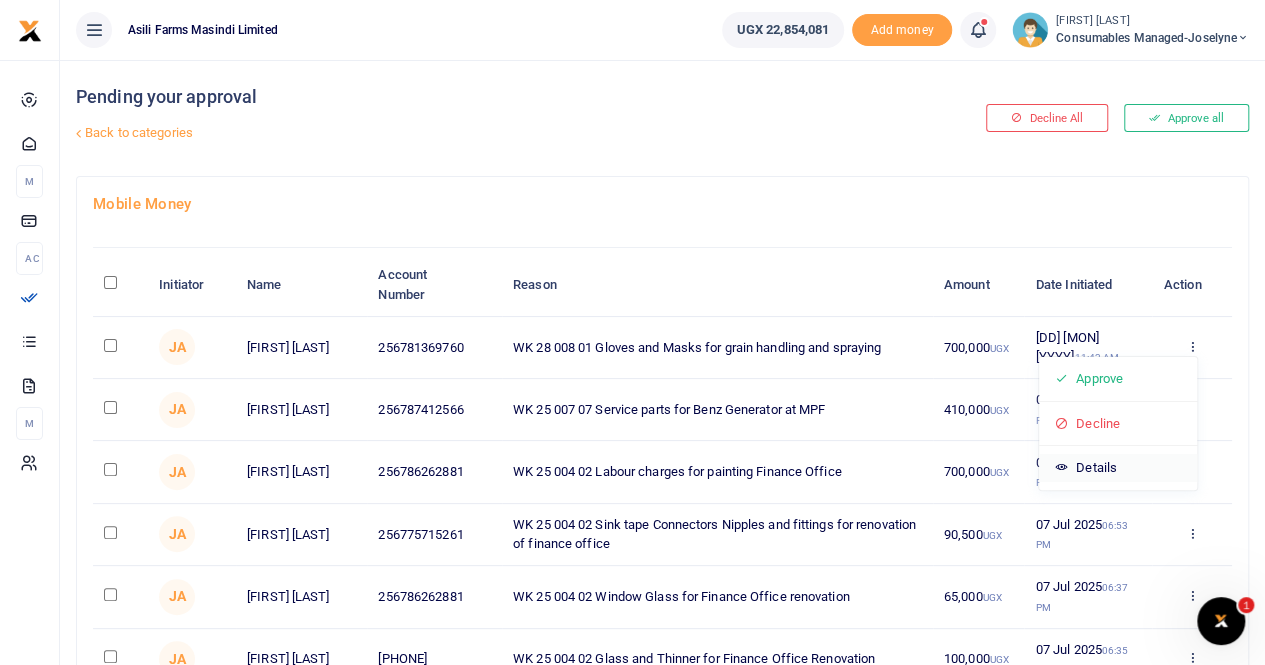 click on "Details" at bounding box center [1118, 468] 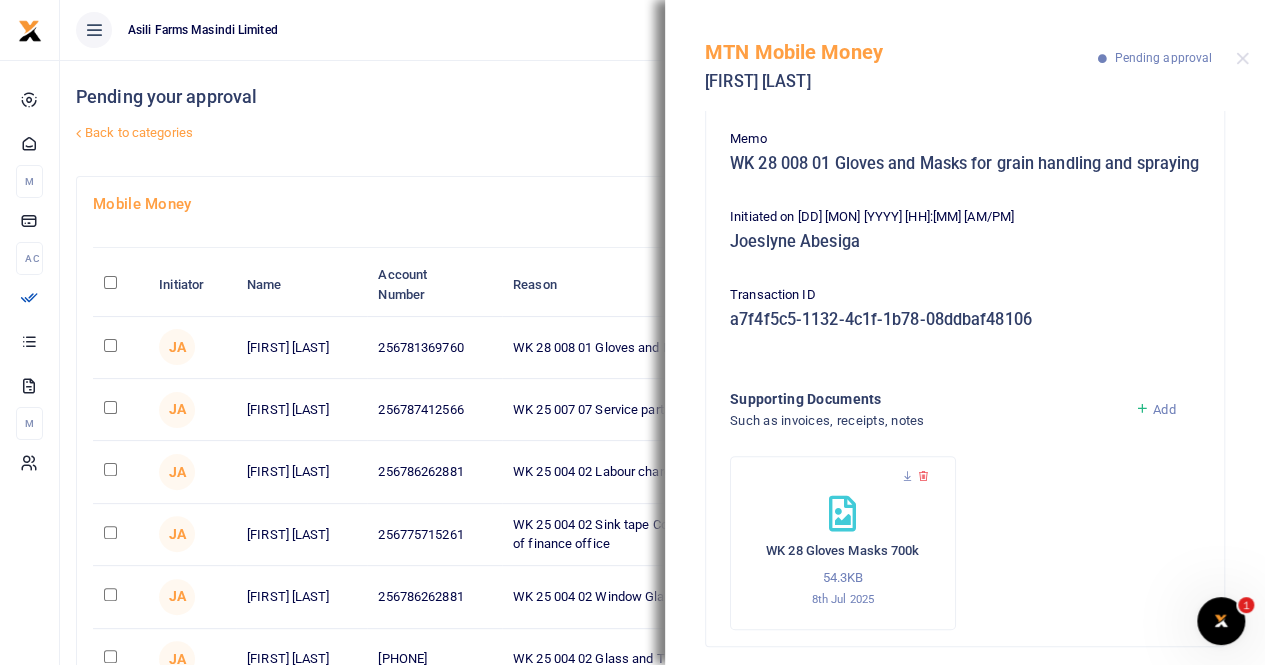 scroll, scrollTop: 198, scrollLeft: 0, axis: vertical 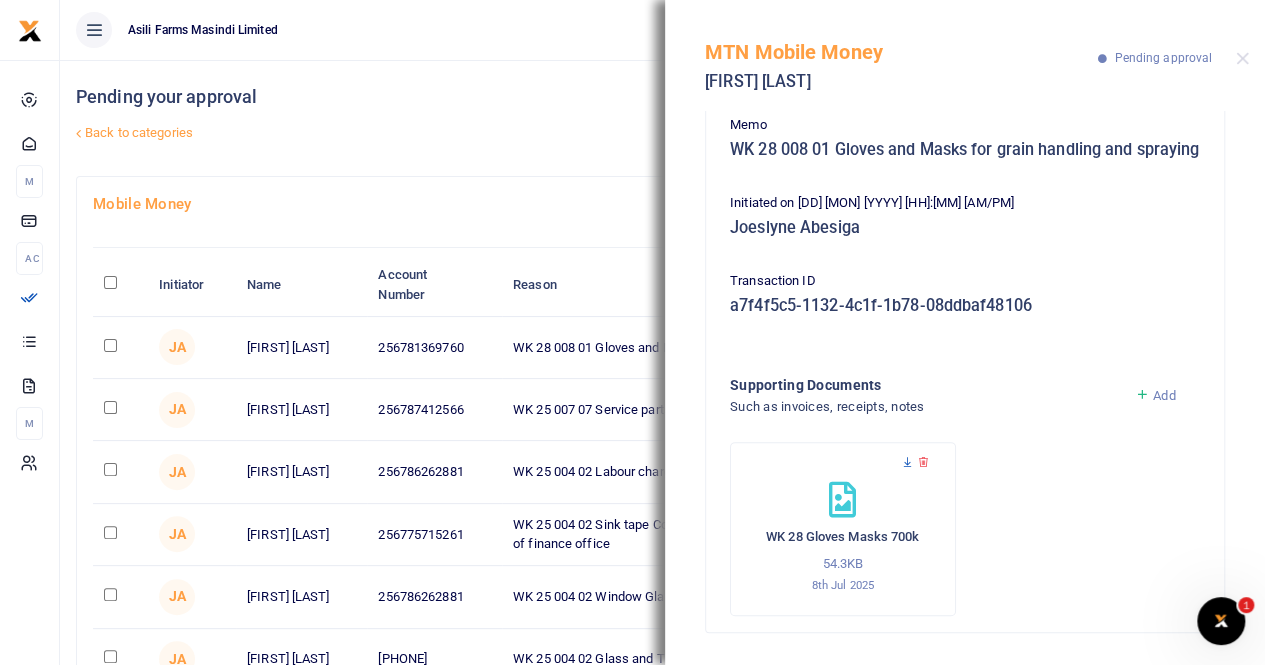 click at bounding box center [907, 462] 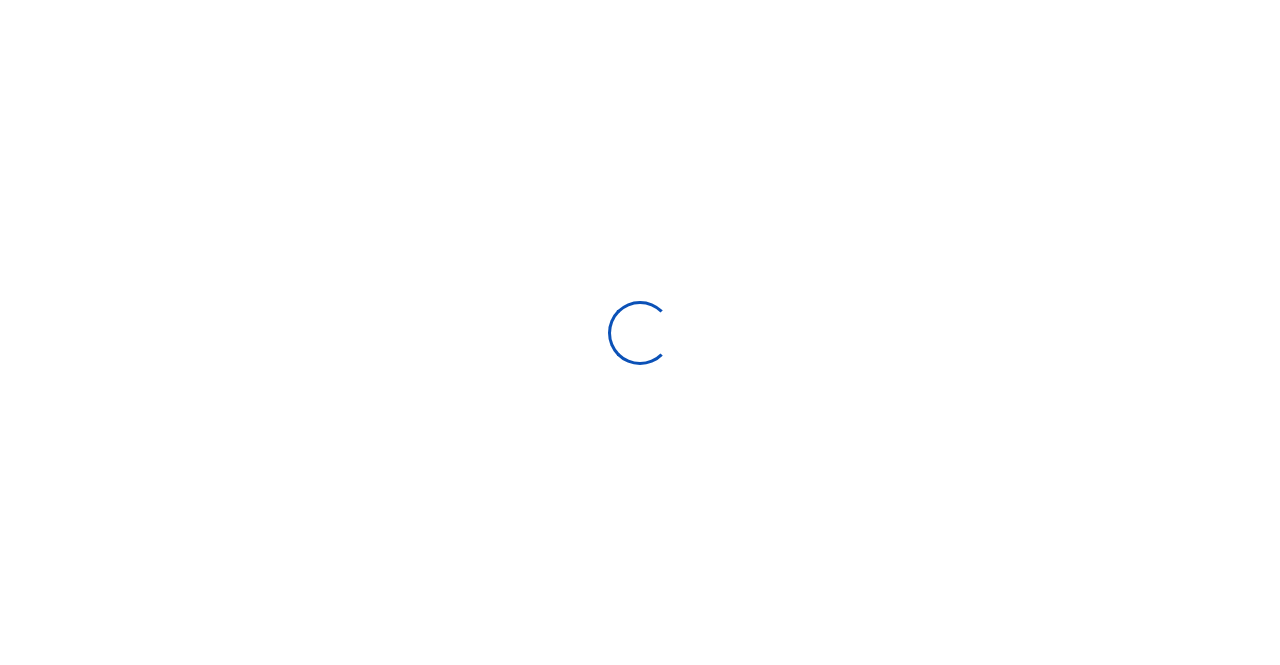 scroll, scrollTop: 0, scrollLeft: 0, axis: both 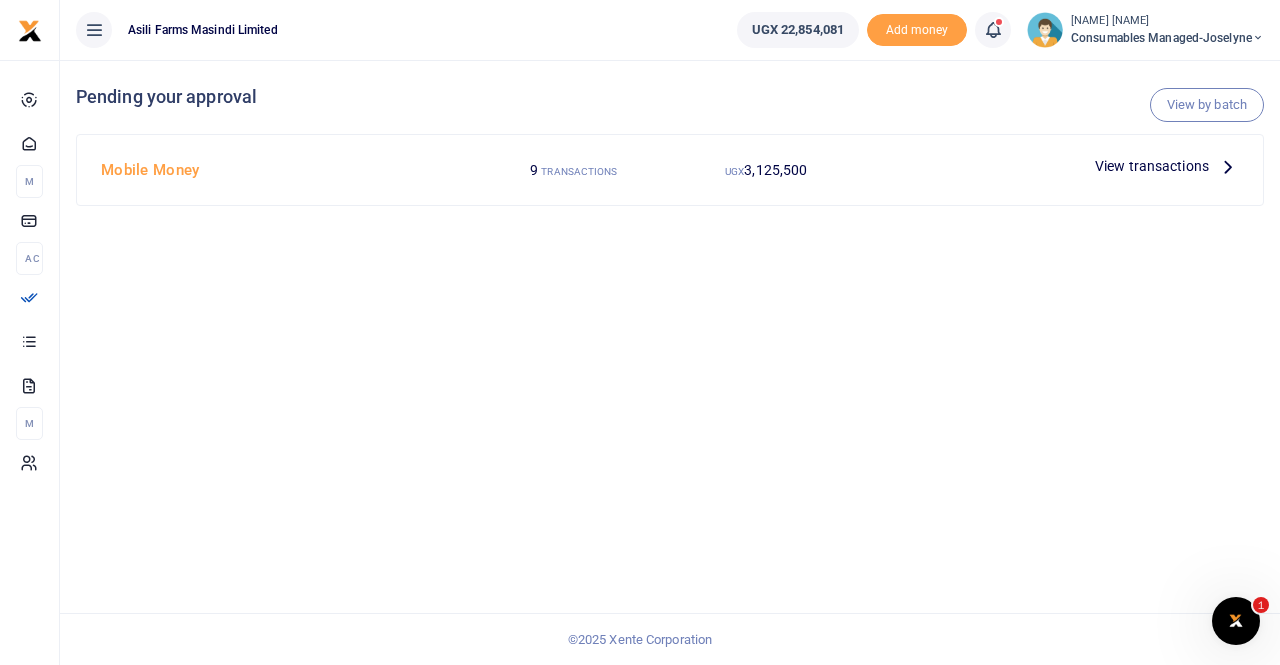 click on "View transactions" at bounding box center (1167, 166) 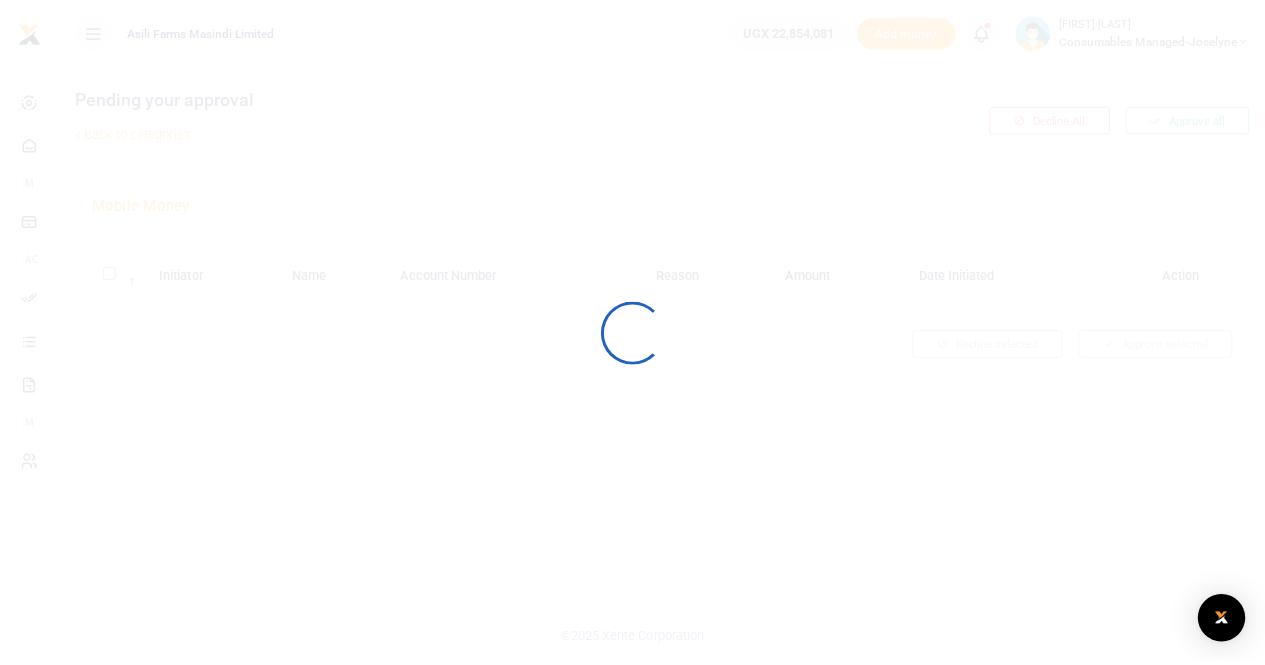 scroll, scrollTop: 0, scrollLeft: 0, axis: both 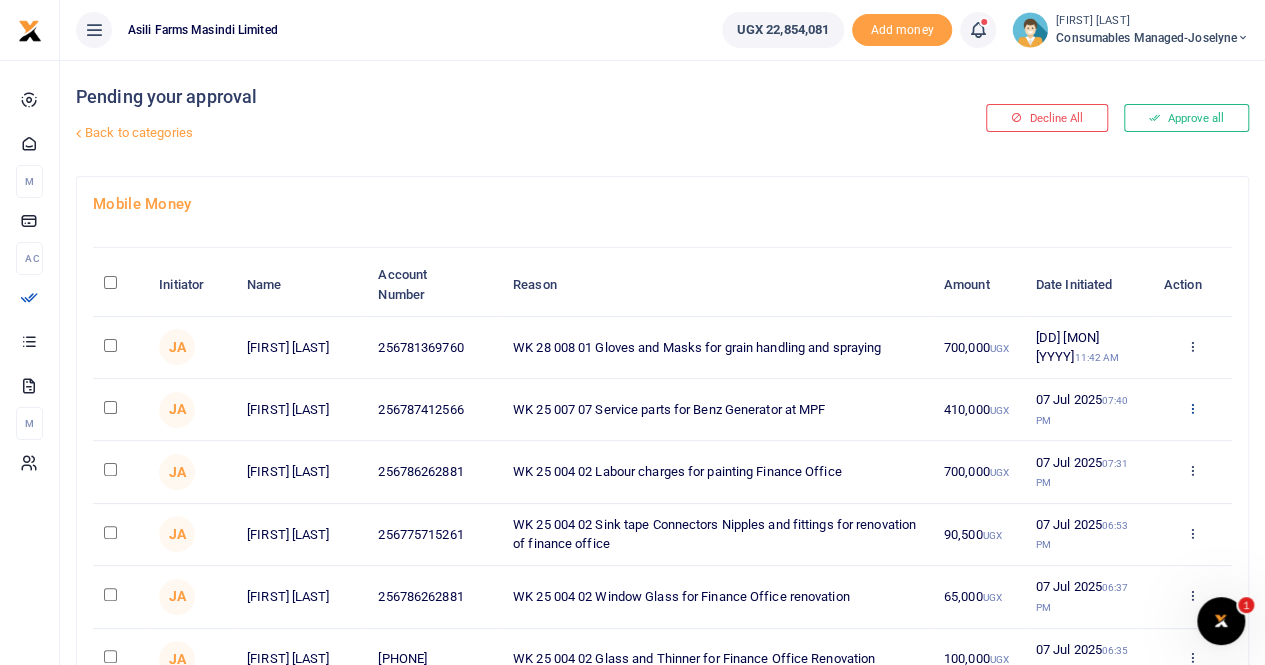 click at bounding box center [1191, 408] 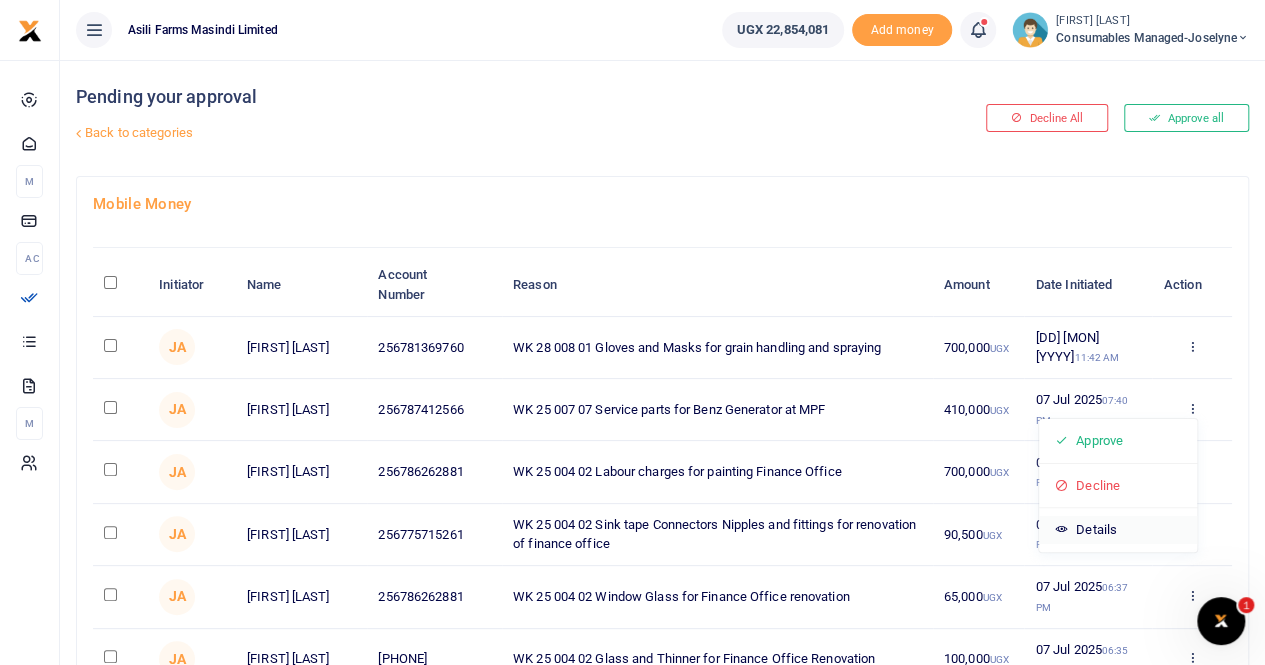 click on "Details" at bounding box center (1118, 530) 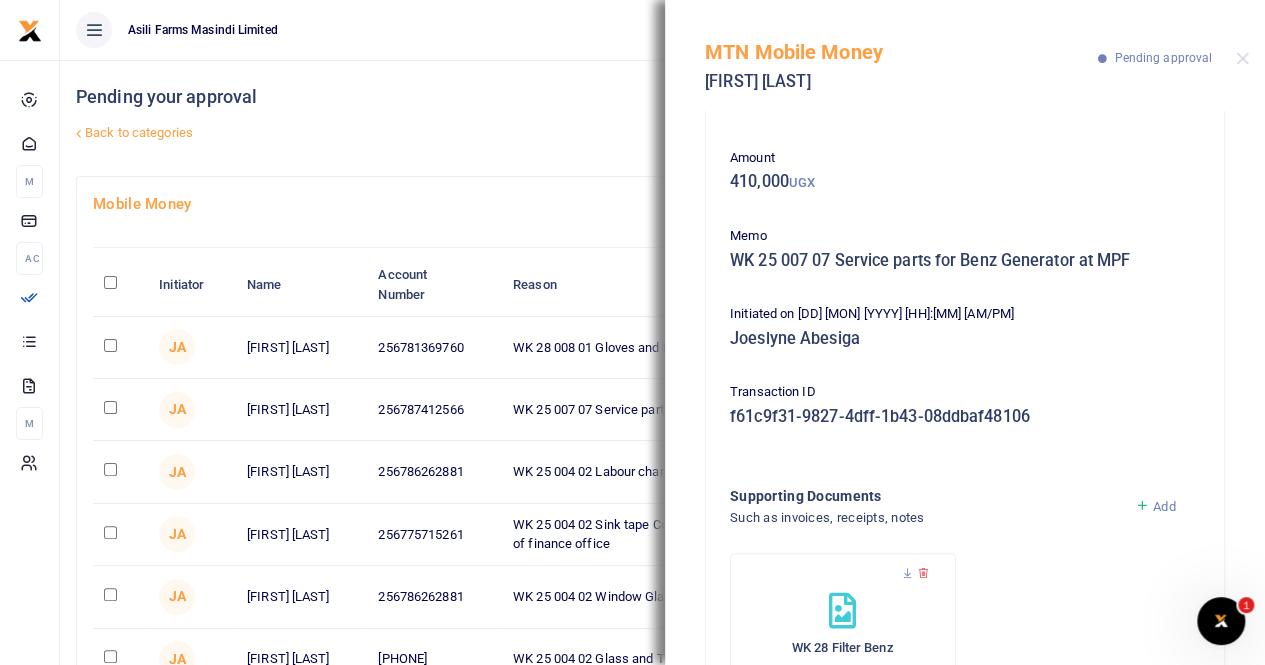 scroll, scrollTop: 179, scrollLeft: 0, axis: vertical 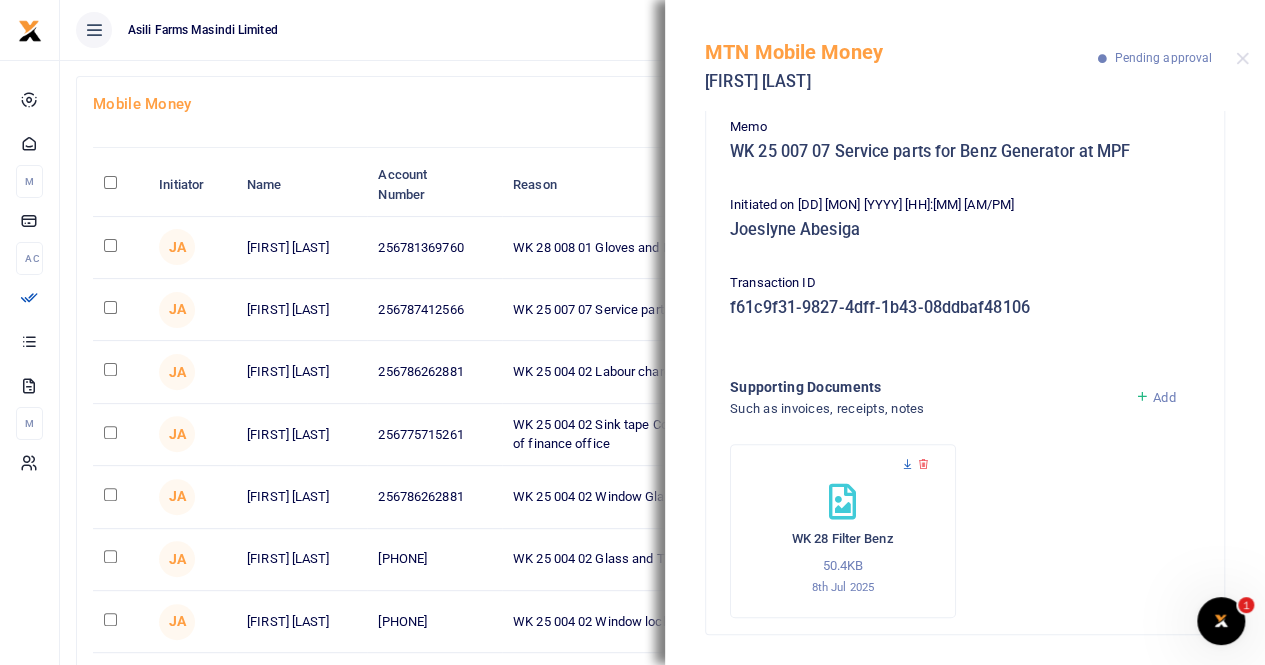 click at bounding box center [907, 464] 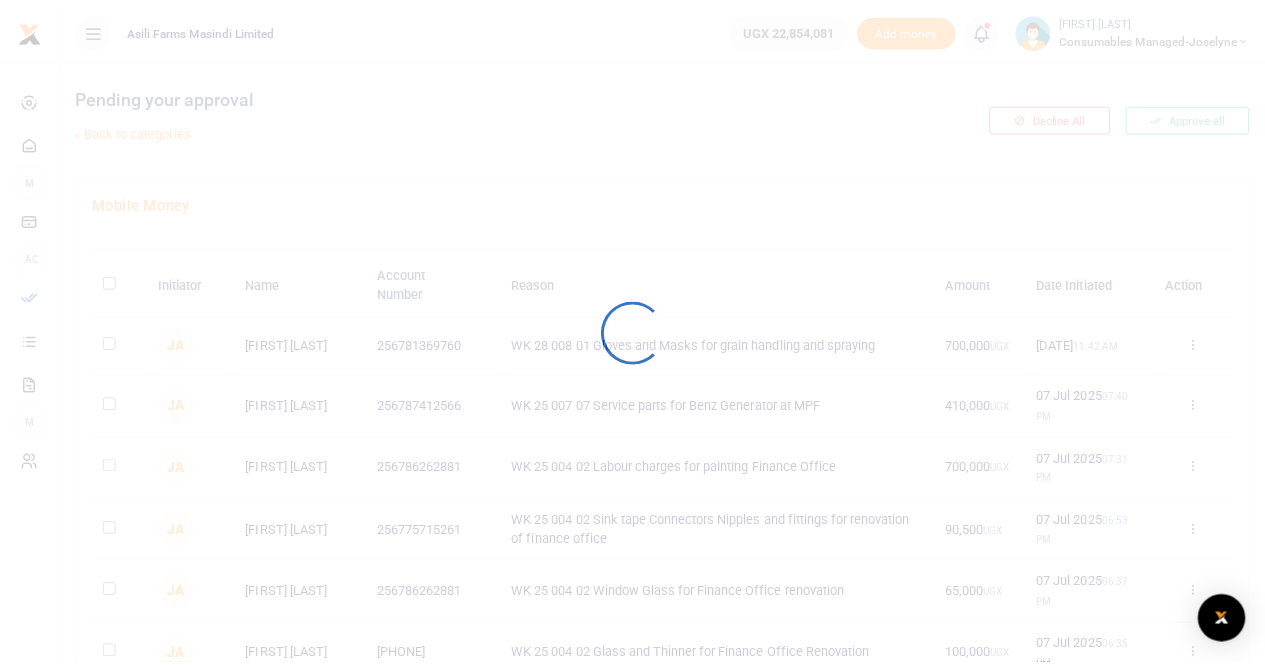 scroll, scrollTop: 0, scrollLeft: 0, axis: both 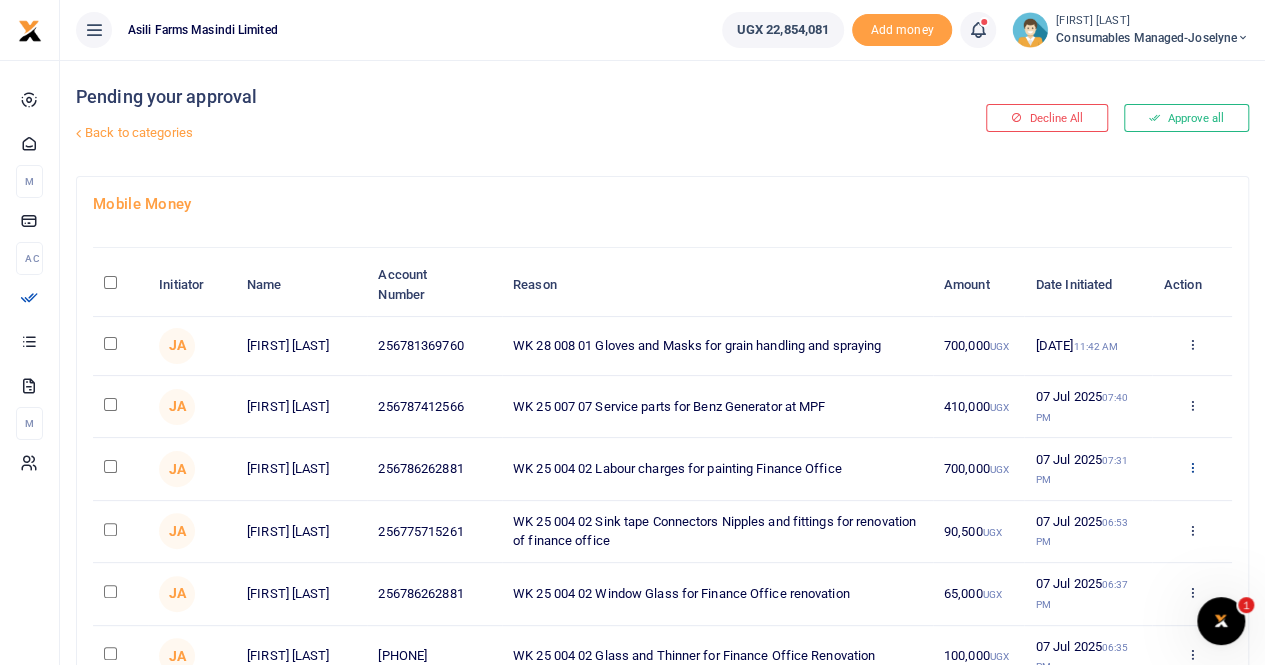 click at bounding box center (1191, 344) 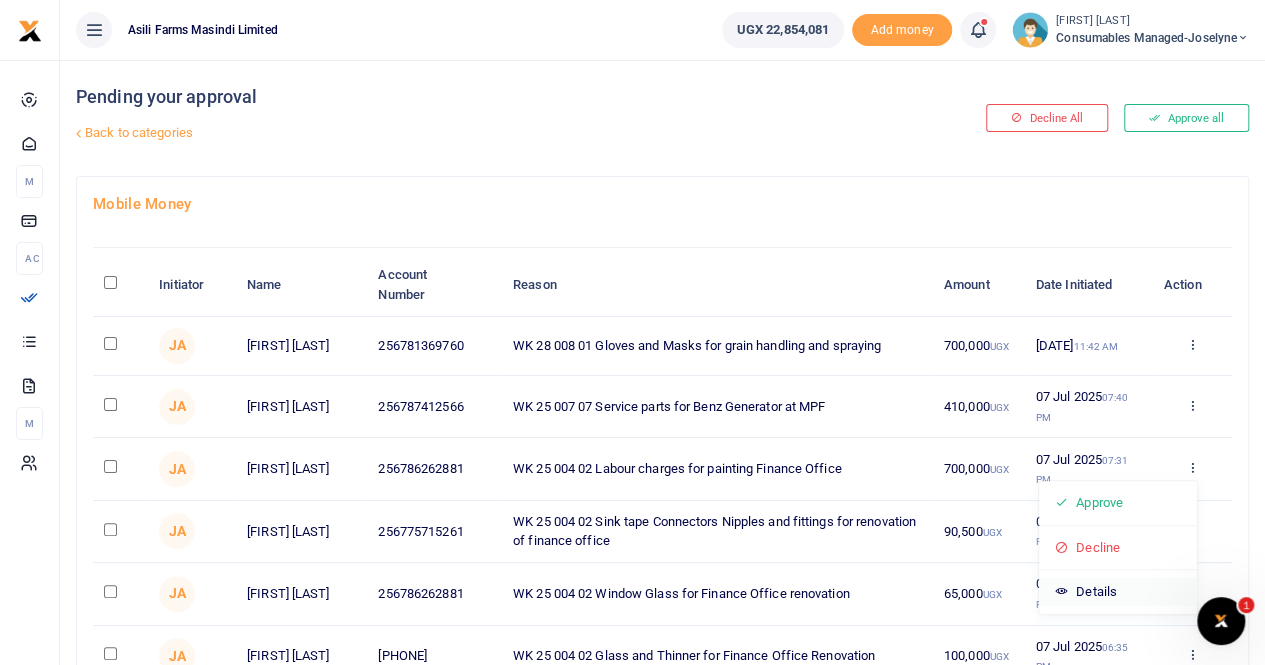 click on "Details" at bounding box center [1118, 592] 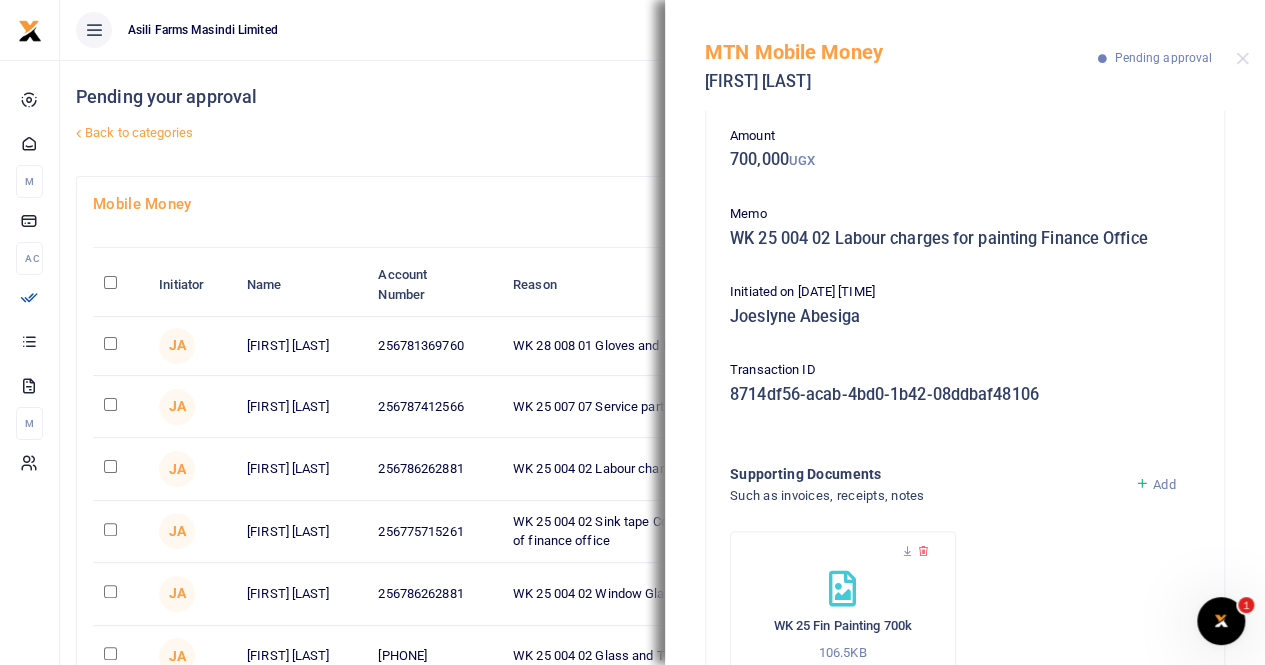 scroll, scrollTop: 179, scrollLeft: 0, axis: vertical 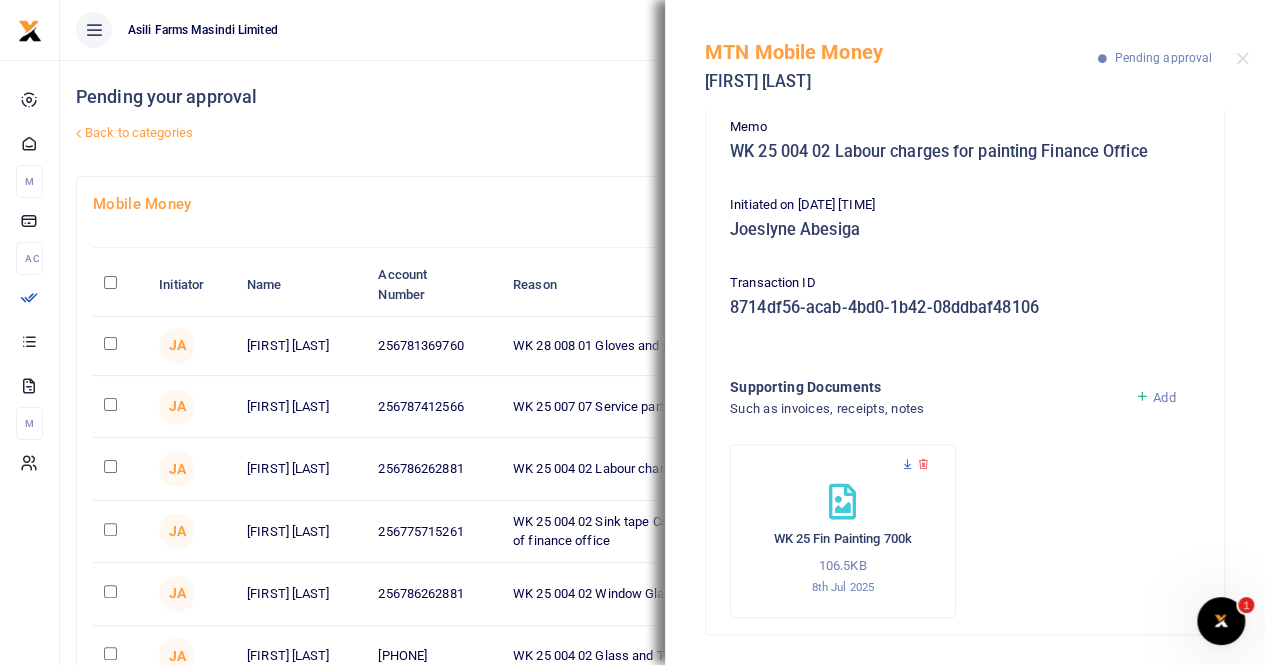 click at bounding box center [907, 464] 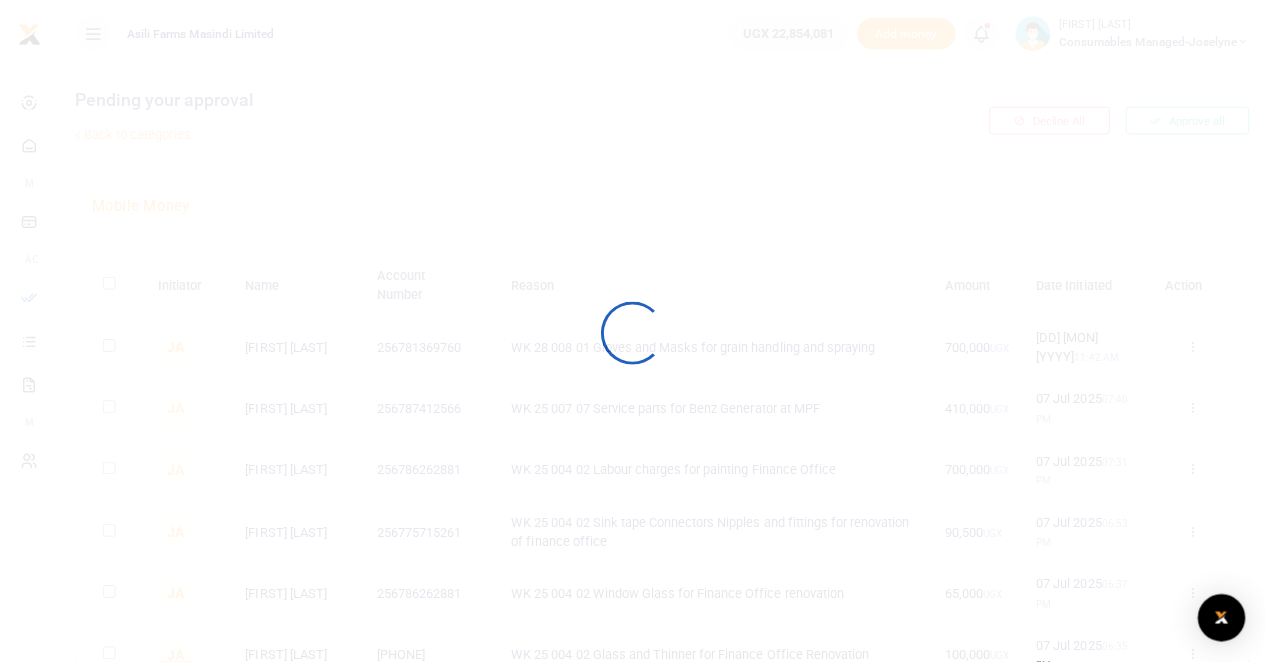 scroll, scrollTop: 0, scrollLeft: 0, axis: both 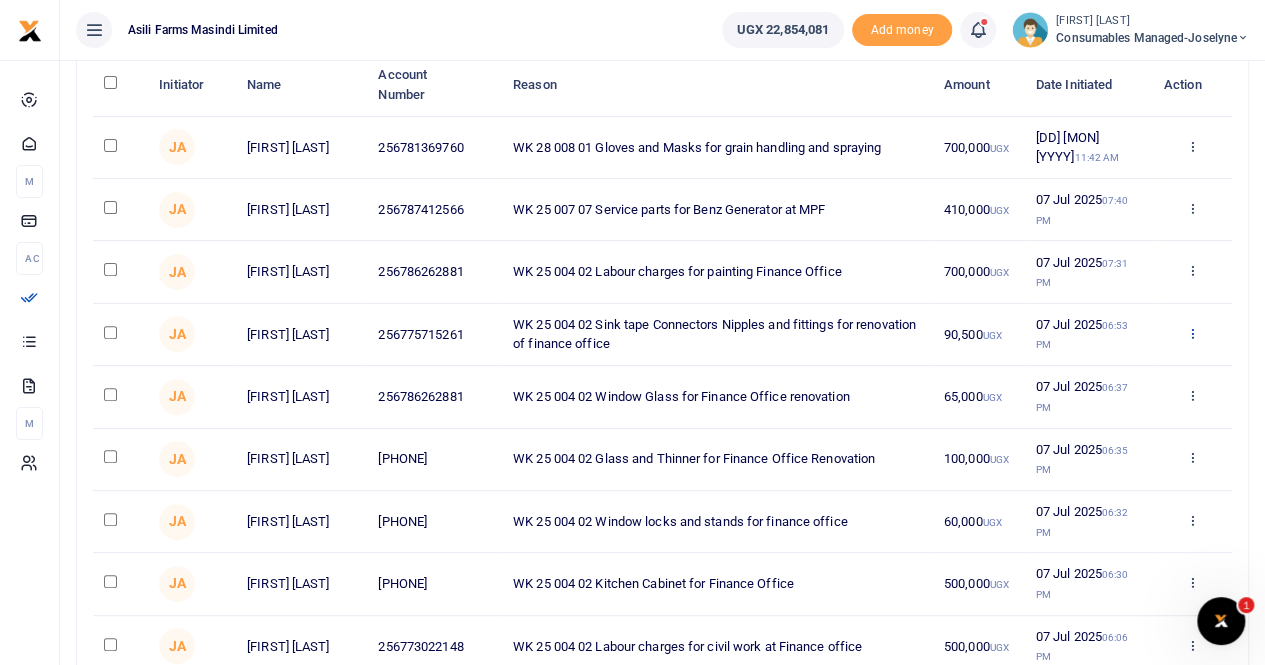 click at bounding box center (1191, 208) 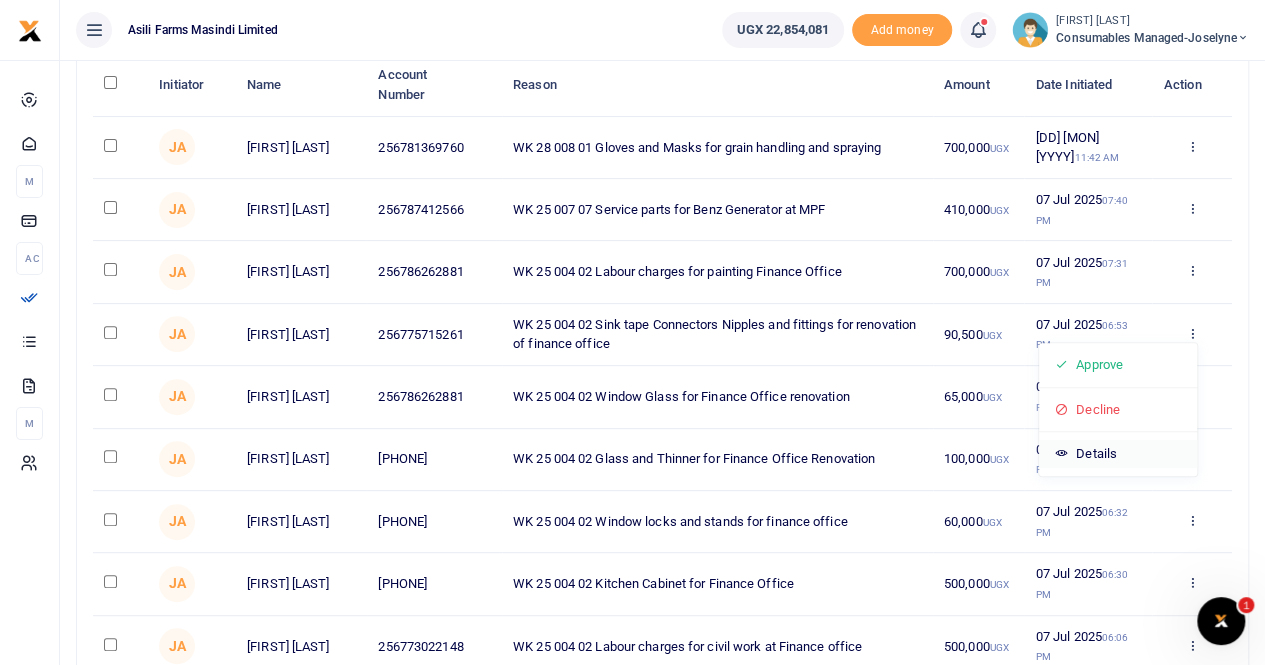 click on "Details" at bounding box center [1118, 454] 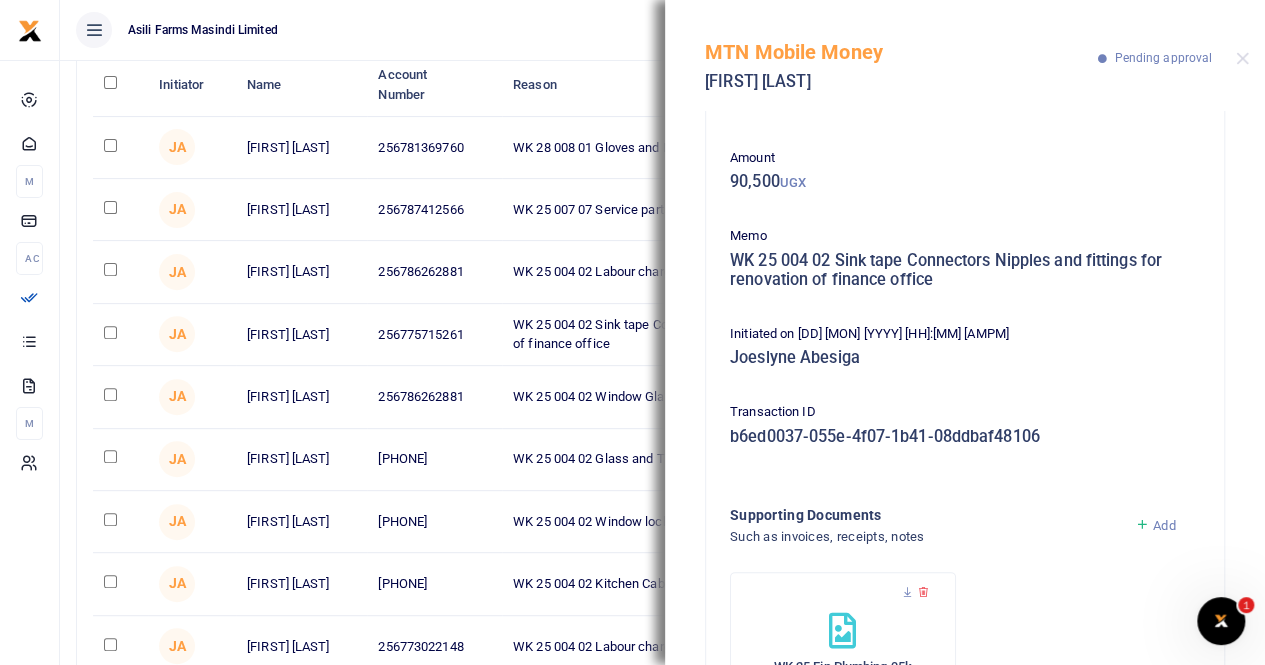 scroll, scrollTop: 198, scrollLeft: 0, axis: vertical 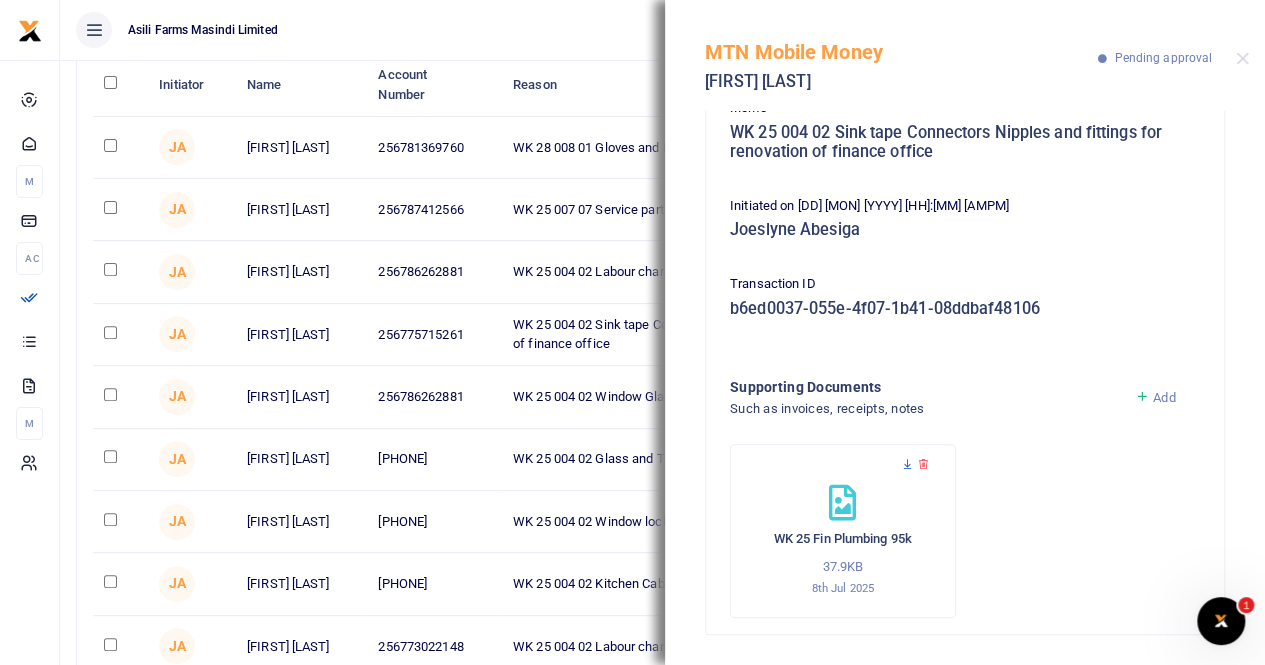 click at bounding box center (907, 464) 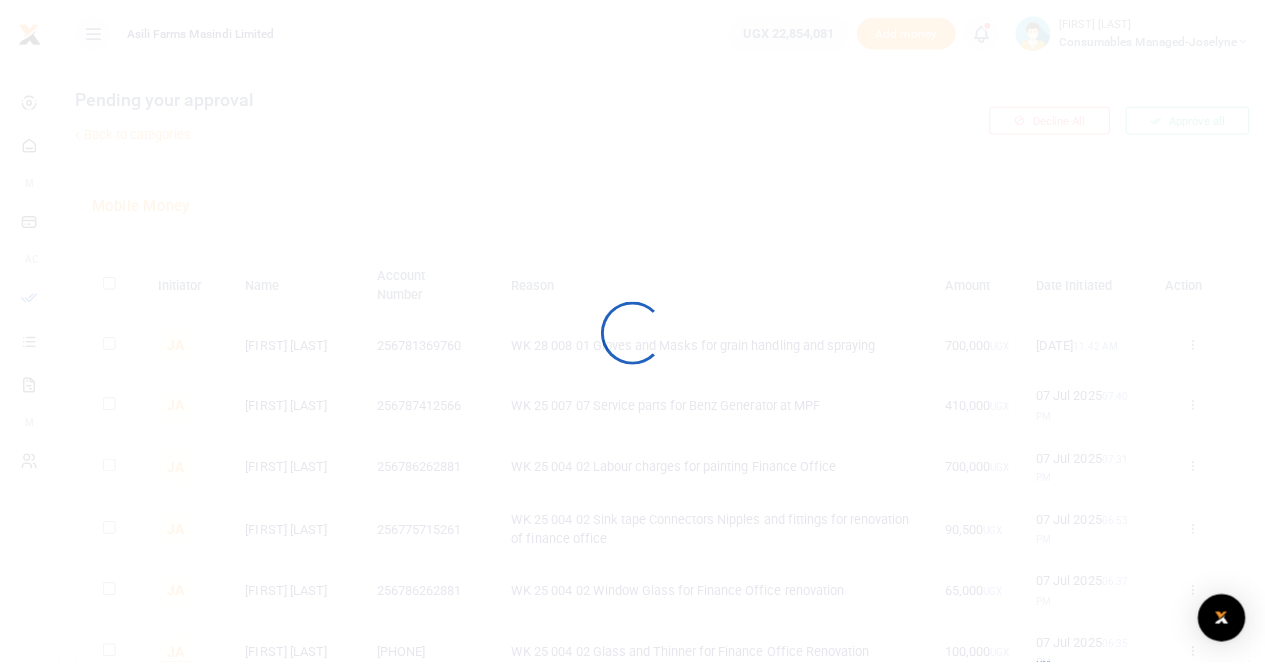 scroll, scrollTop: 0, scrollLeft: 0, axis: both 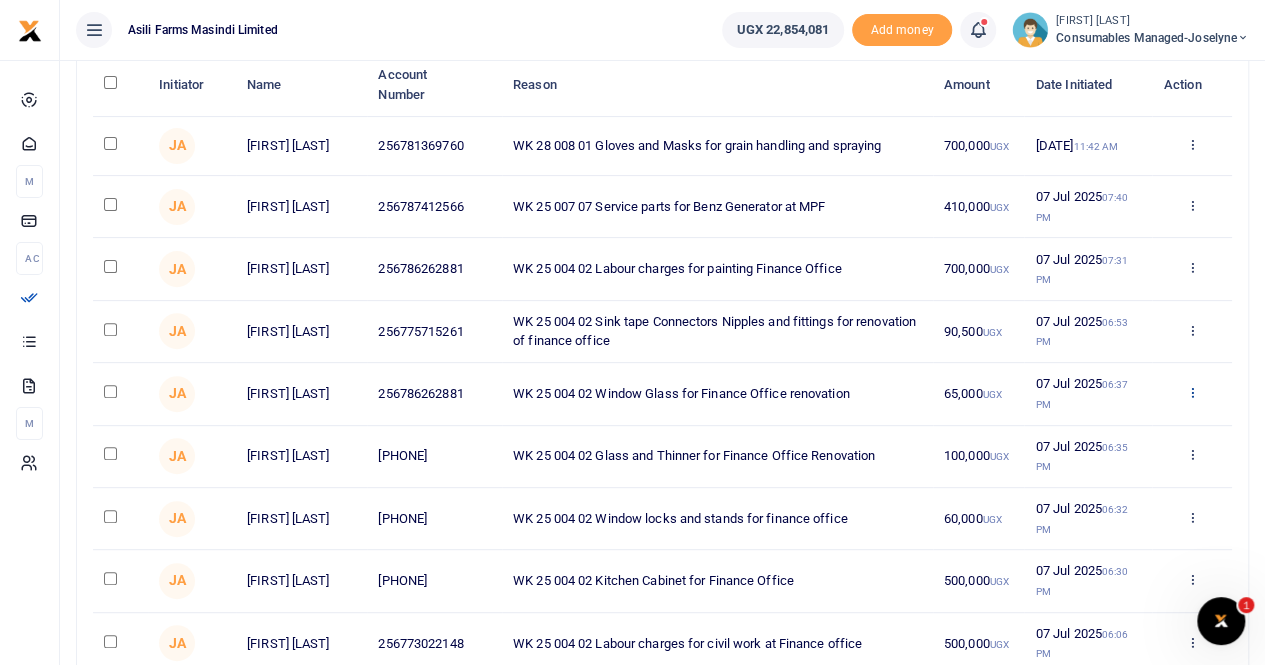 click at bounding box center [1191, 144] 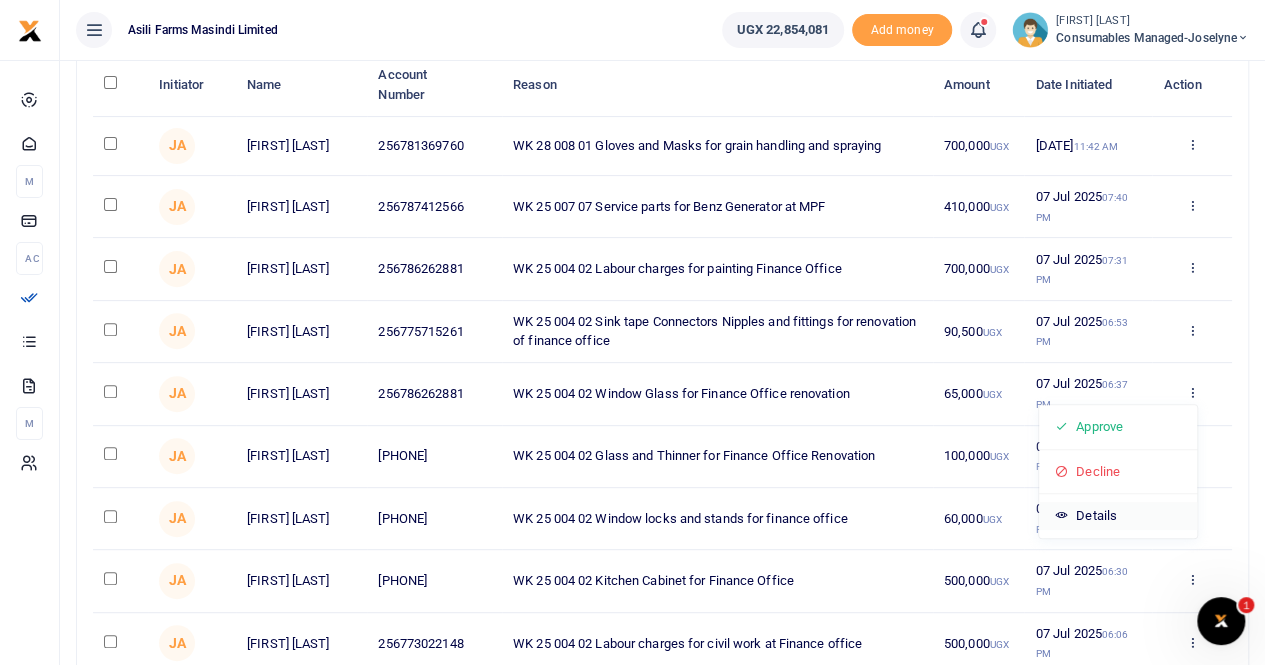 click on "Details" at bounding box center (1118, 516) 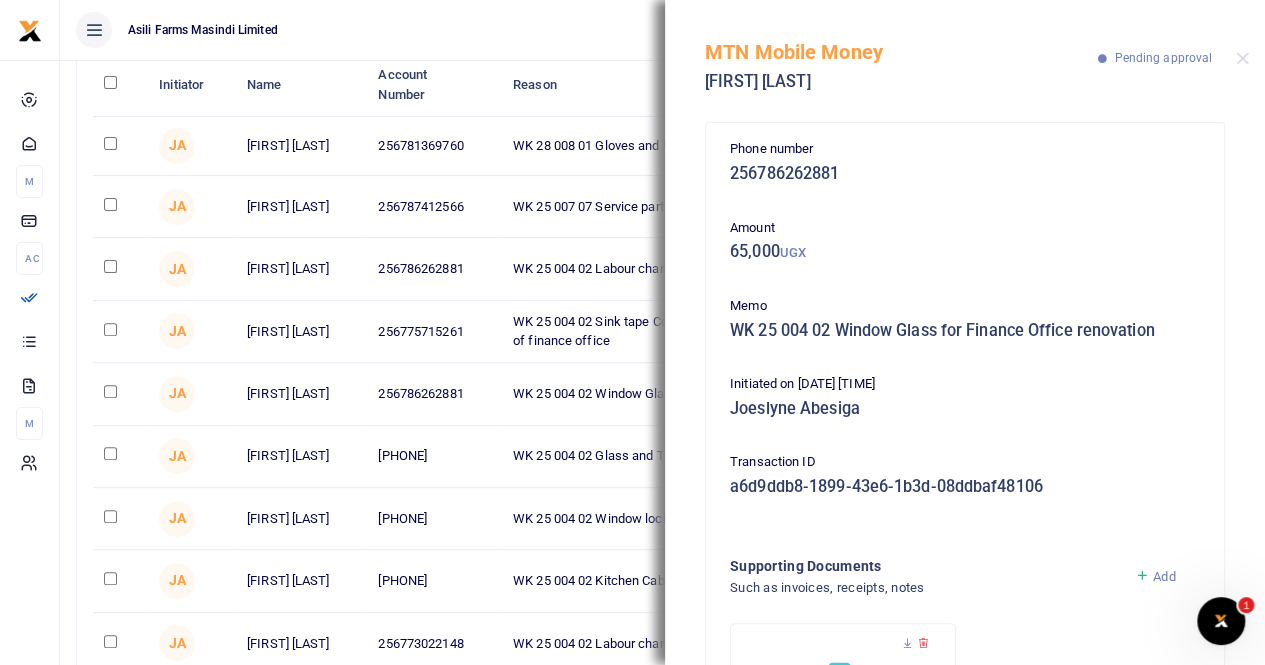 scroll, scrollTop: 179, scrollLeft: 0, axis: vertical 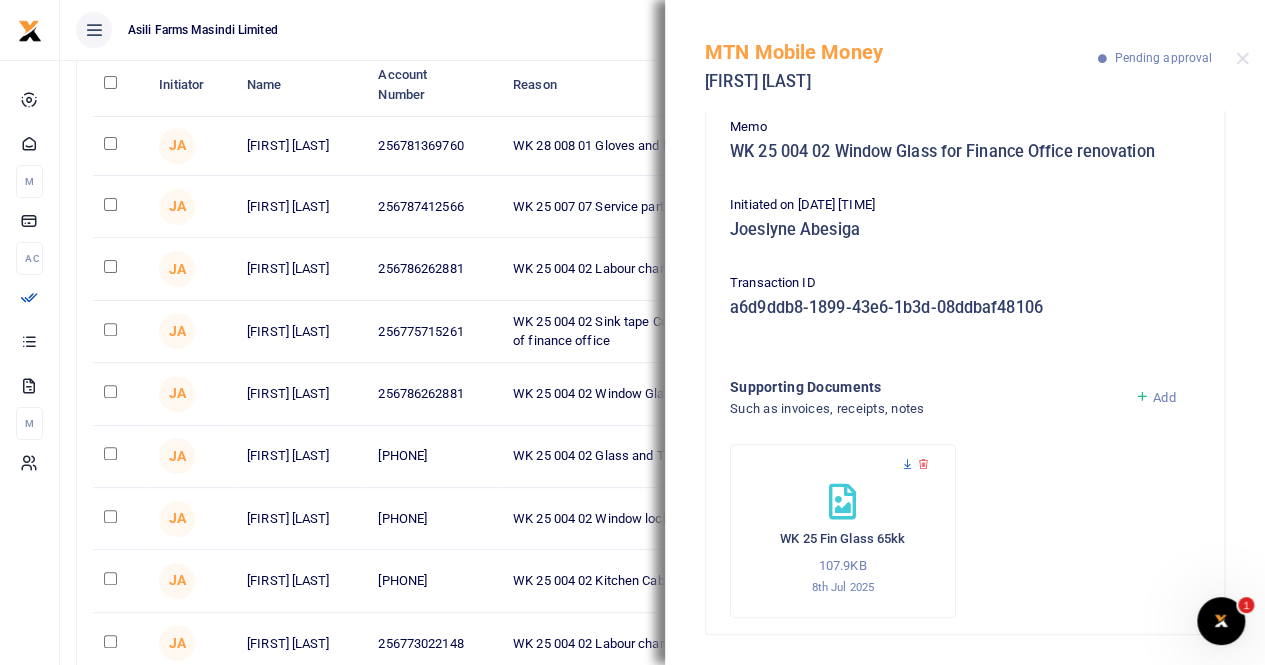 click at bounding box center (907, 464) 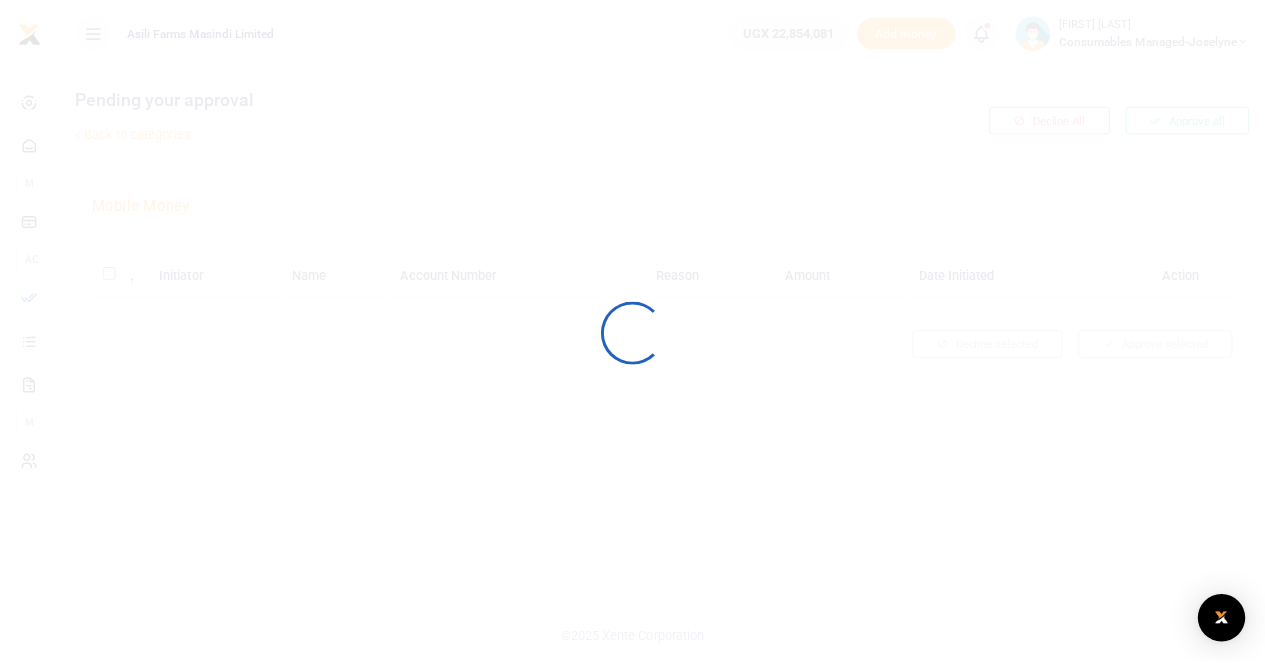 scroll, scrollTop: 0, scrollLeft: 0, axis: both 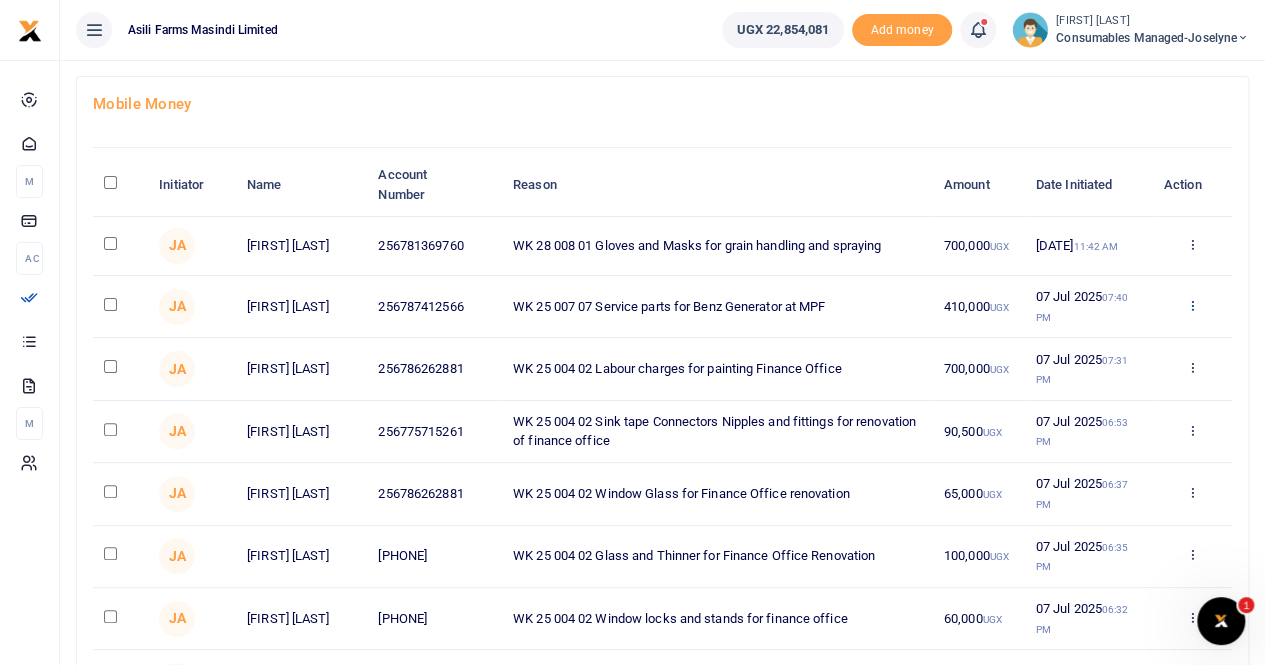 click at bounding box center [1191, 305] 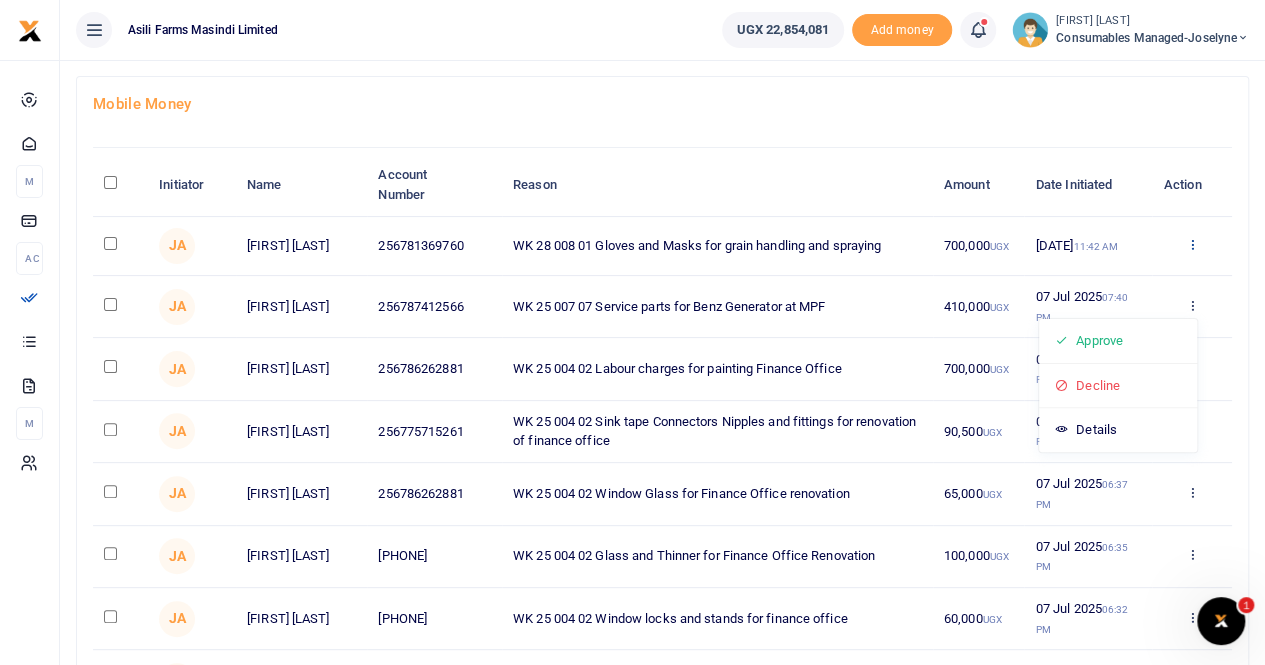 click at bounding box center [1191, 244] 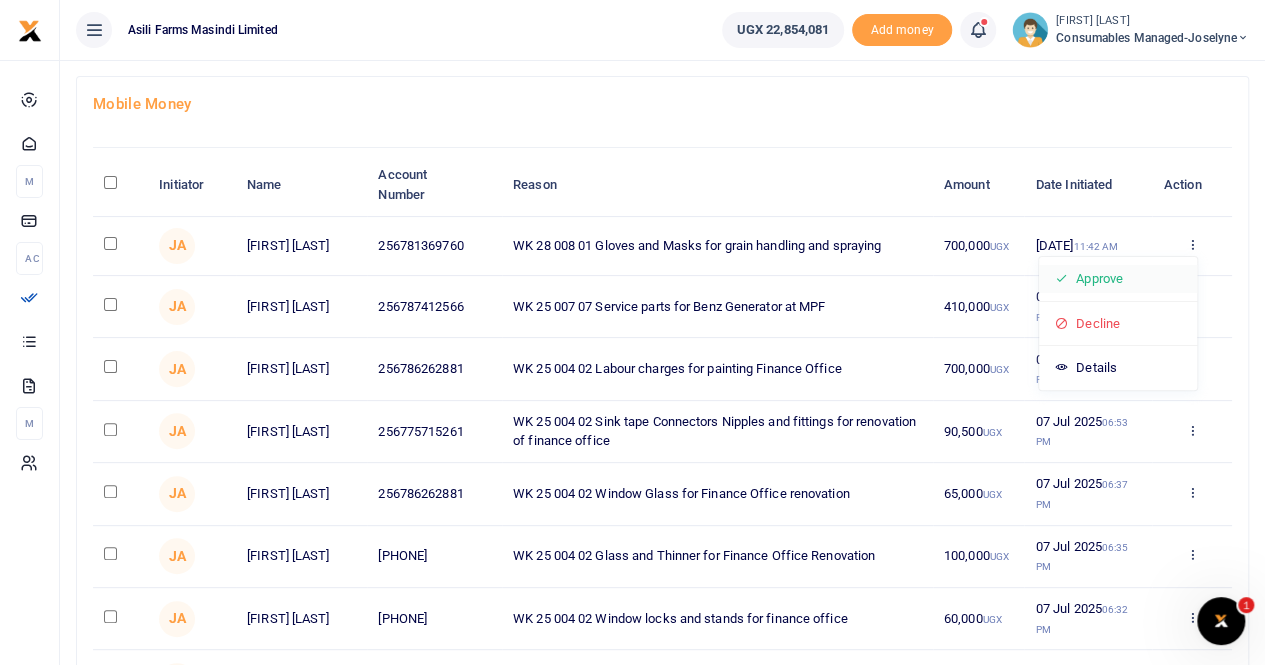 click on "Approve" at bounding box center [1118, 279] 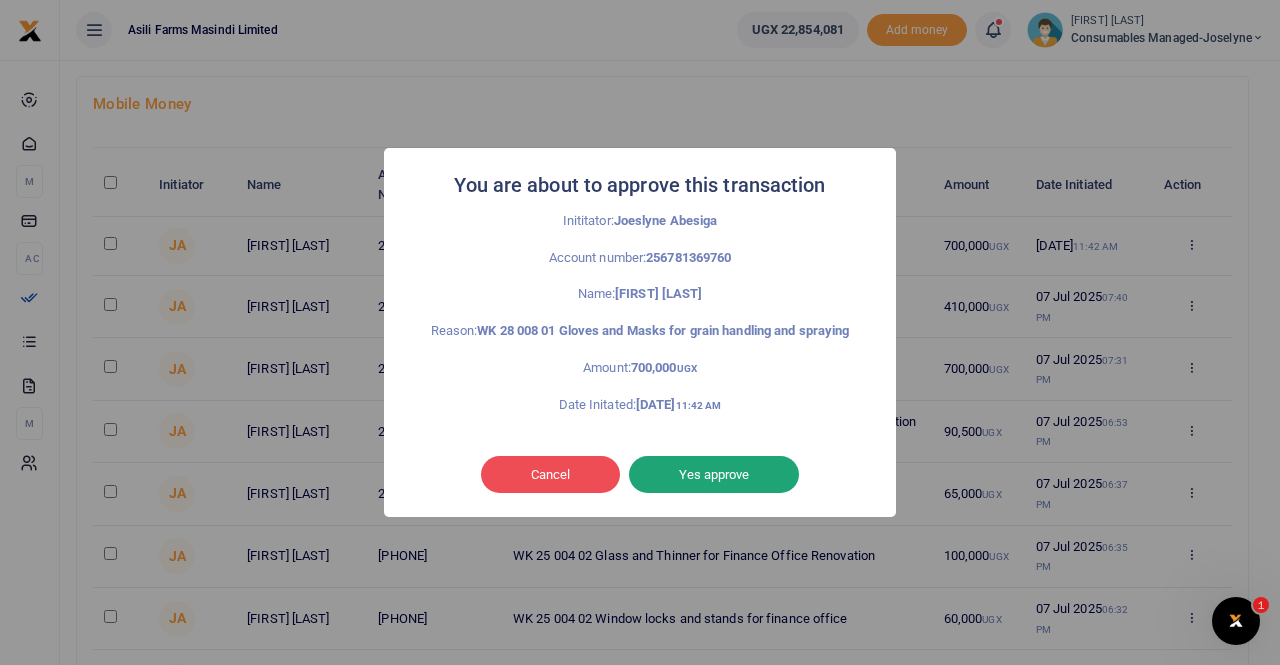 click on "Yes approve" at bounding box center (714, 475) 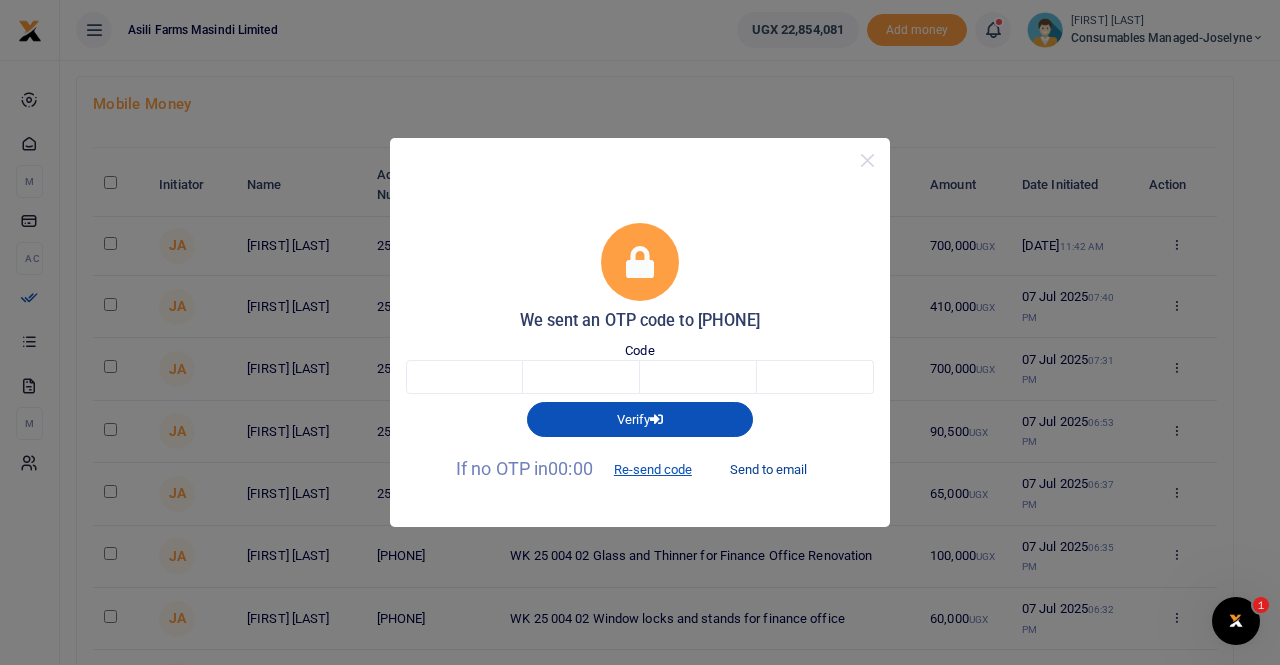 click on "Send to email" at bounding box center (768, 470) 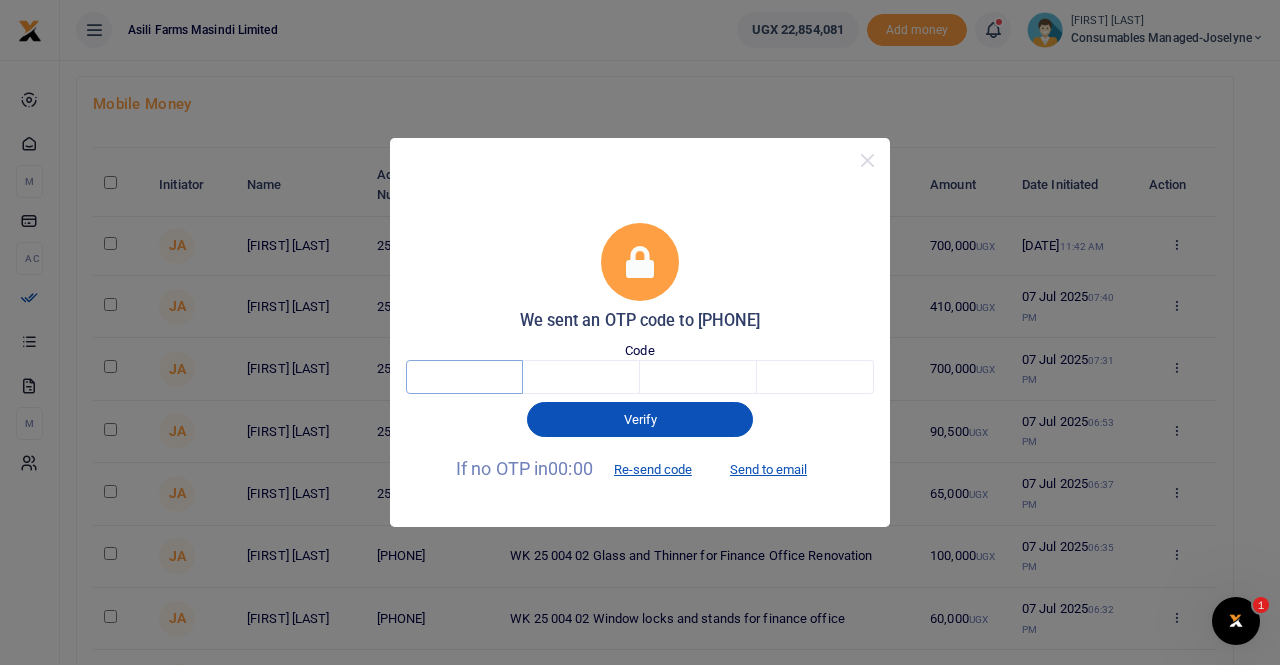 click at bounding box center (464, 377) 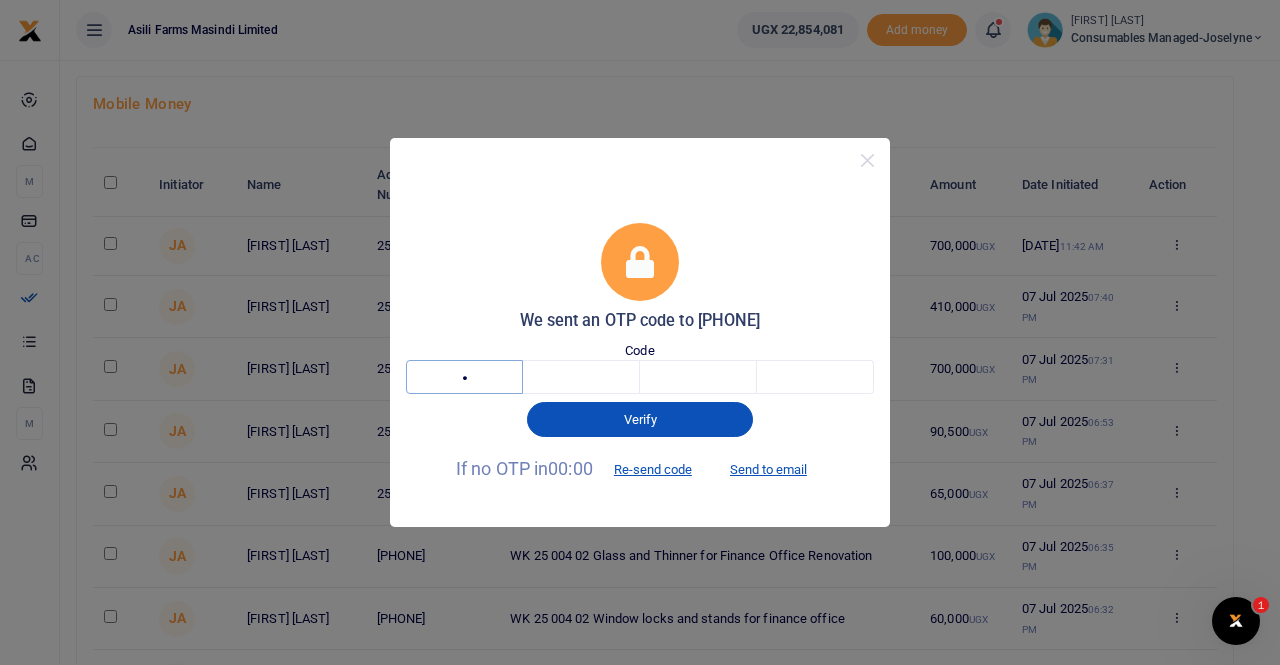 type on "8" 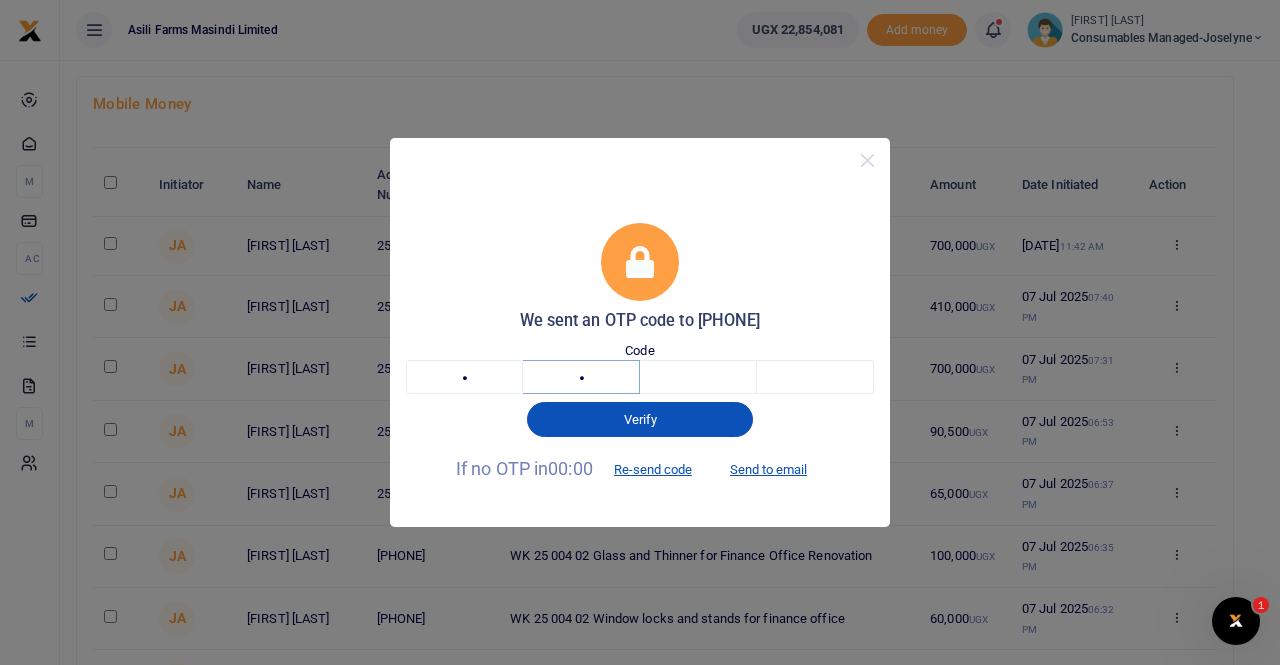 type on "3" 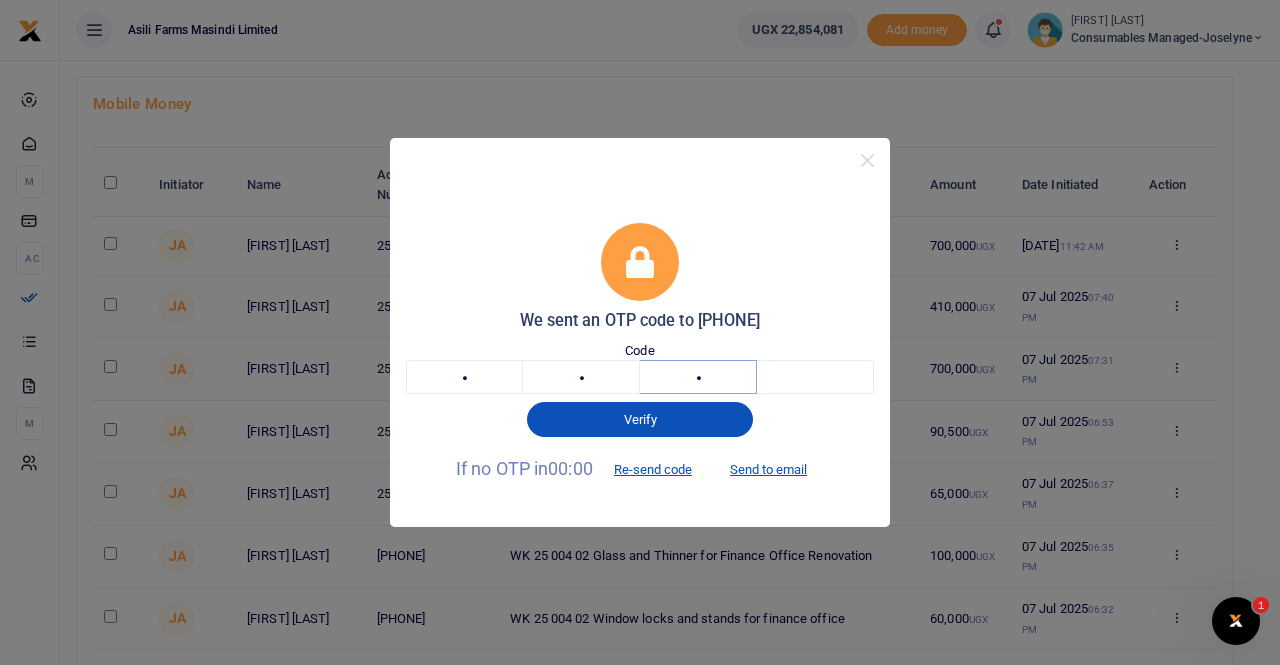 type on "0" 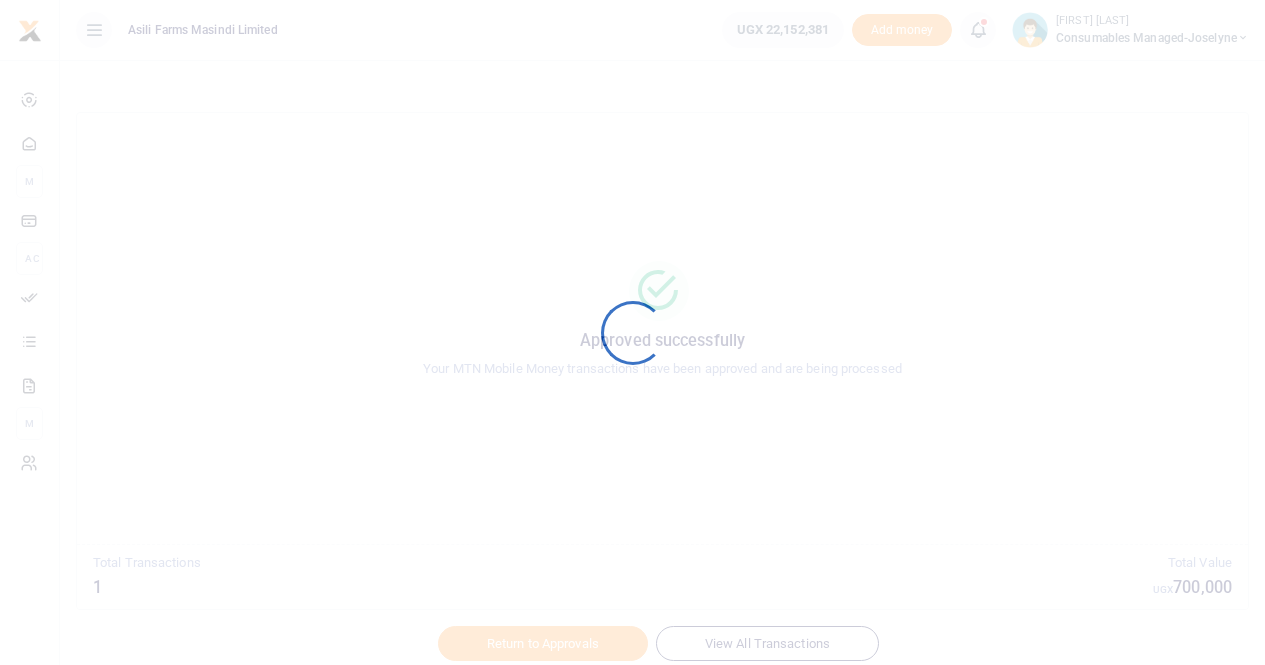 scroll, scrollTop: 0, scrollLeft: 0, axis: both 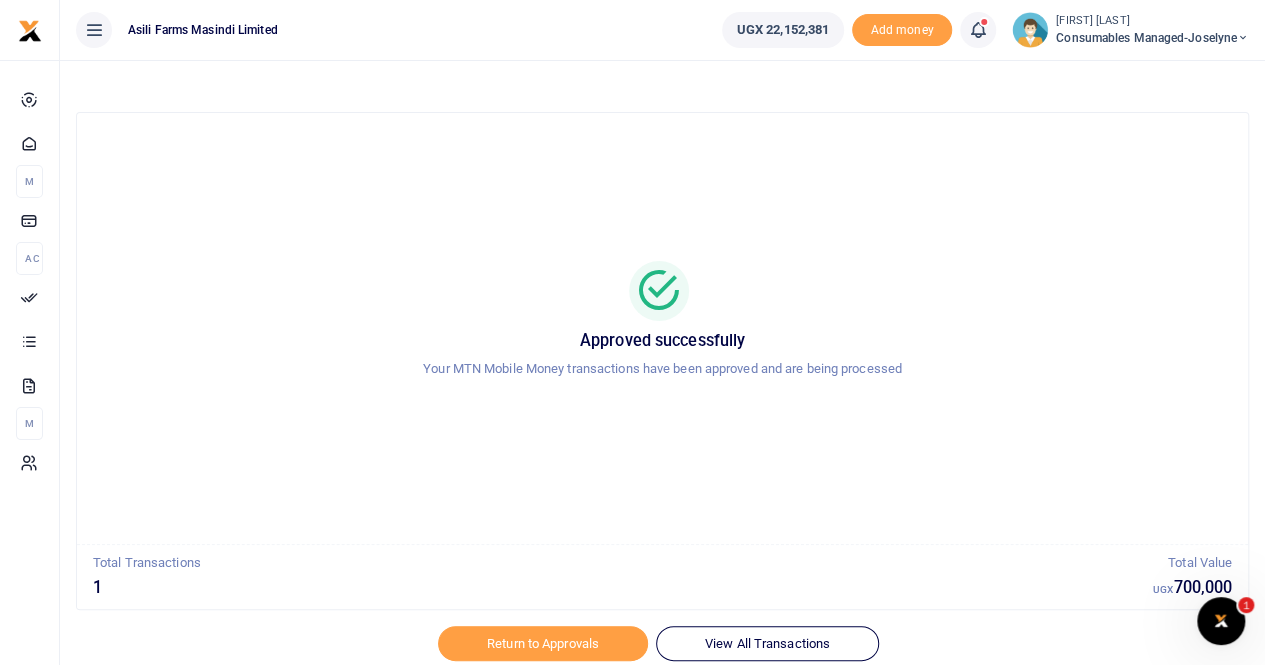 click at bounding box center (633, 653) 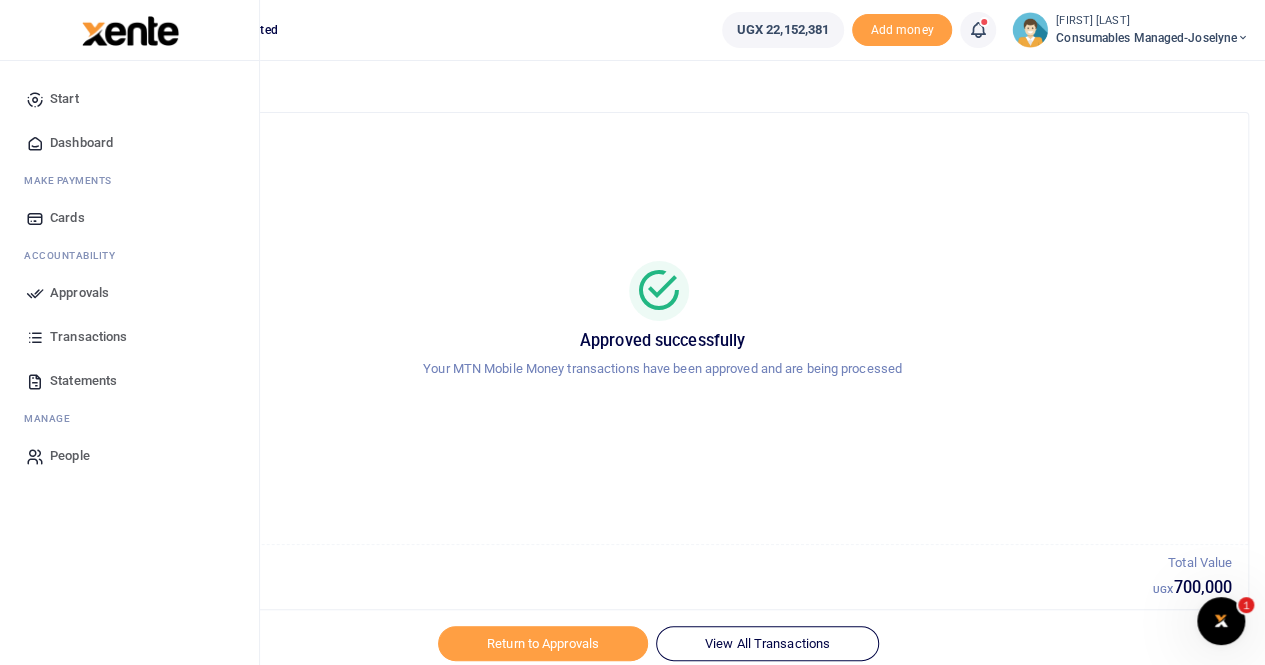 click on "Approvals" at bounding box center [79, 293] 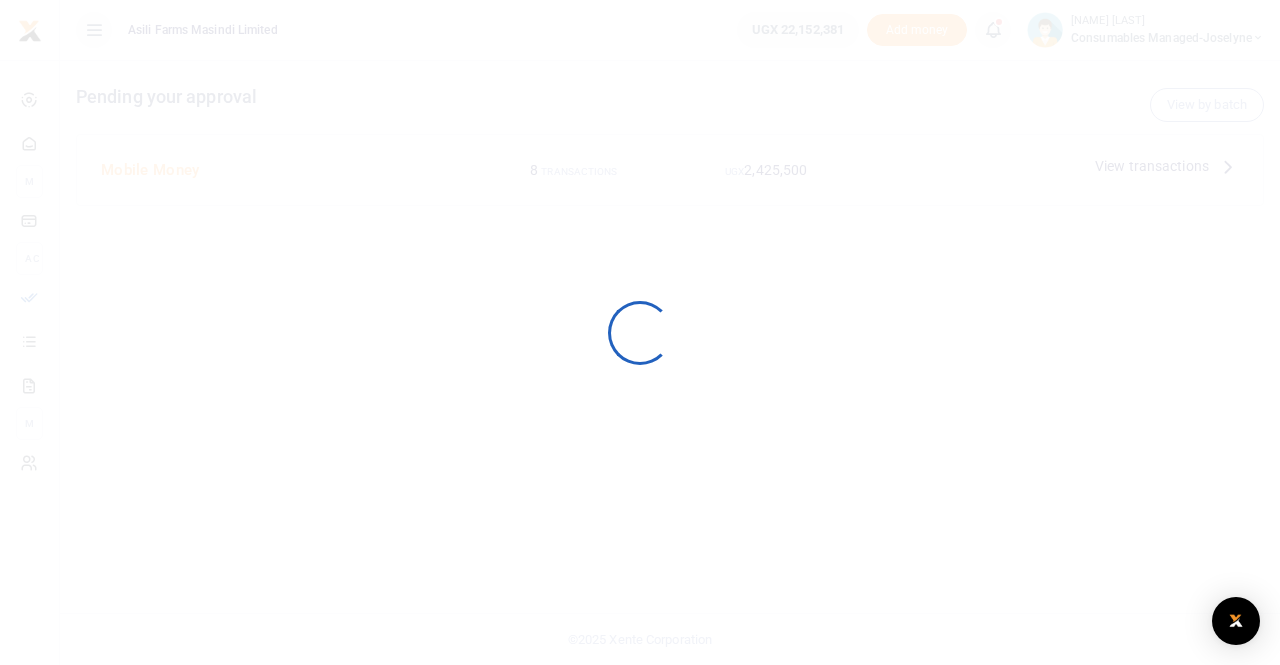 scroll, scrollTop: 0, scrollLeft: 0, axis: both 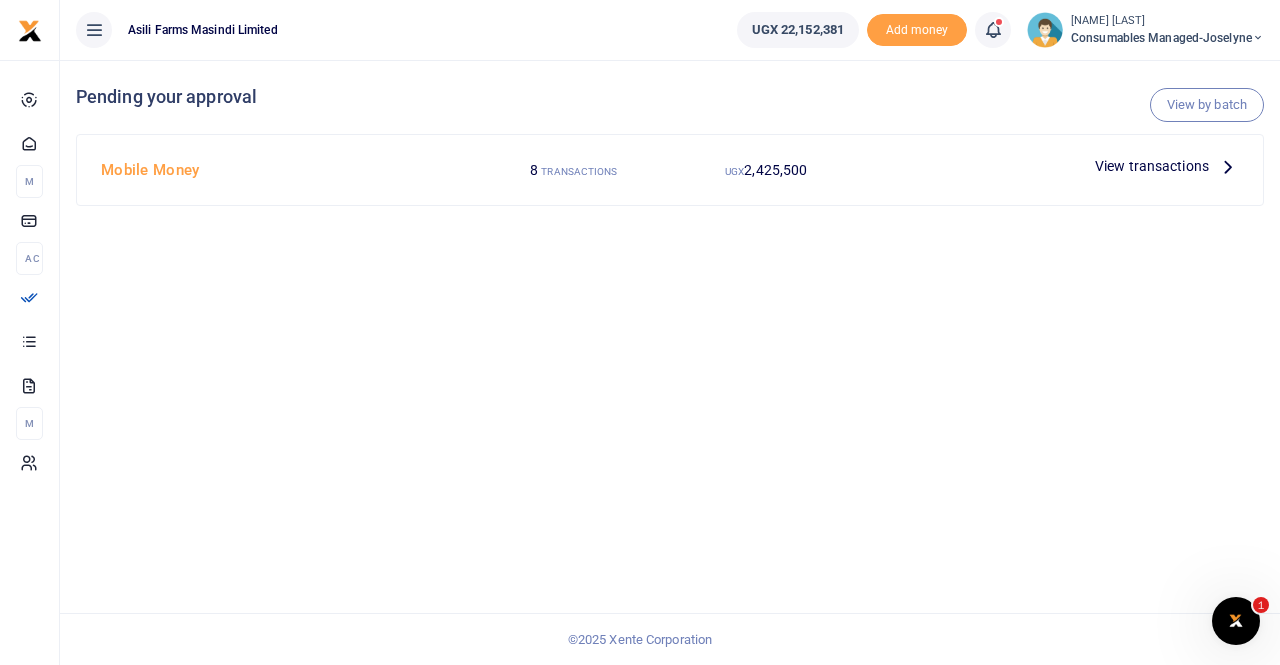 click at bounding box center (1228, 166) 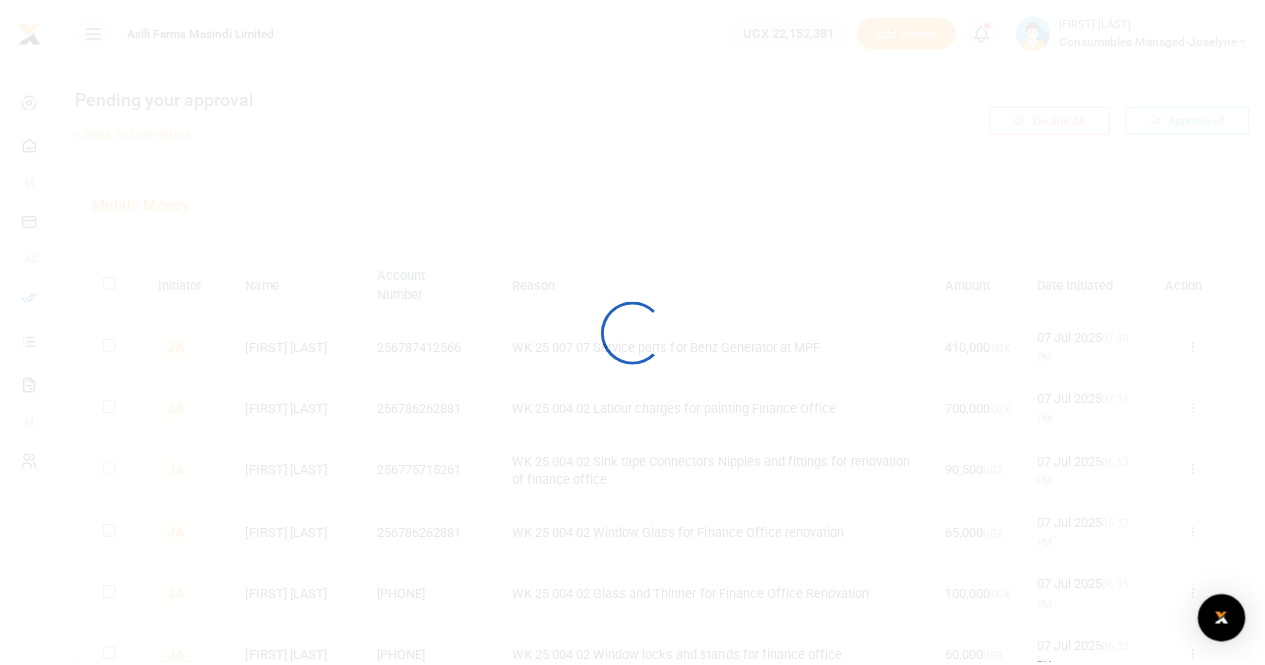 scroll, scrollTop: 0, scrollLeft: 0, axis: both 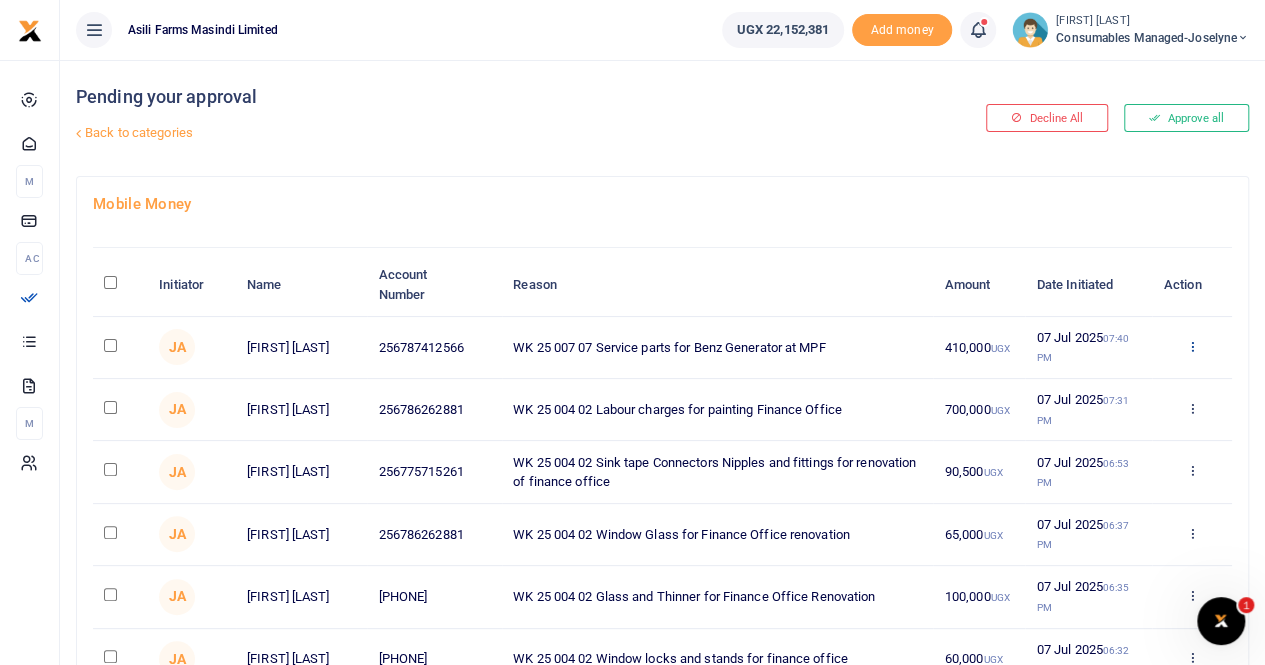 click at bounding box center (1191, 346) 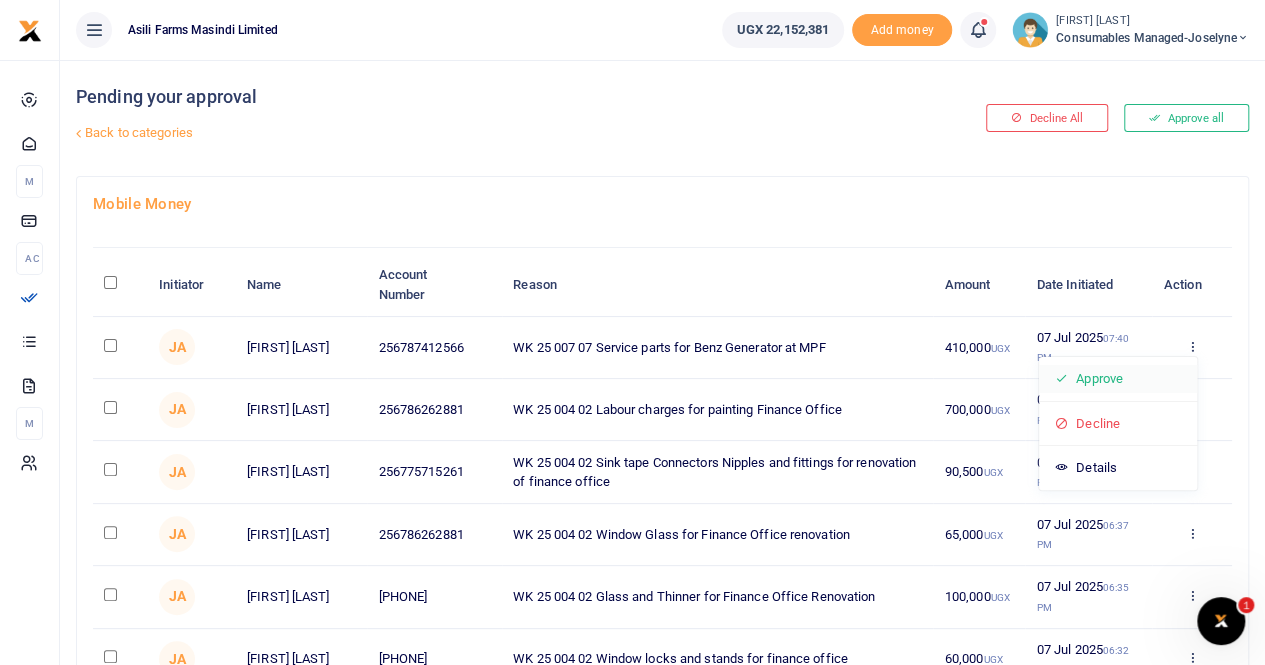 click on "Approve" at bounding box center [1118, 379] 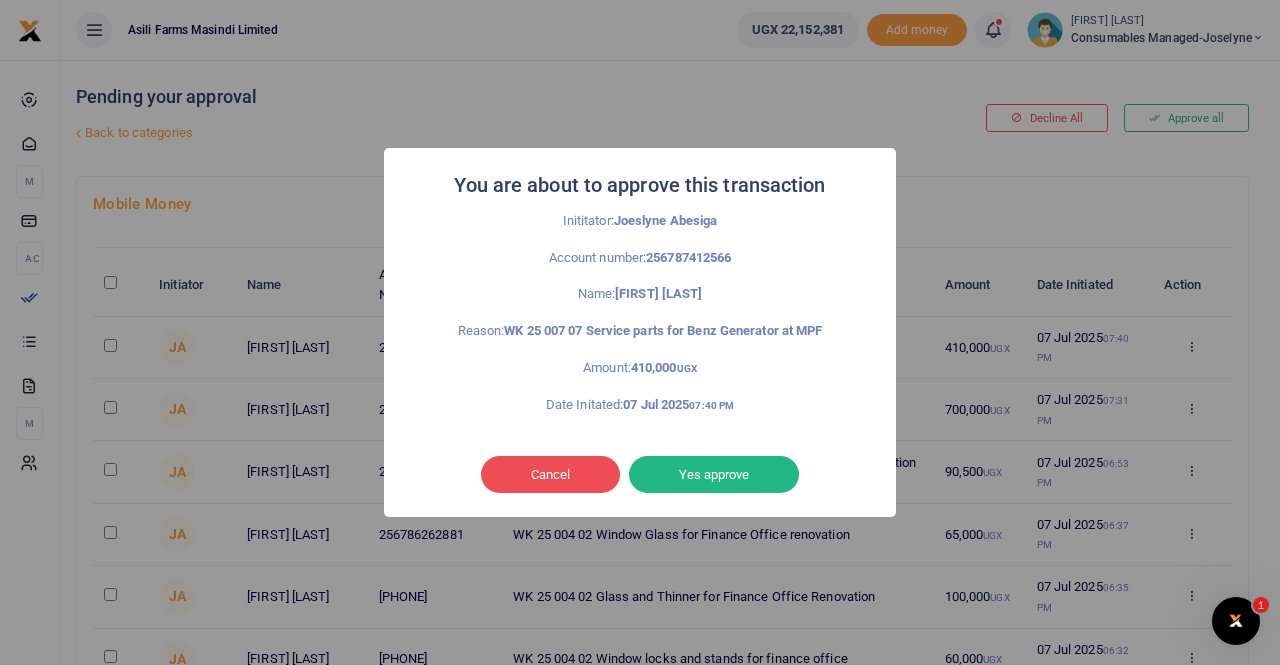 click on "You are about to approve this transaction ×
Inititator:  Joeslyne Abesiga
Account number:  256787412566
Name:  Jackline Nakato
Reason:  WK 25  007 07  Service parts for Benz Generator at MPF
Amount:  410,000  UGX
Date Initated:  07 Jul 2025  07:40 PM
Cancel No Yes approve" at bounding box center [640, 332] 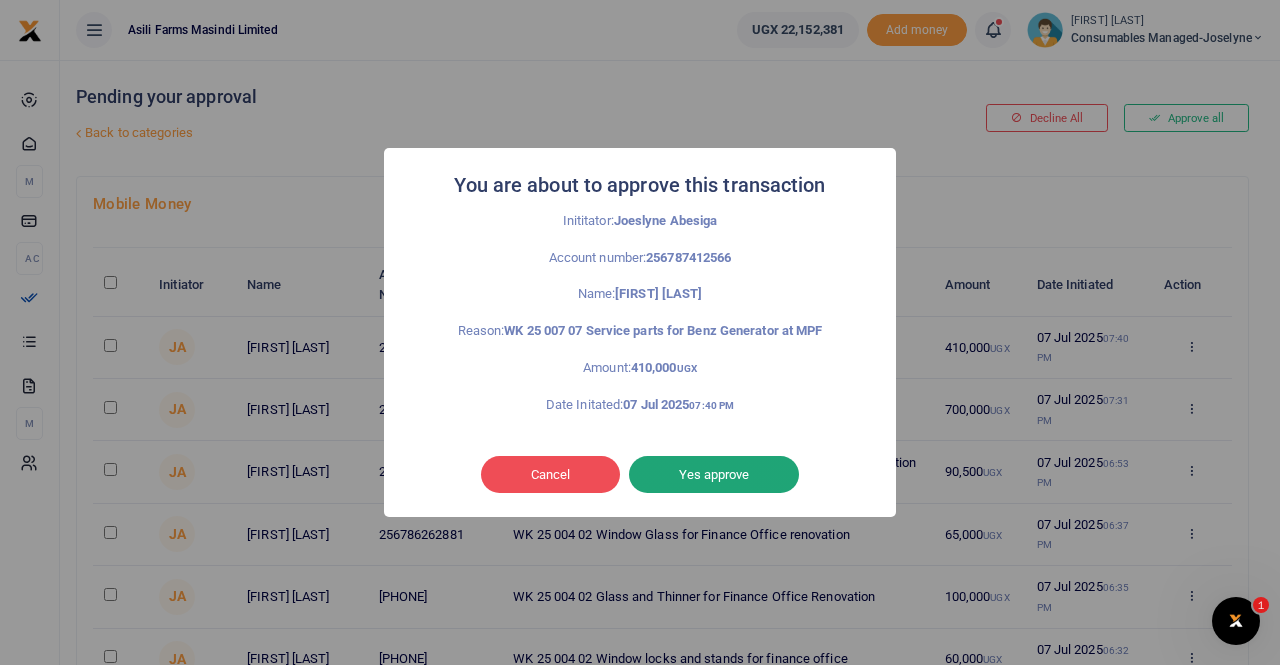 click on "Yes approve" at bounding box center (714, 475) 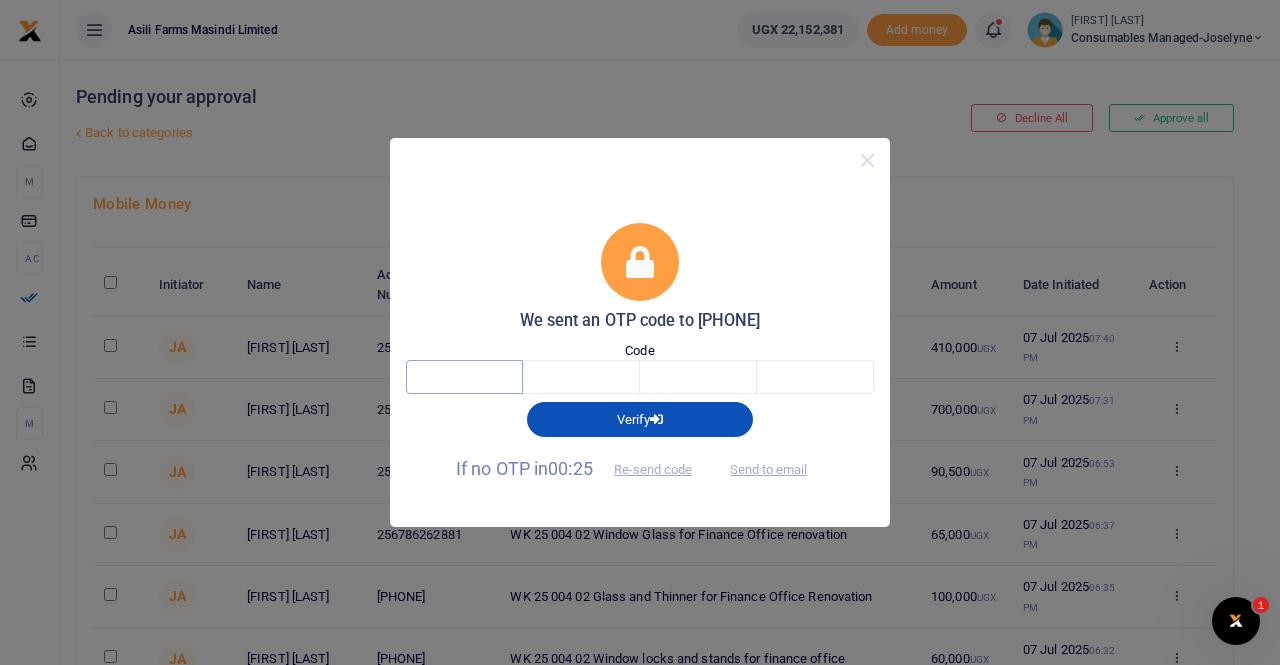click at bounding box center [464, 377] 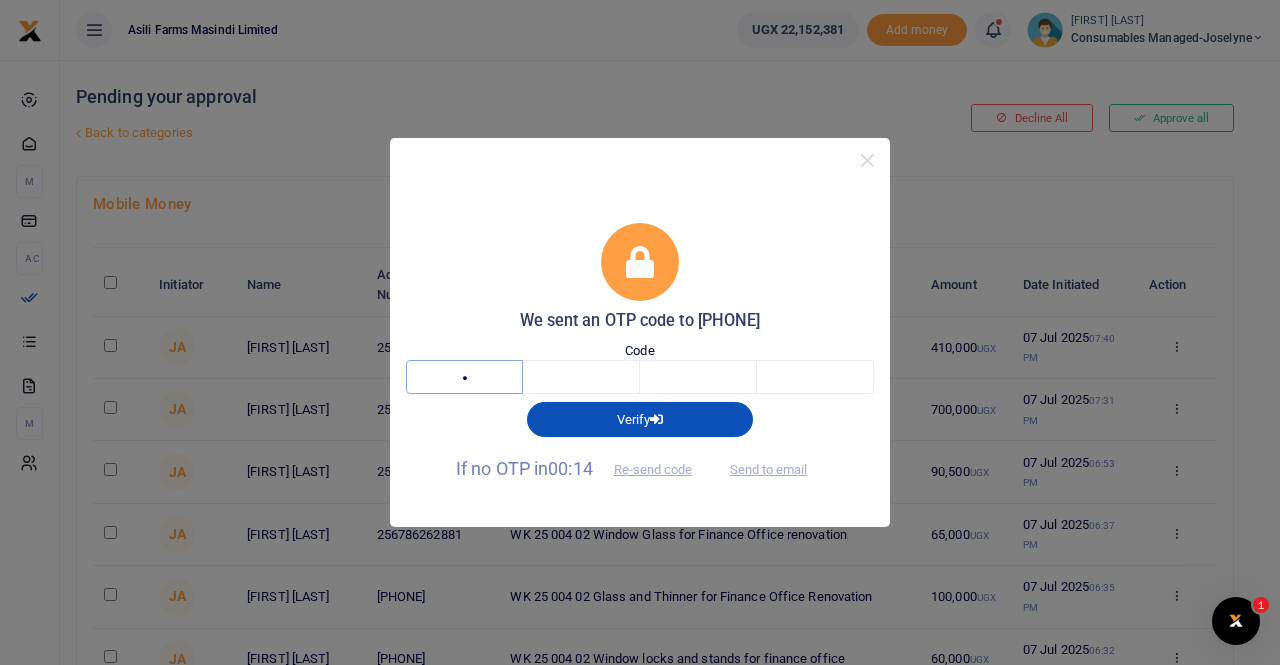 type on "1" 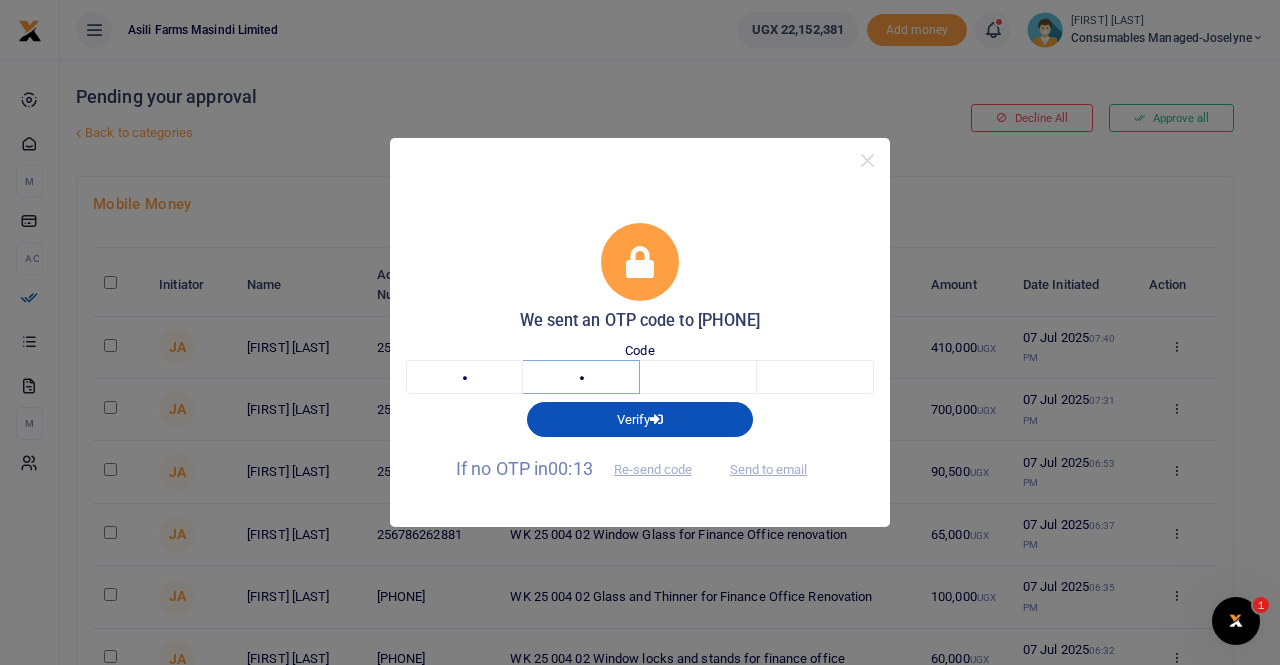 type on "5" 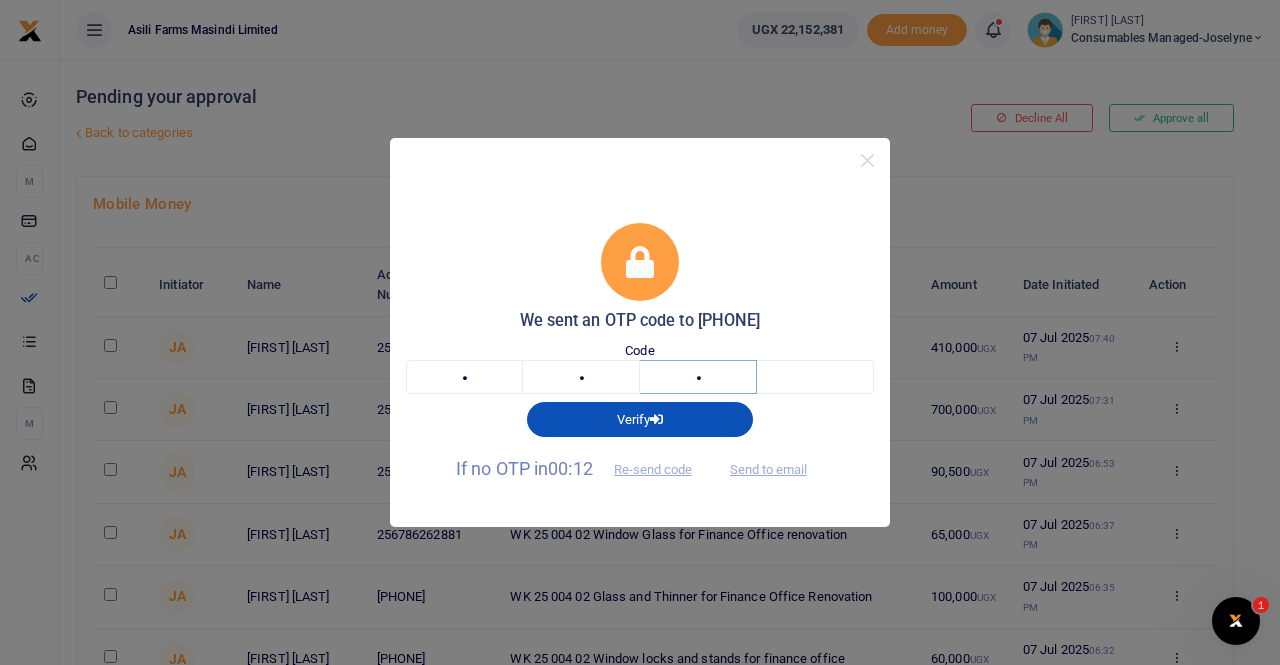type on "9" 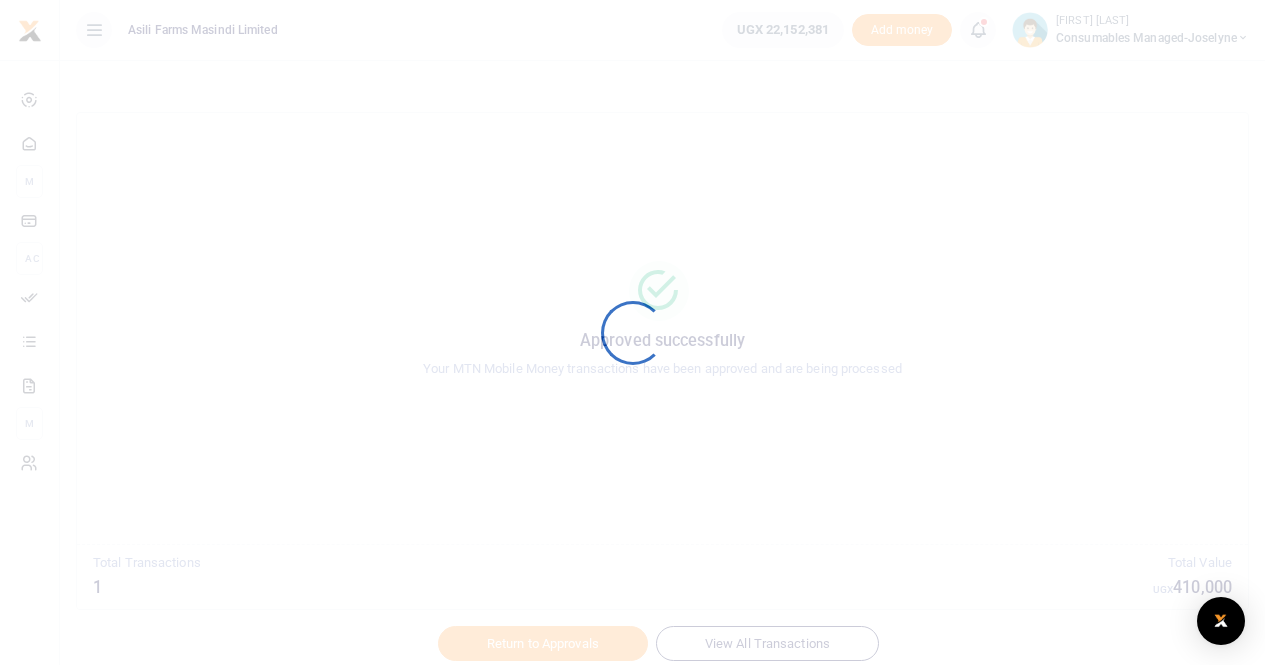 scroll, scrollTop: 0, scrollLeft: 0, axis: both 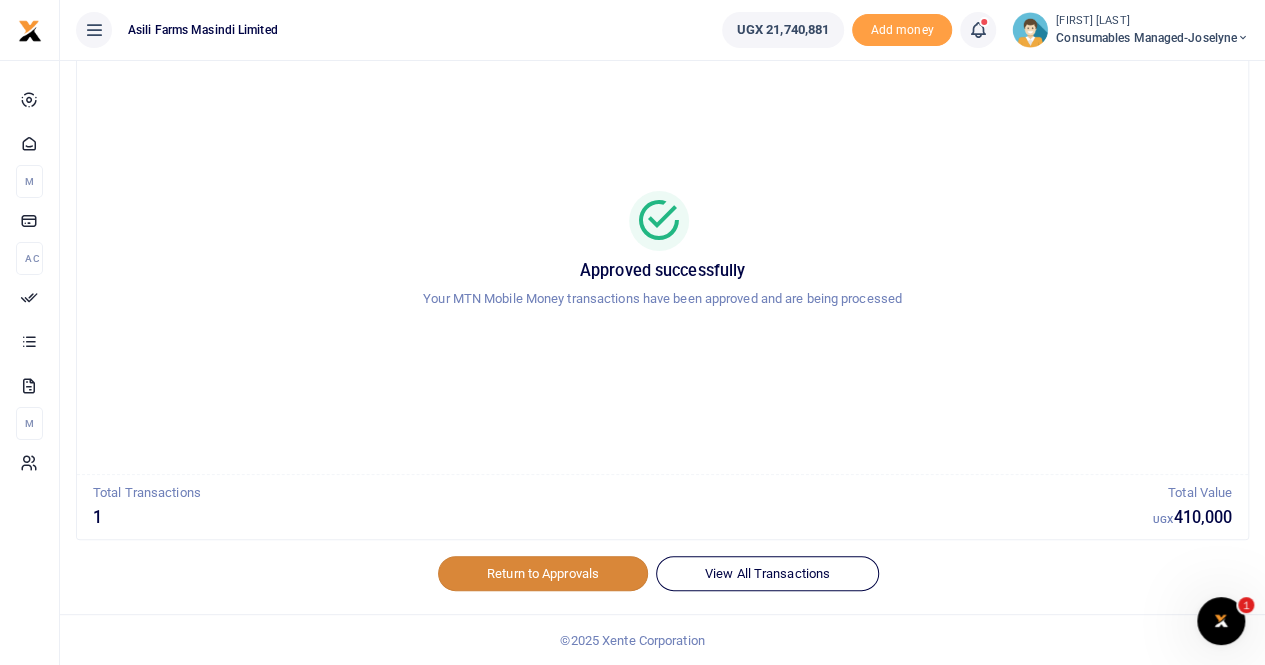 click on "Return to Approvals" at bounding box center [543, 573] 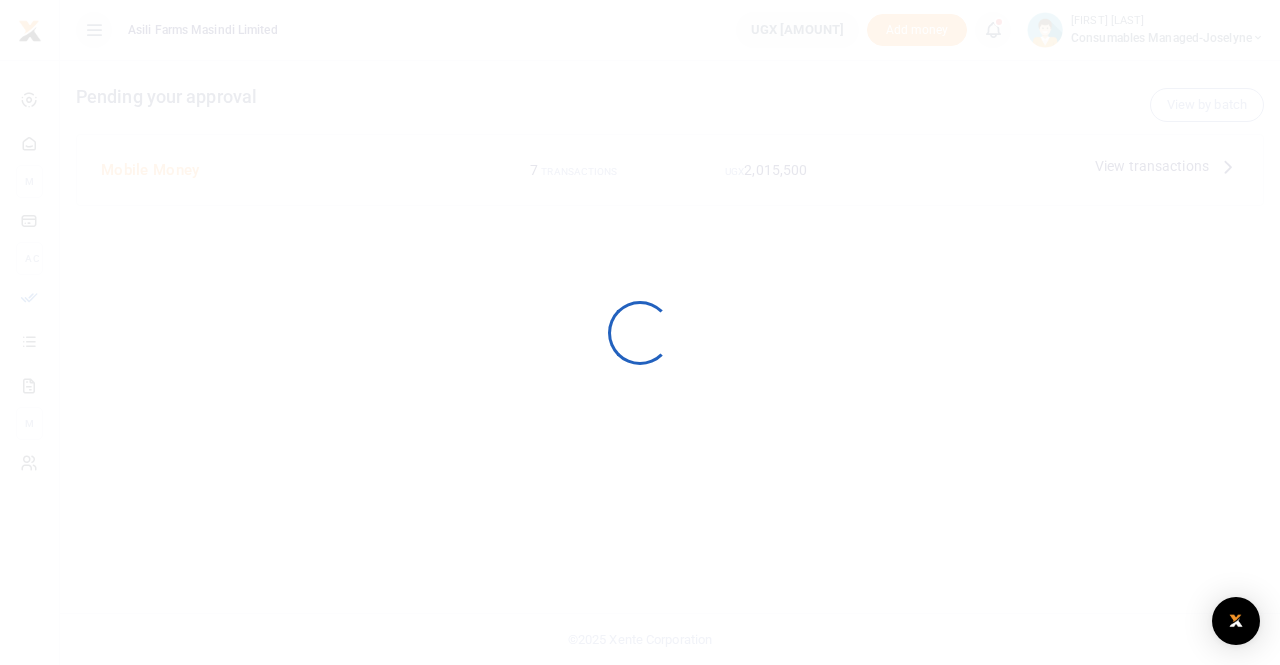 scroll, scrollTop: 0, scrollLeft: 0, axis: both 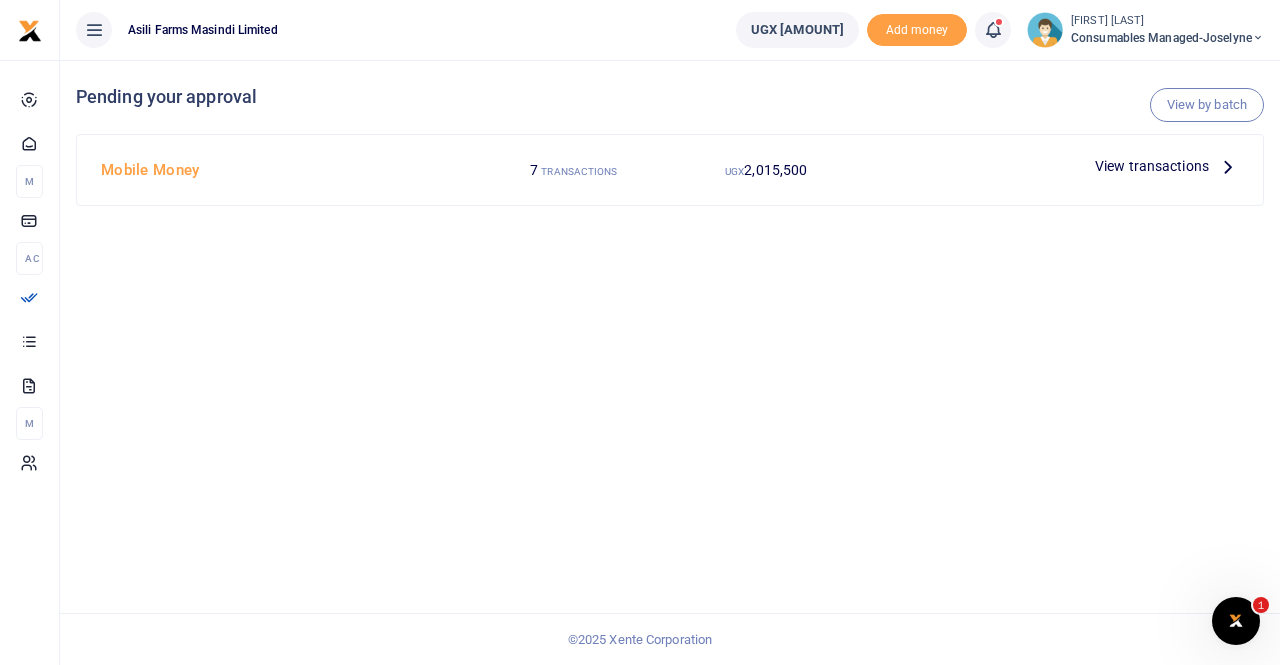 click at bounding box center (1228, 166) 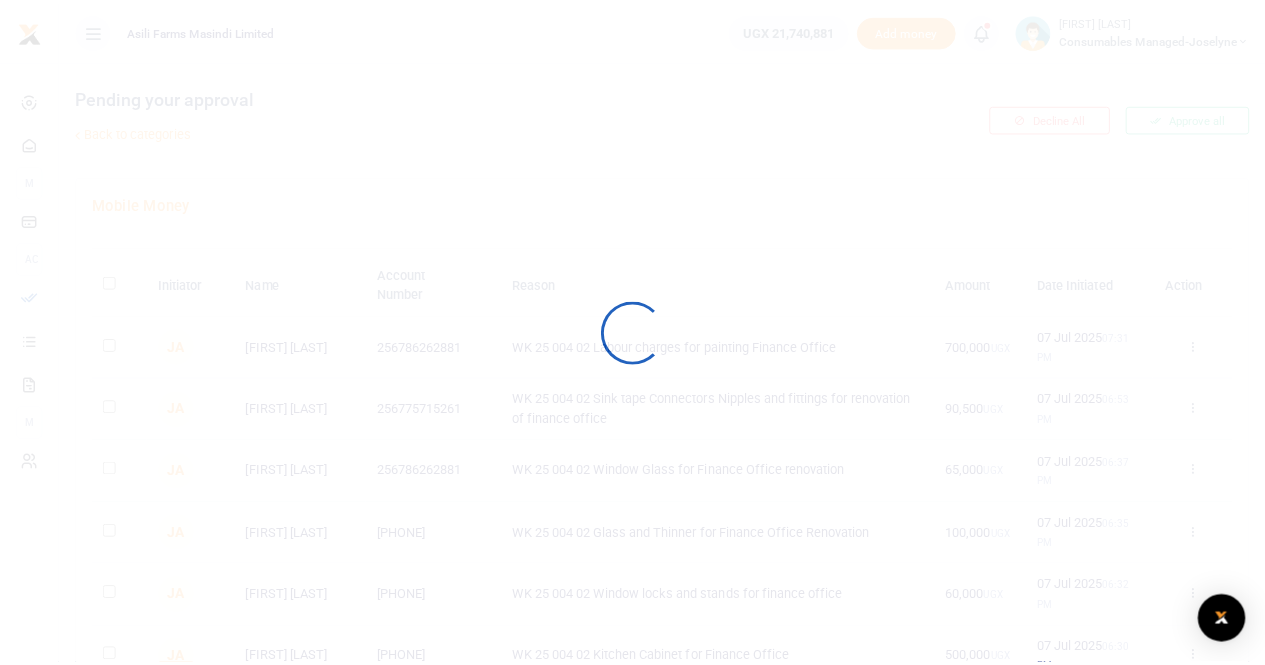 scroll, scrollTop: 0, scrollLeft: 0, axis: both 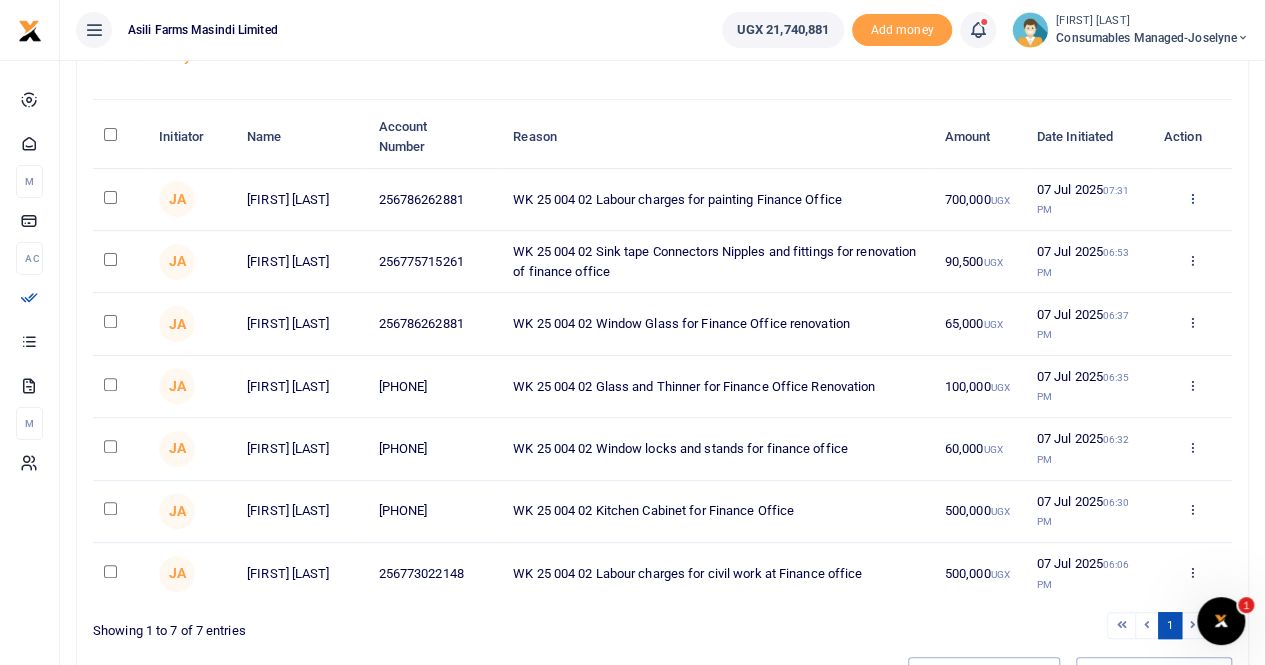 click at bounding box center (1191, 198) 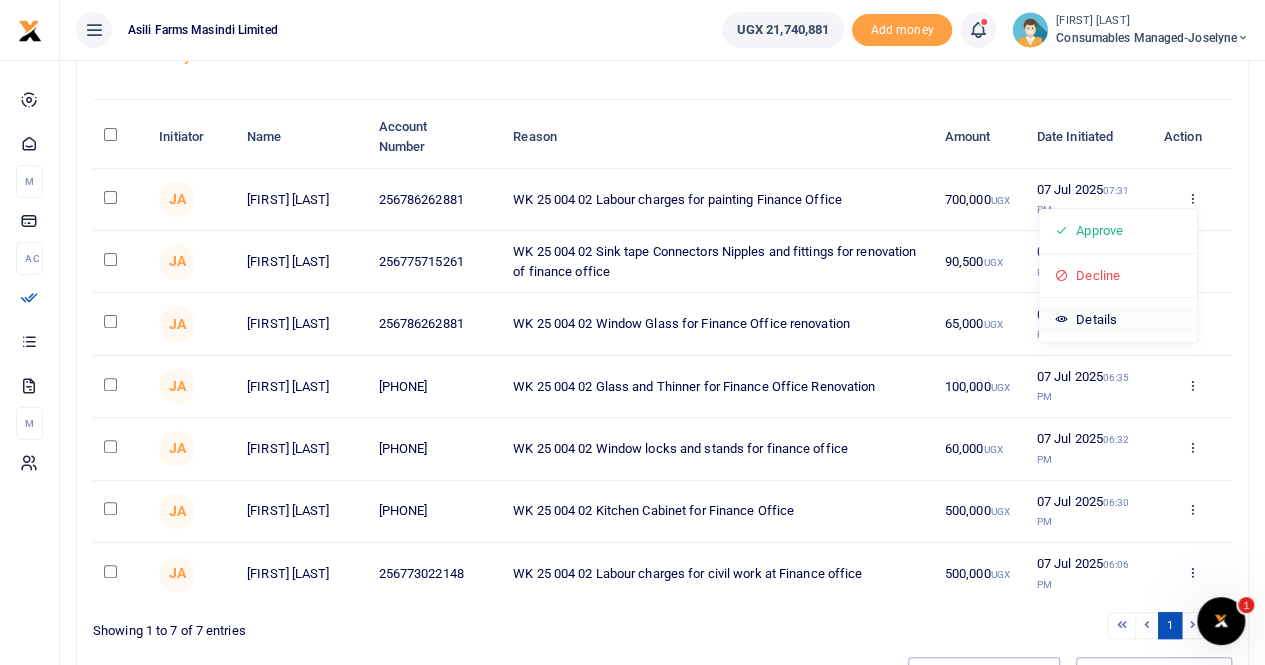 click on "Details" at bounding box center (1118, 320) 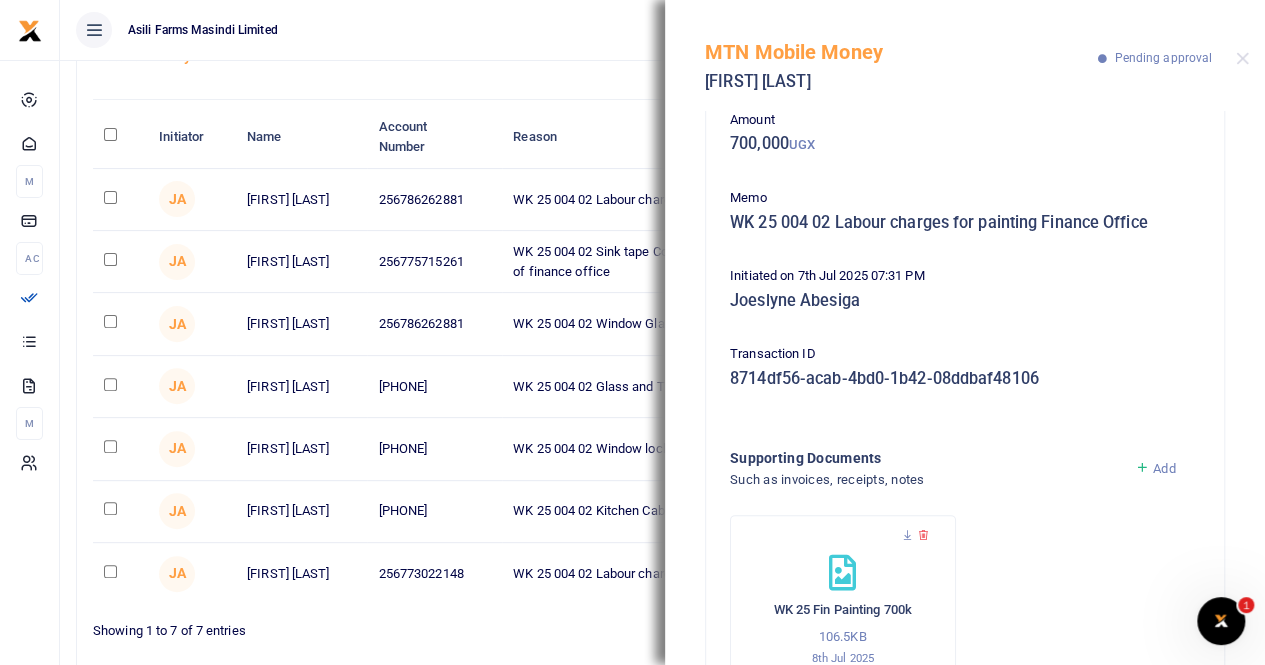 scroll, scrollTop: 179, scrollLeft: 0, axis: vertical 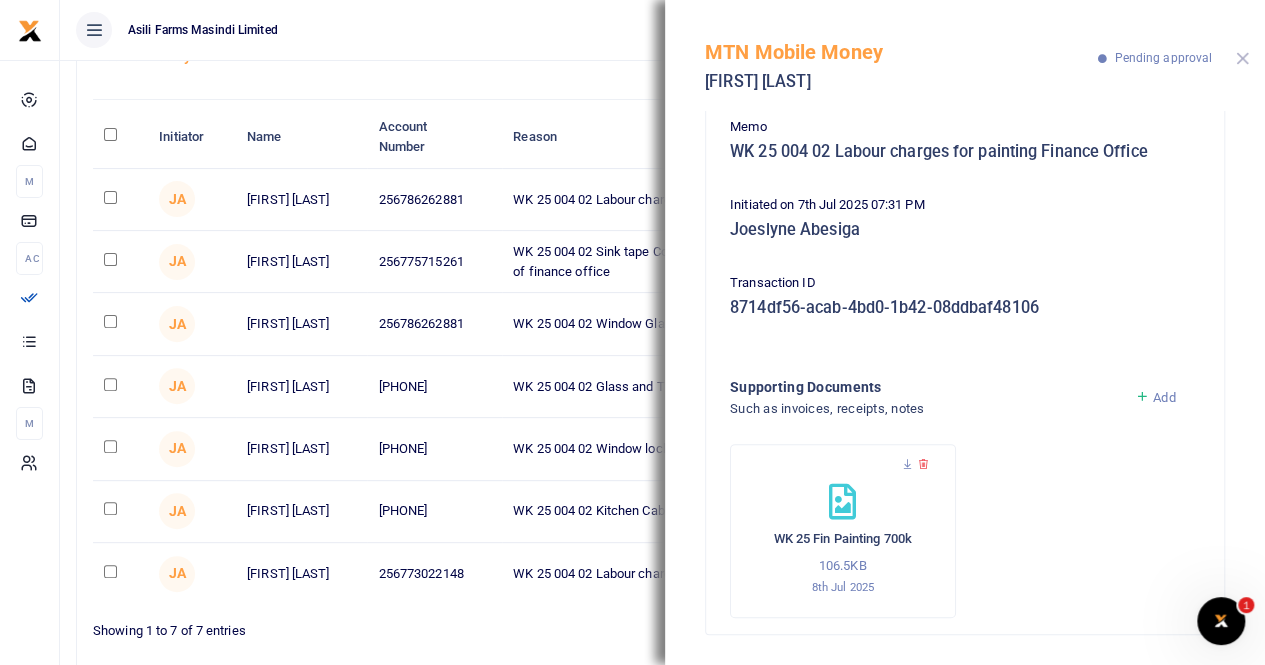click at bounding box center [1242, 58] 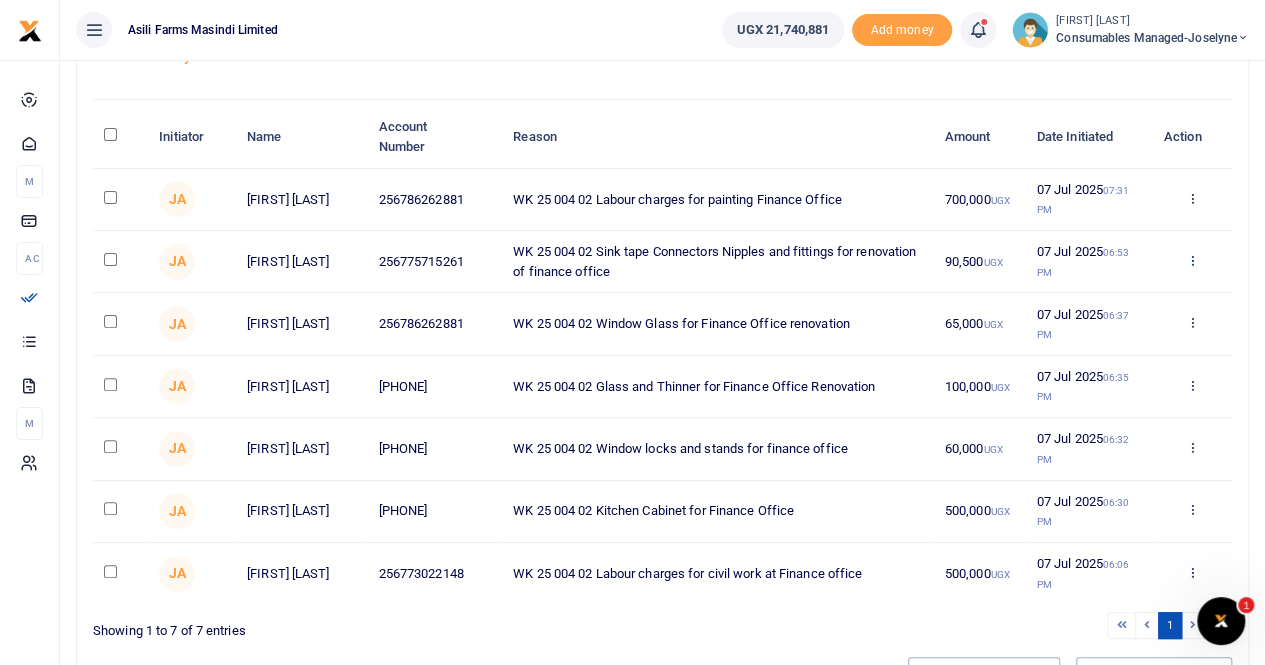 click at bounding box center (1191, 260) 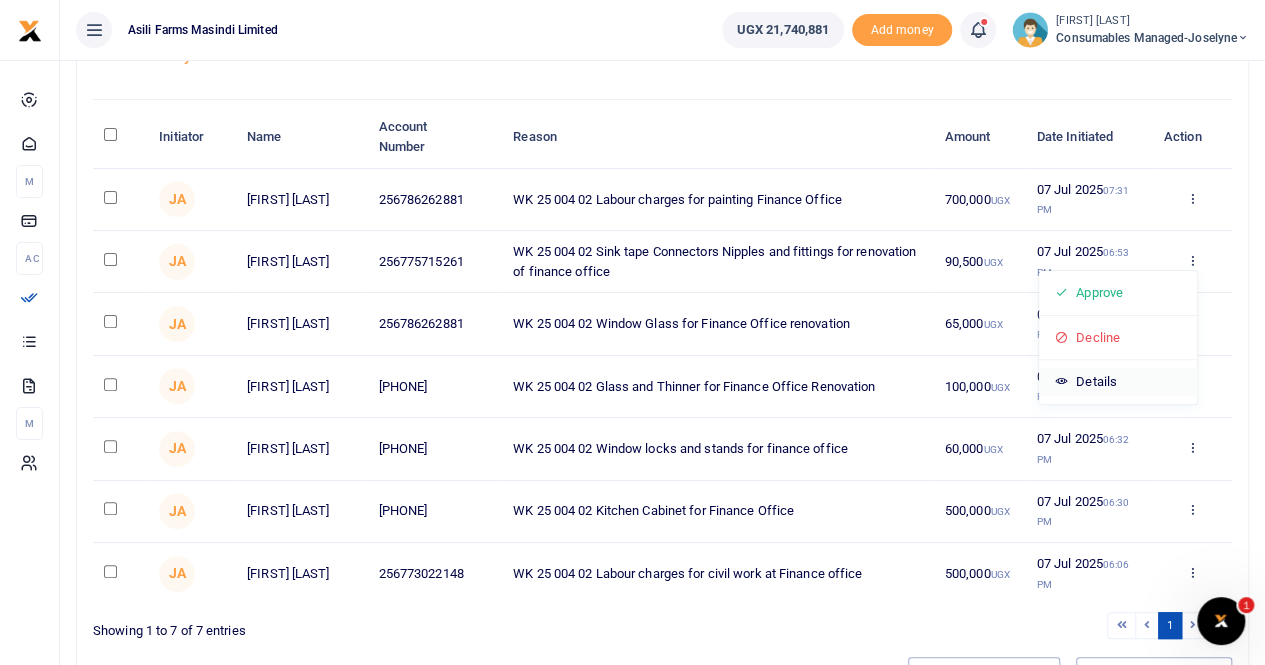 click on "Details" at bounding box center (1118, 382) 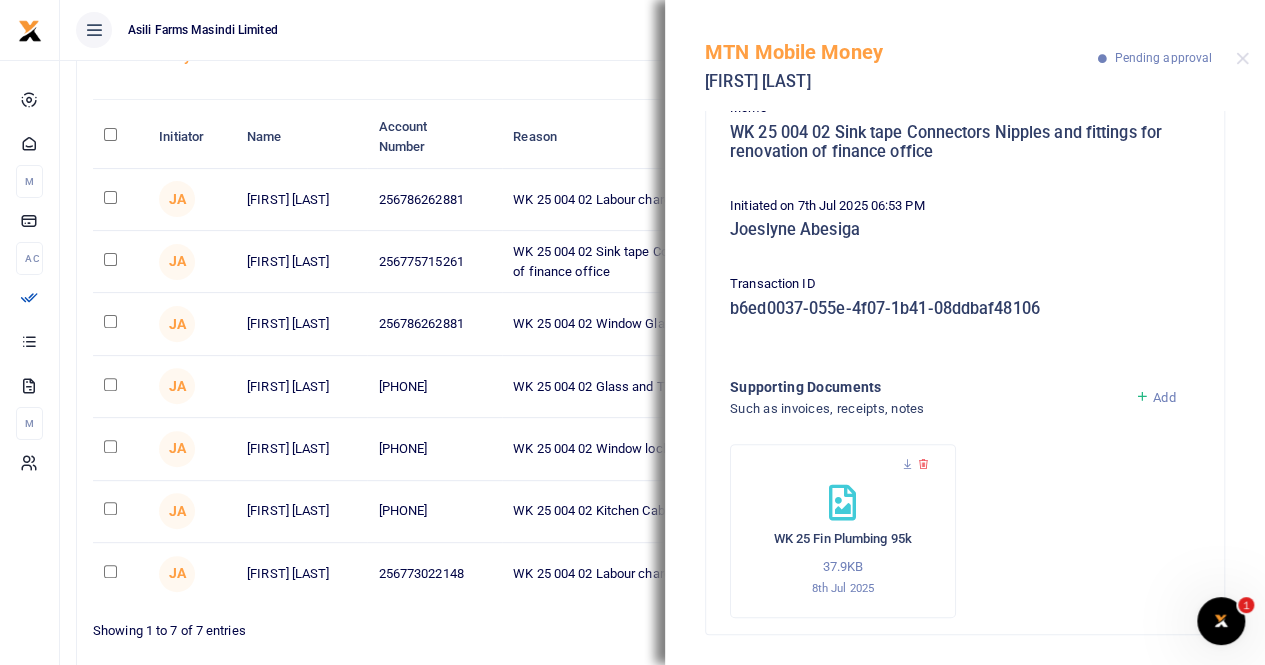 scroll, scrollTop: 198, scrollLeft: 0, axis: vertical 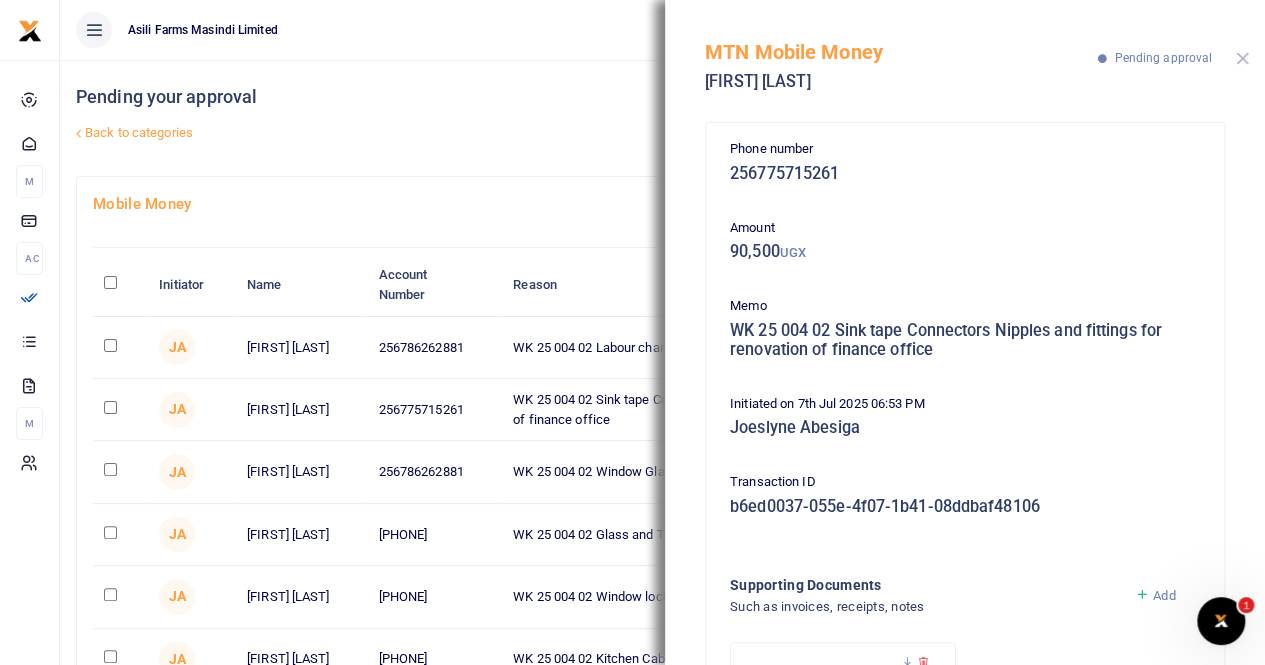 click at bounding box center [1242, 58] 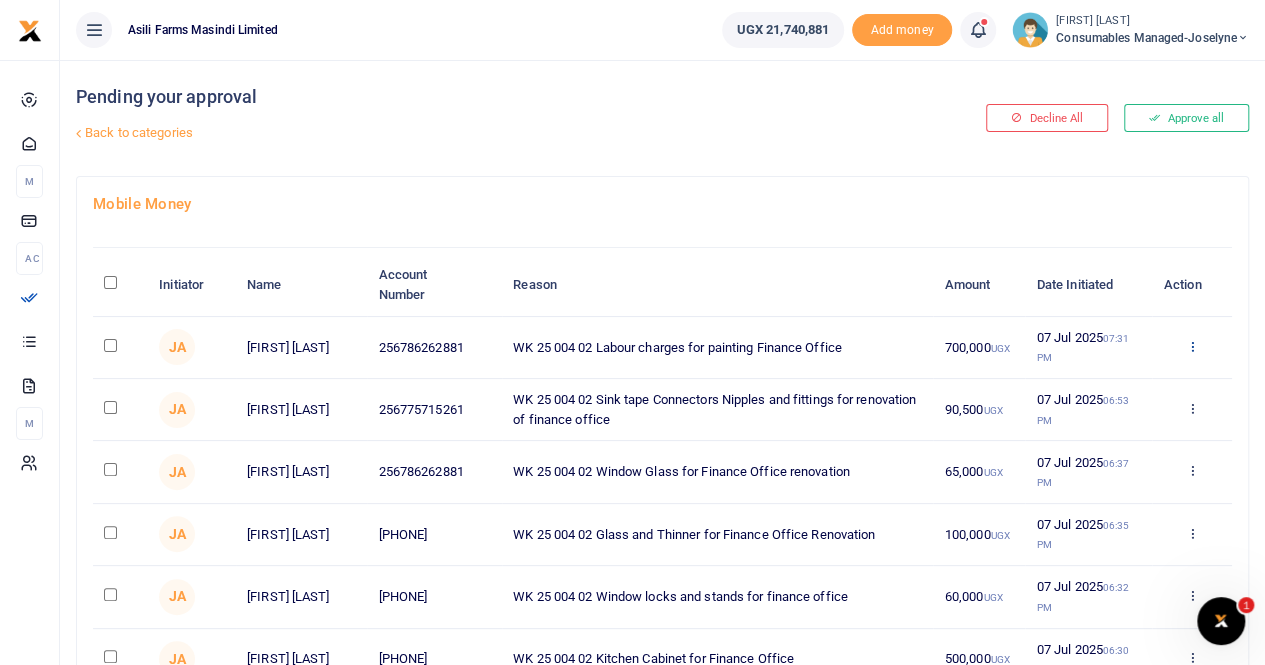 click at bounding box center (1191, 346) 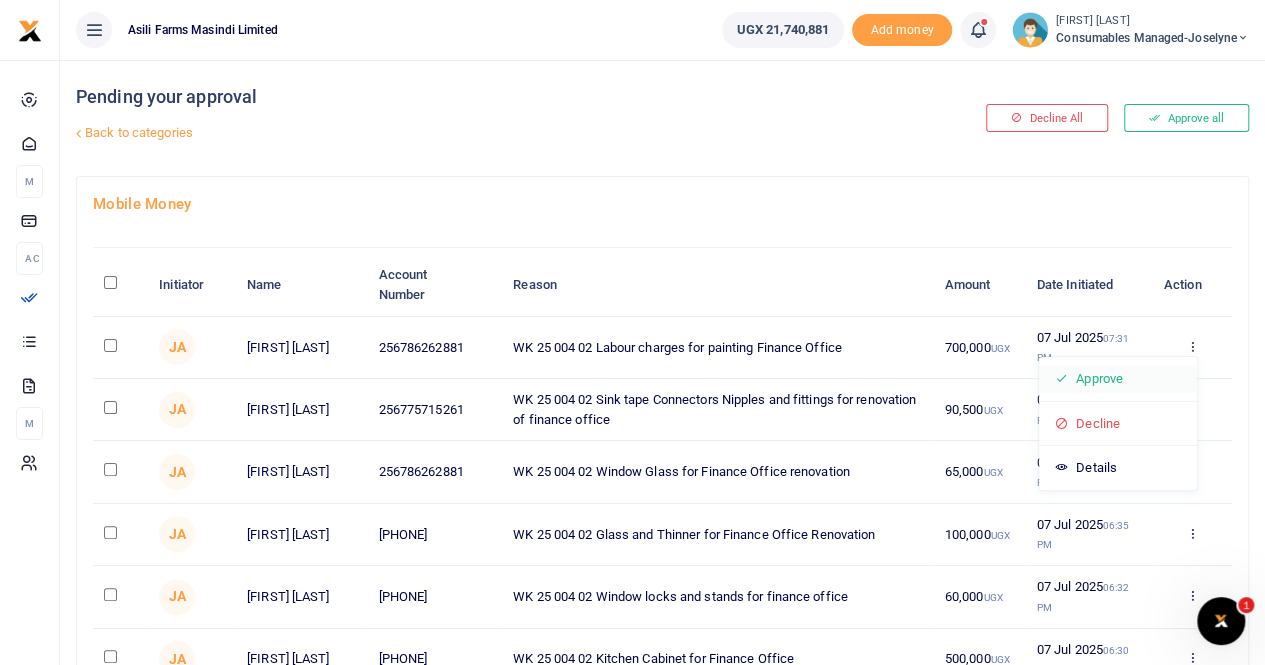 click on "Approve" at bounding box center (1118, 379) 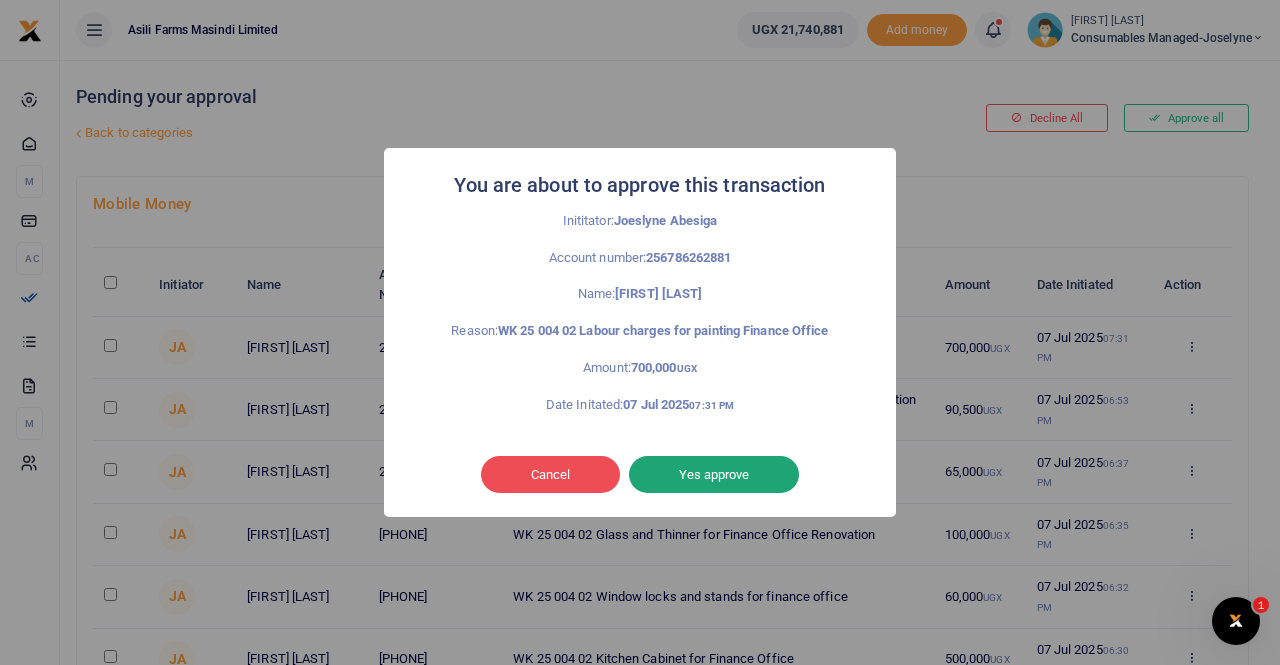 click on "Yes approve" at bounding box center [714, 475] 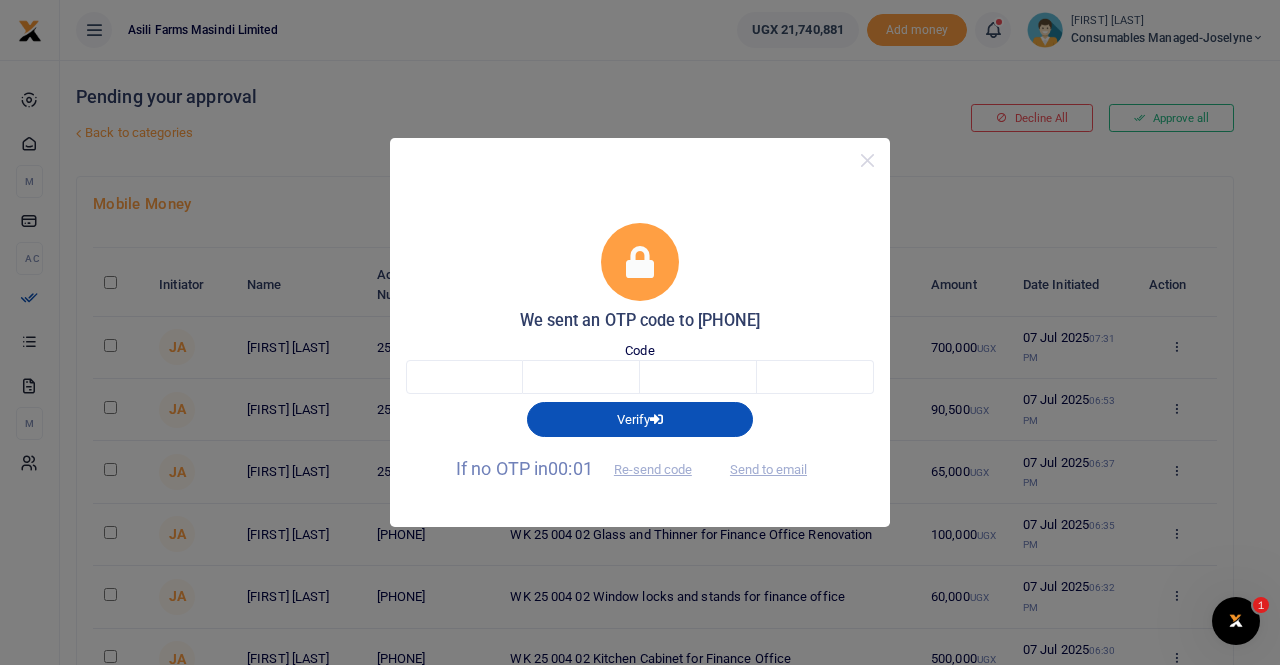 click on "Send to email" at bounding box center [768, 468] 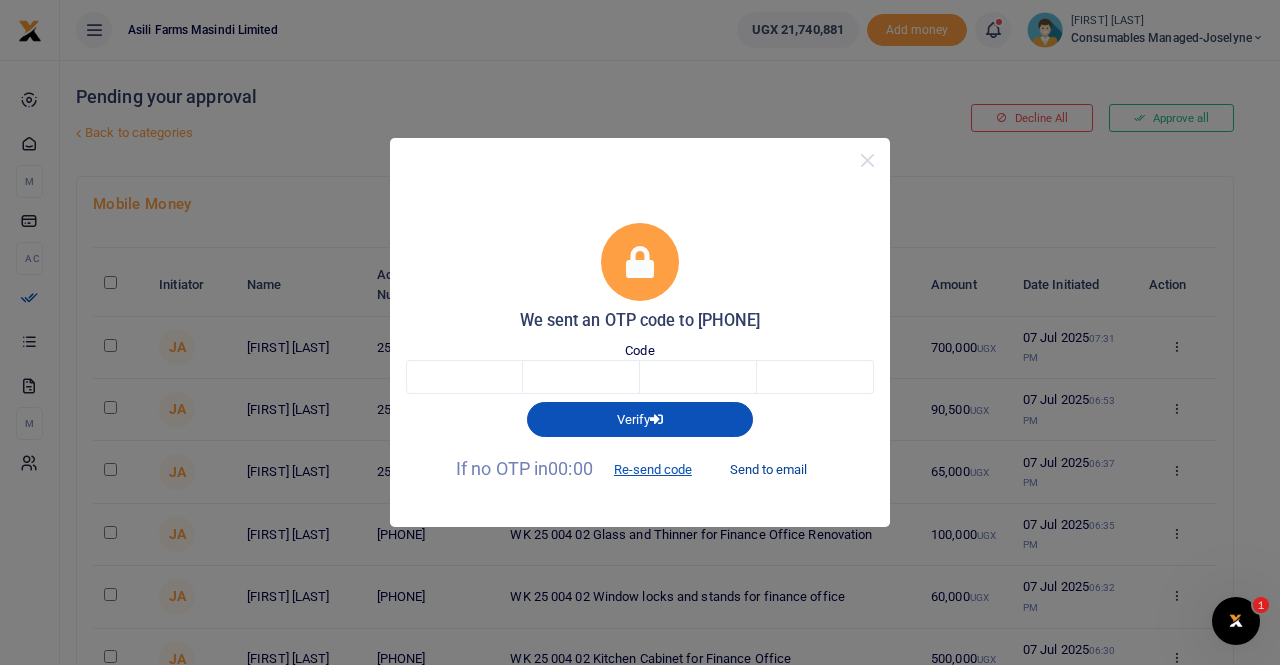 click on "Send to email" at bounding box center (768, 470) 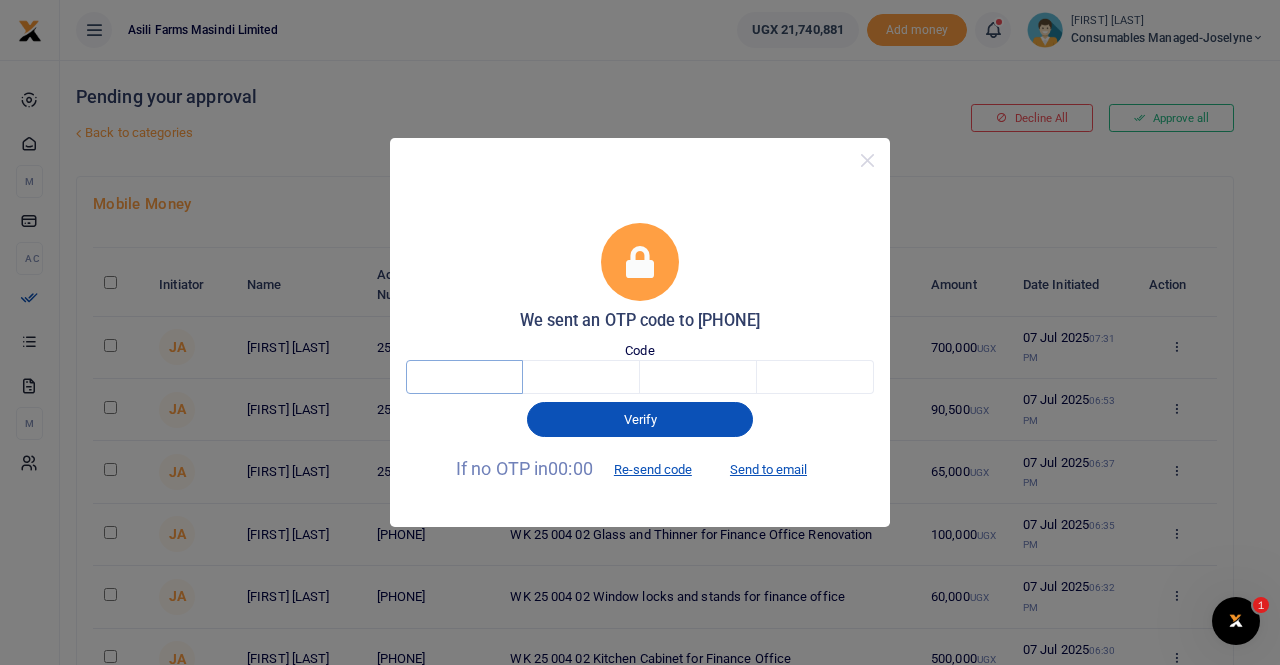 click at bounding box center (464, 377) 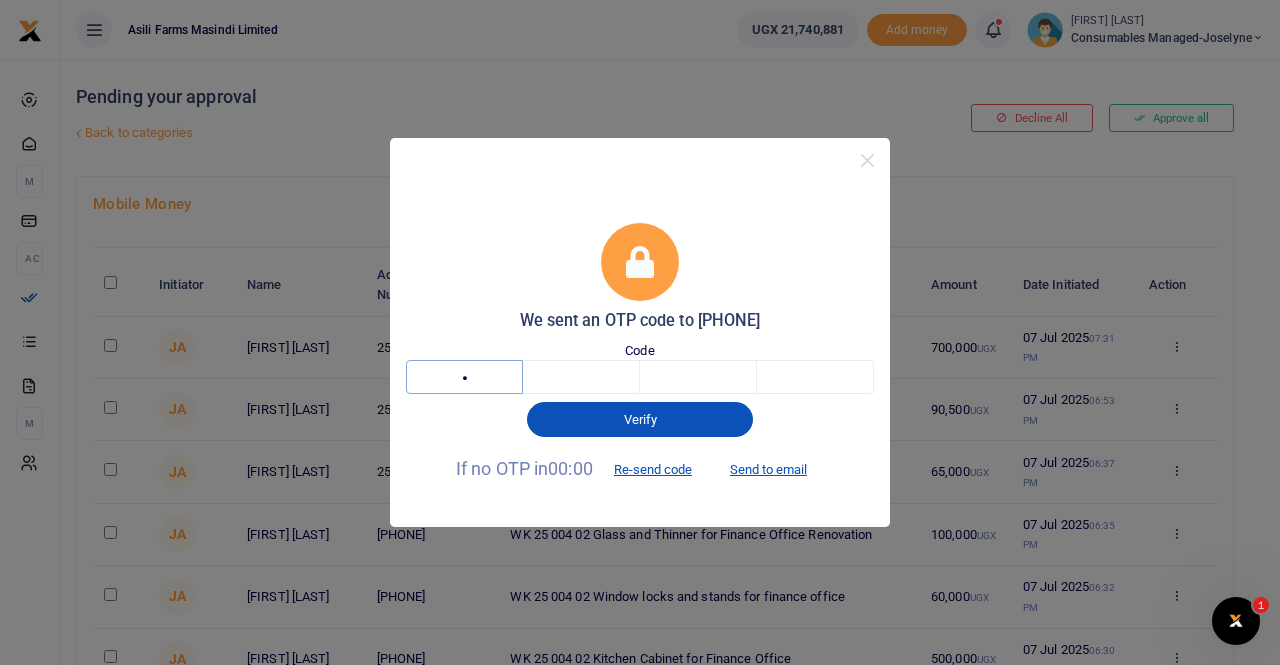 type on "9" 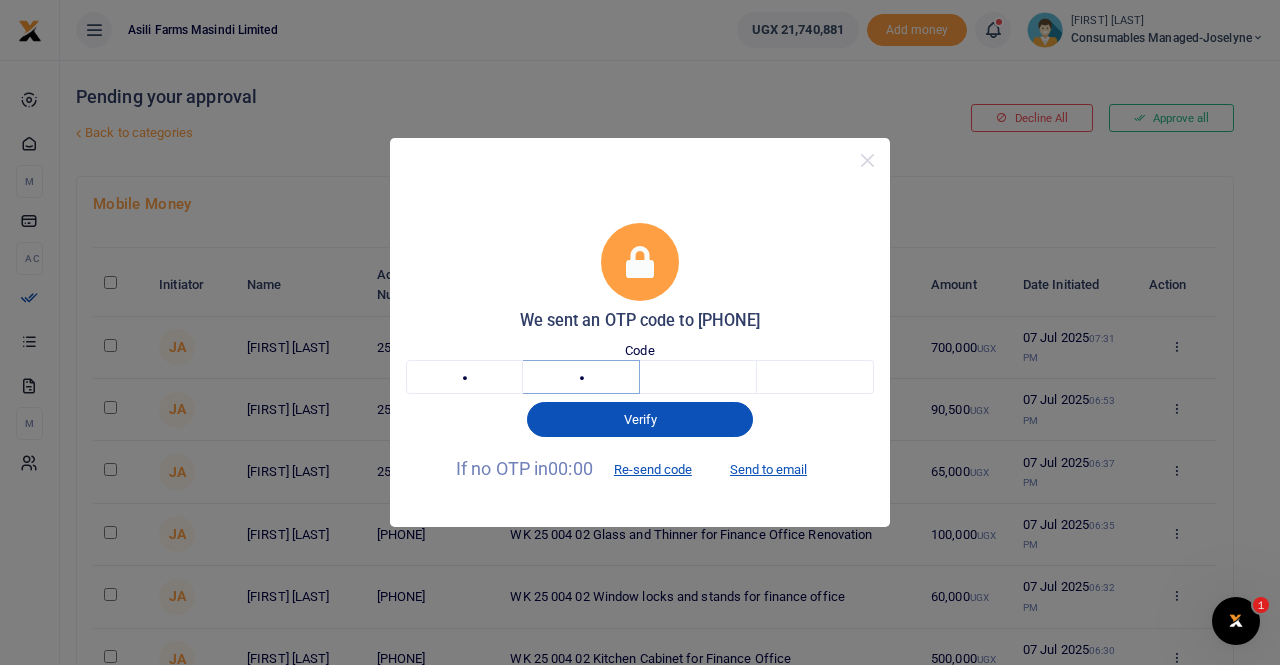 type on "4" 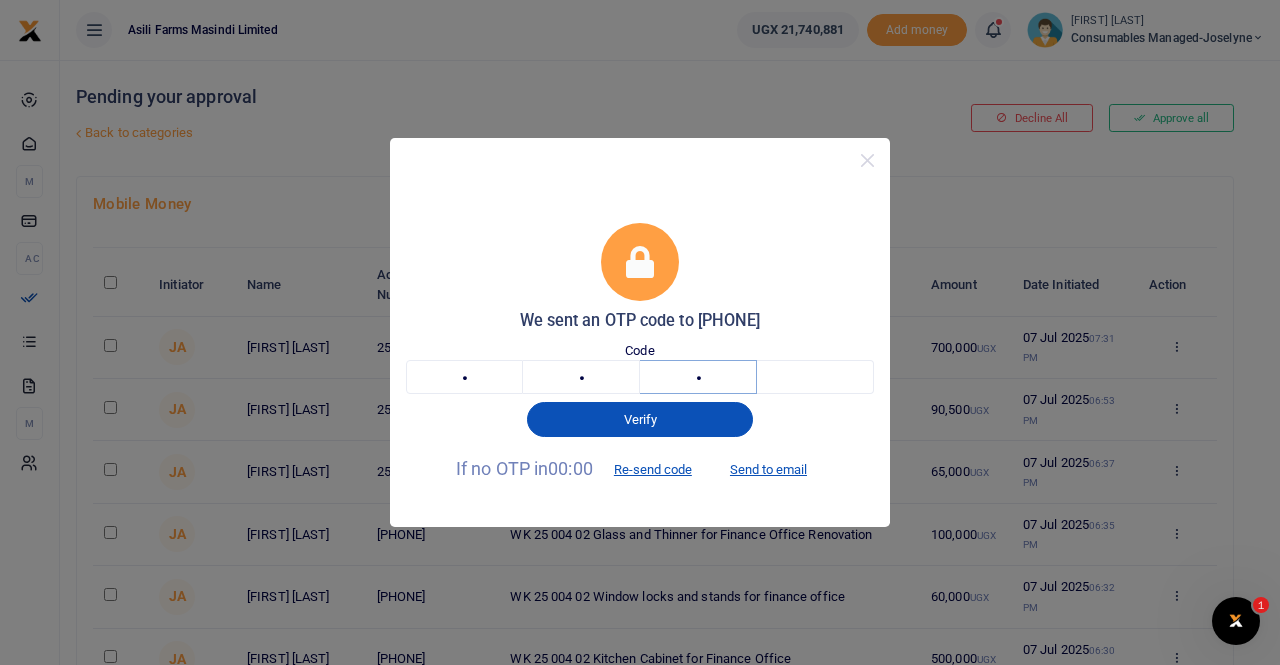 type on "0" 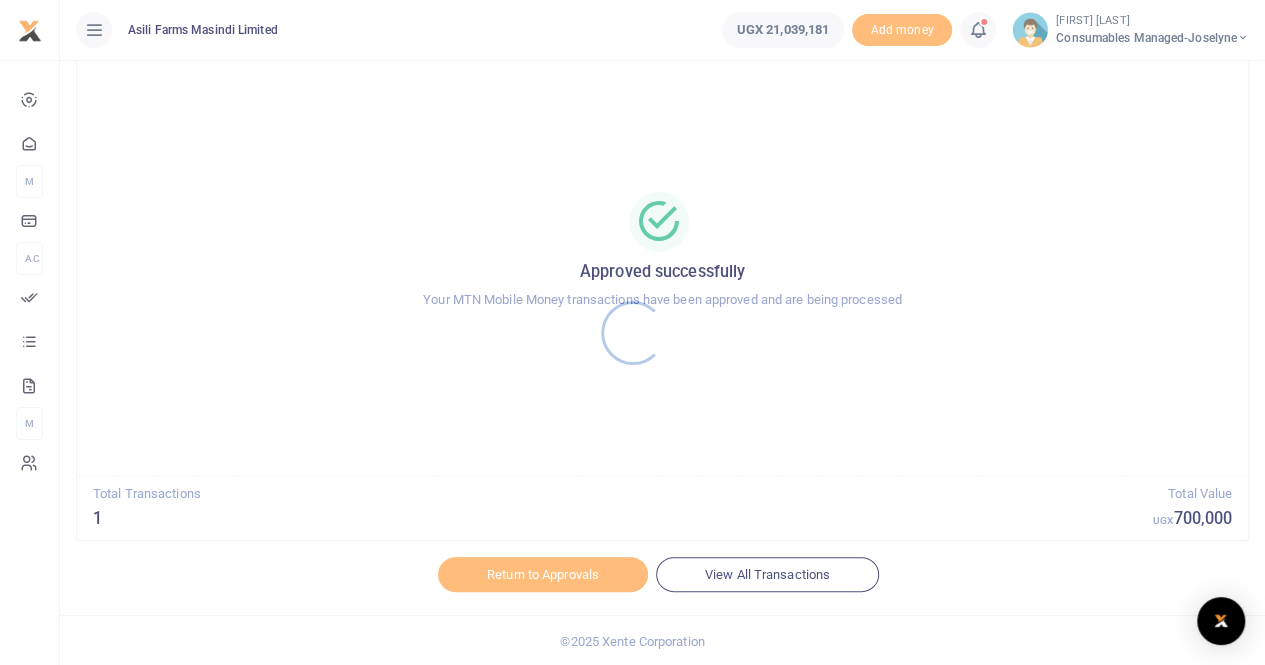 scroll, scrollTop: 70, scrollLeft: 0, axis: vertical 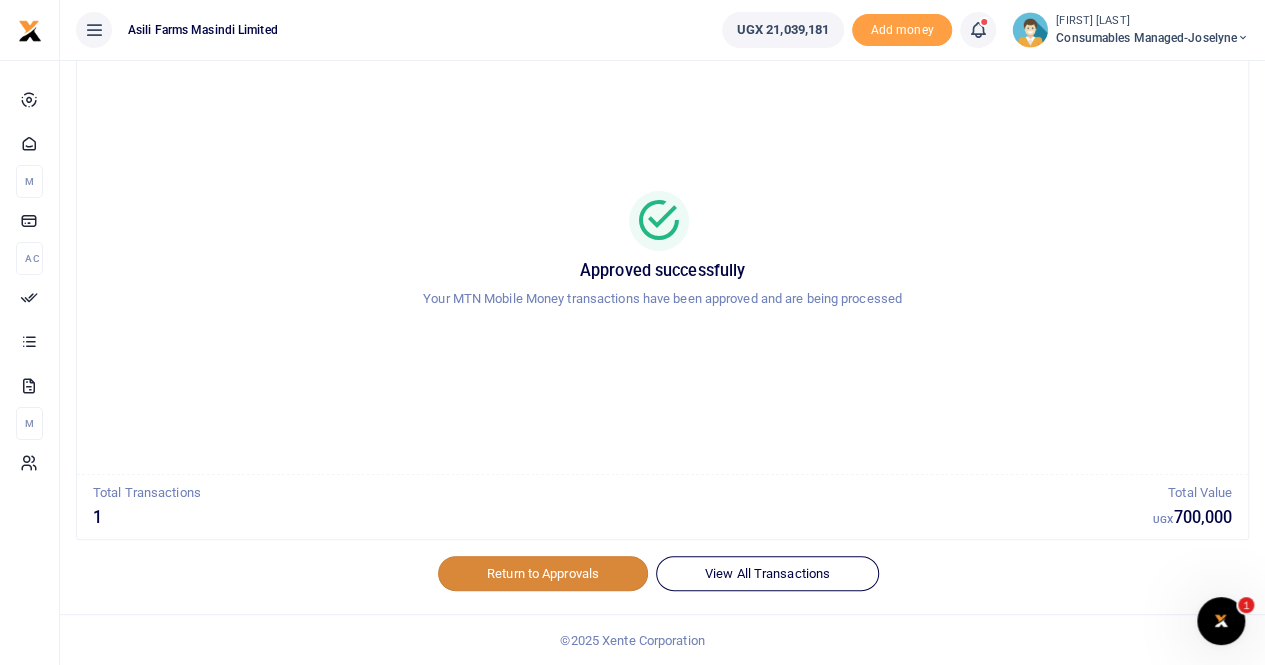 click on "Return to Approvals" at bounding box center (543, 573) 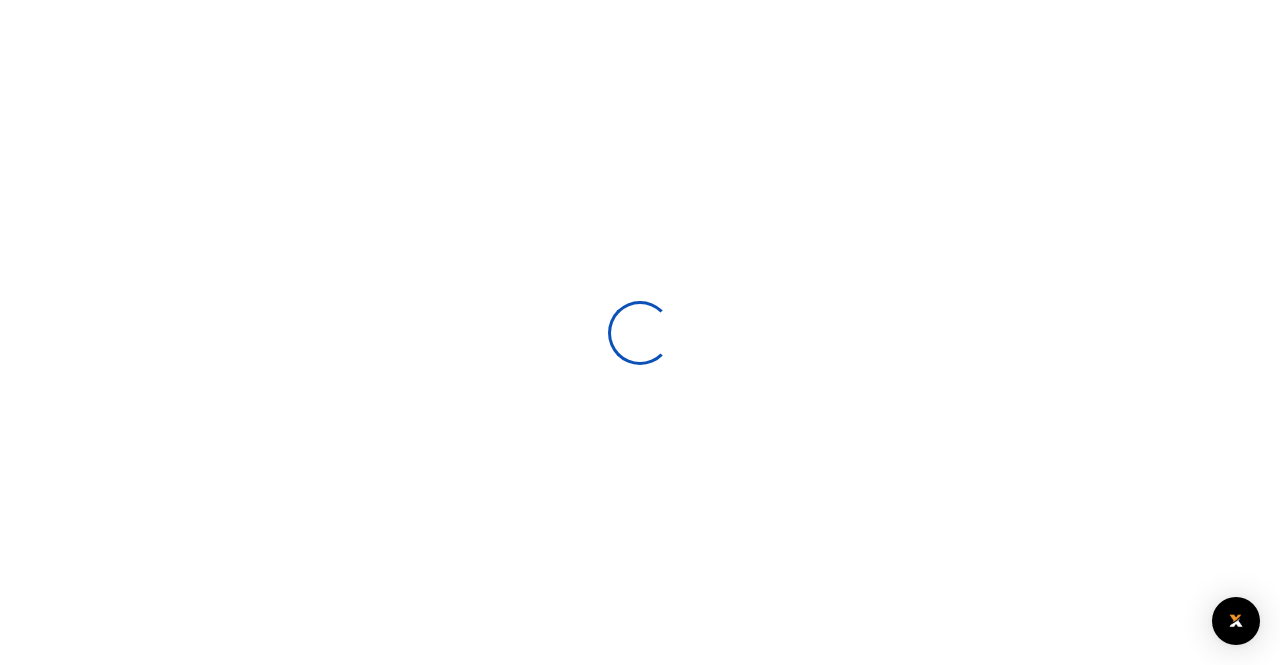 scroll, scrollTop: 0, scrollLeft: 0, axis: both 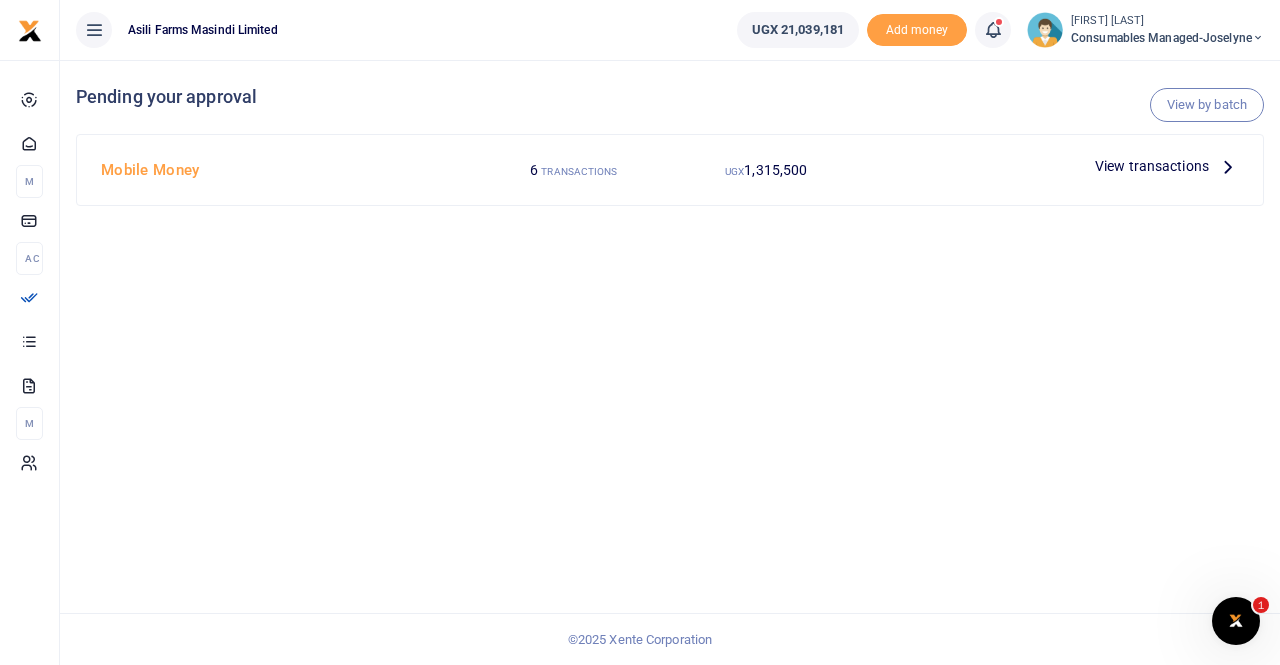 click at bounding box center (1228, 166) 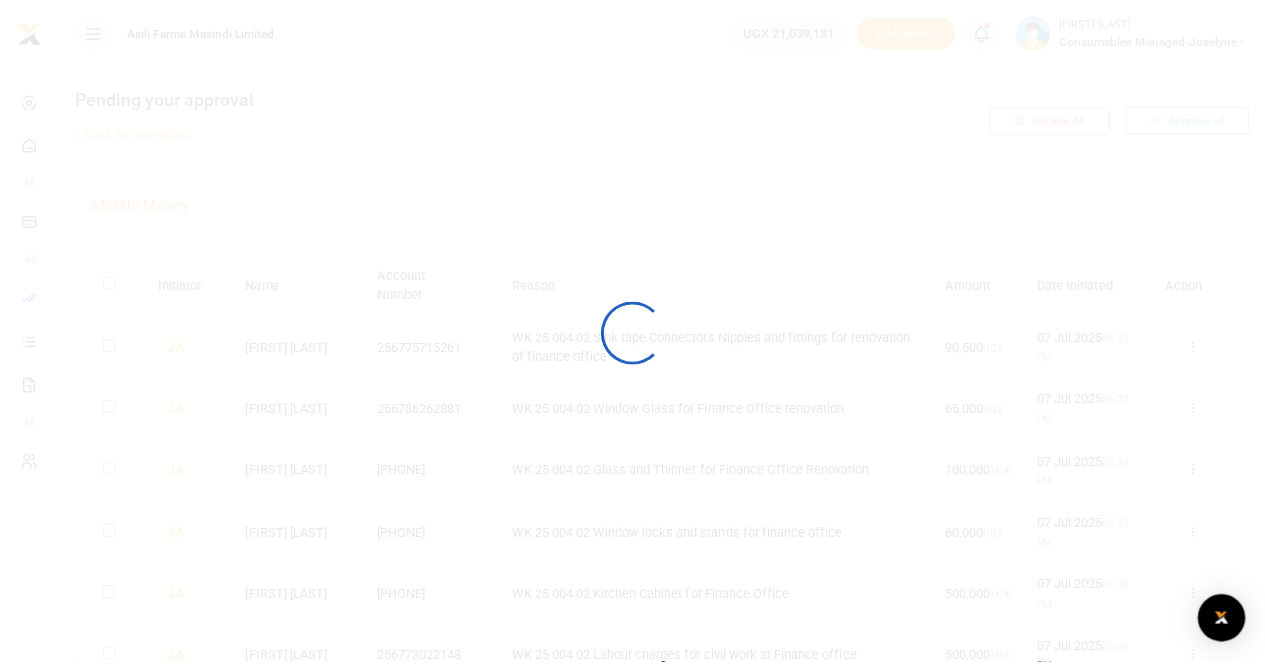 scroll, scrollTop: 0, scrollLeft: 0, axis: both 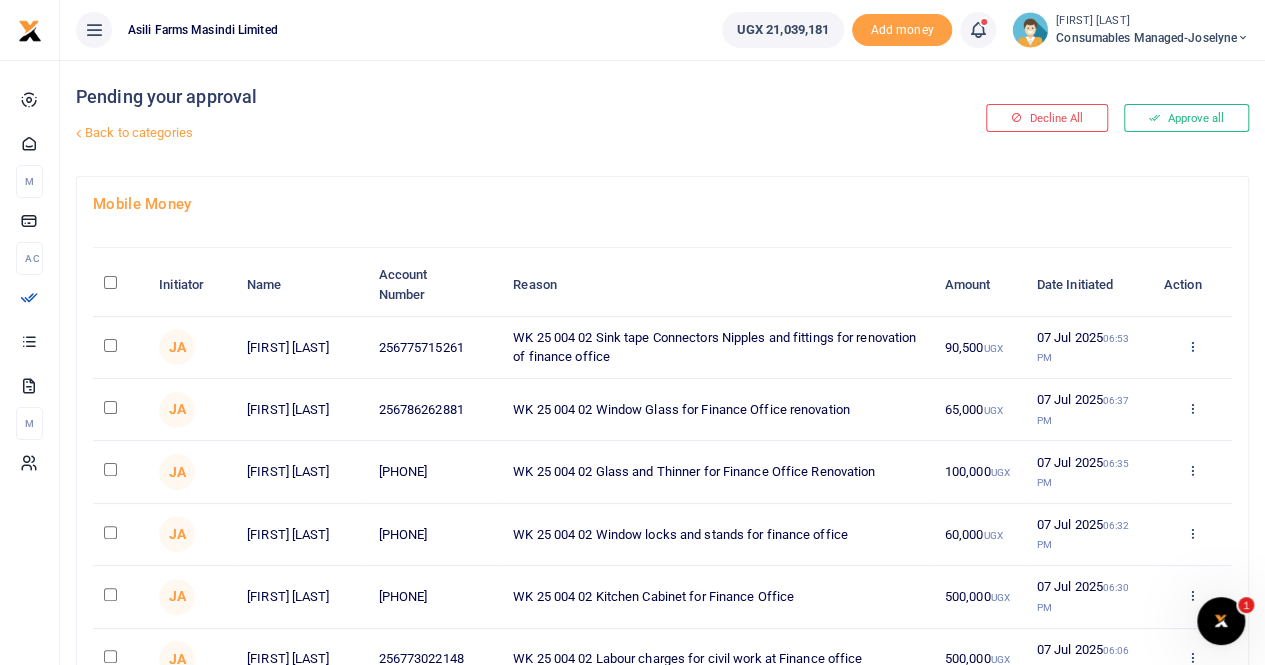 click at bounding box center [1191, 346] 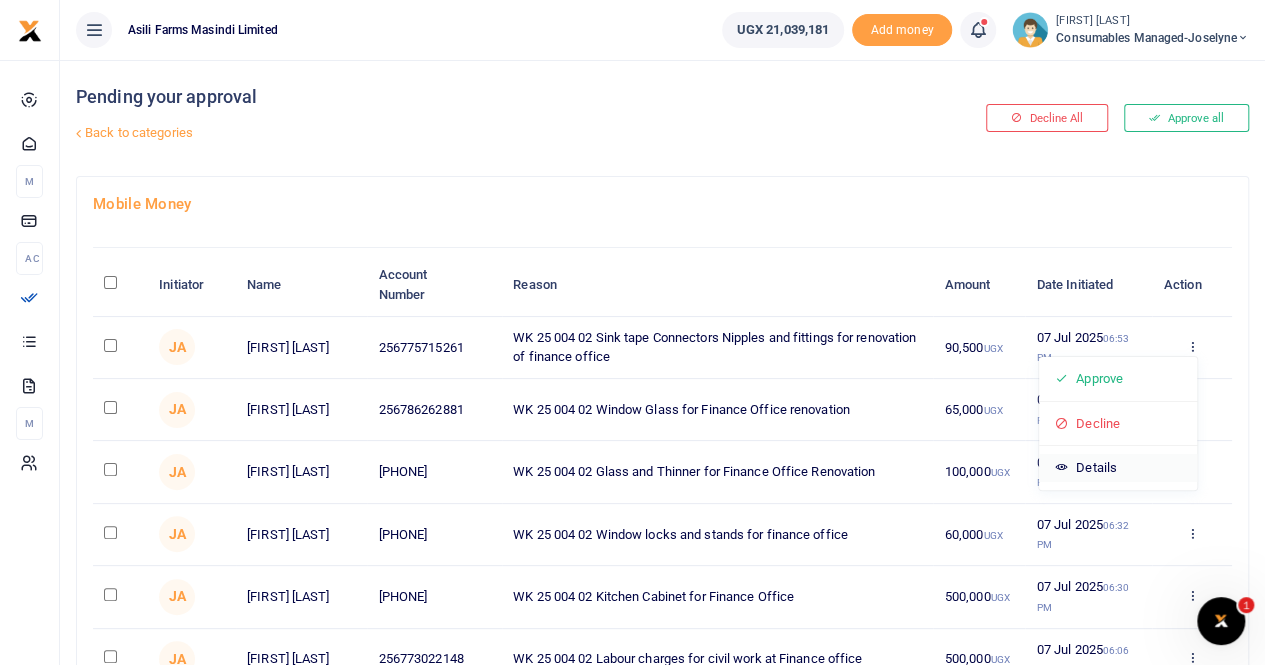 click on "Details" at bounding box center (1118, 468) 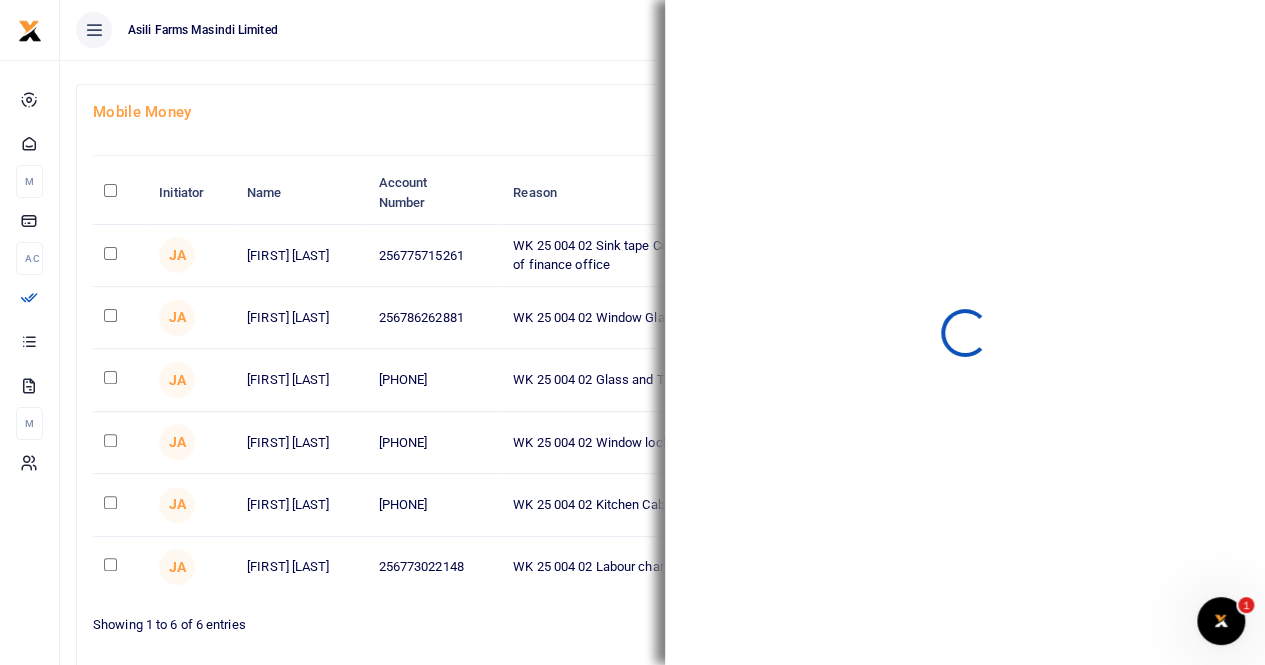 scroll, scrollTop: 186, scrollLeft: 0, axis: vertical 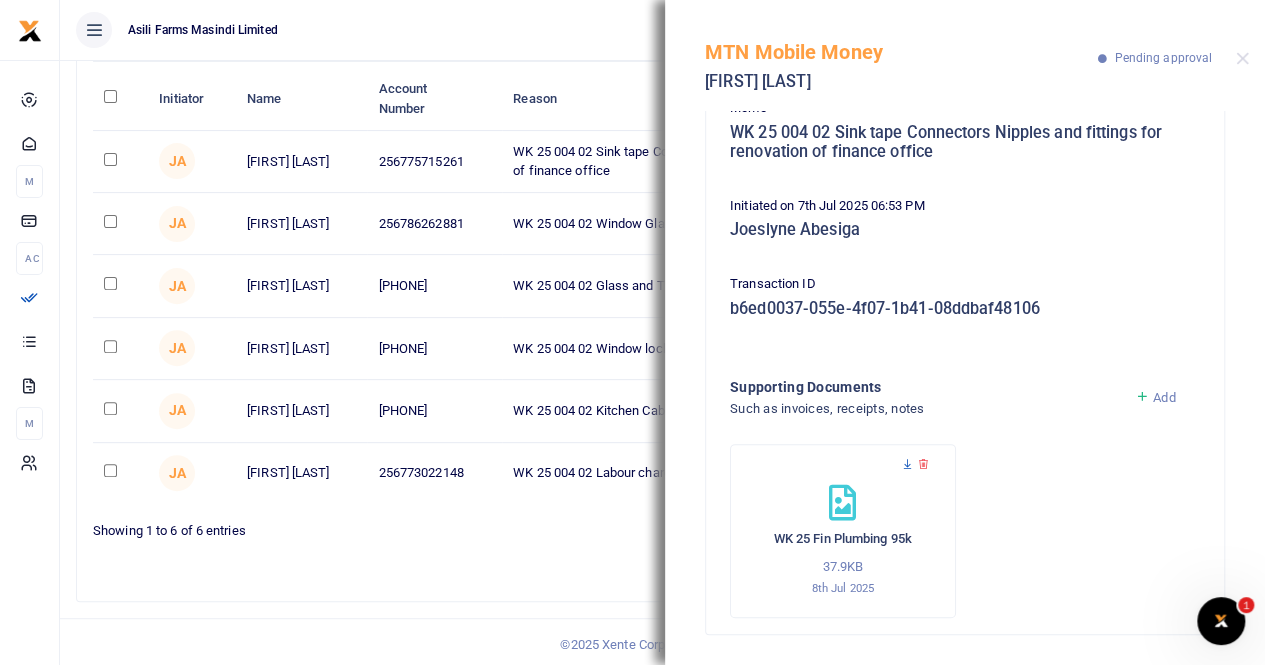 click at bounding box center (907, 464) 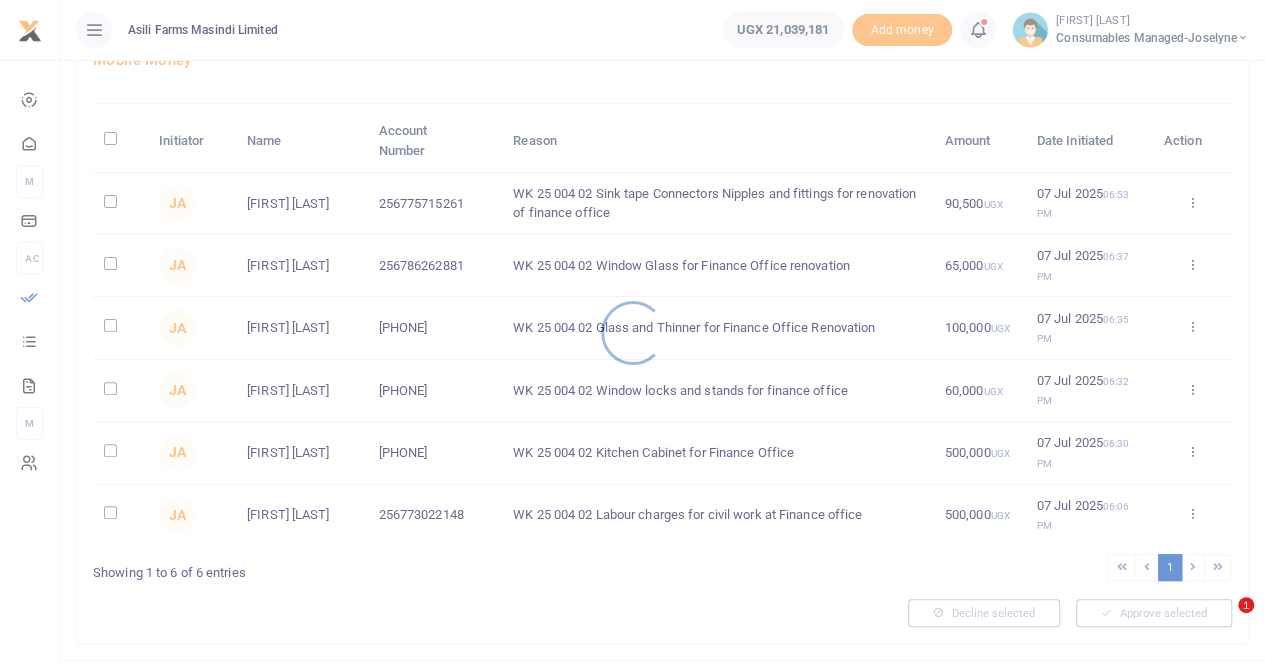 scroll, scrollTop: 186, scrollLeft: 0, axis: vertical 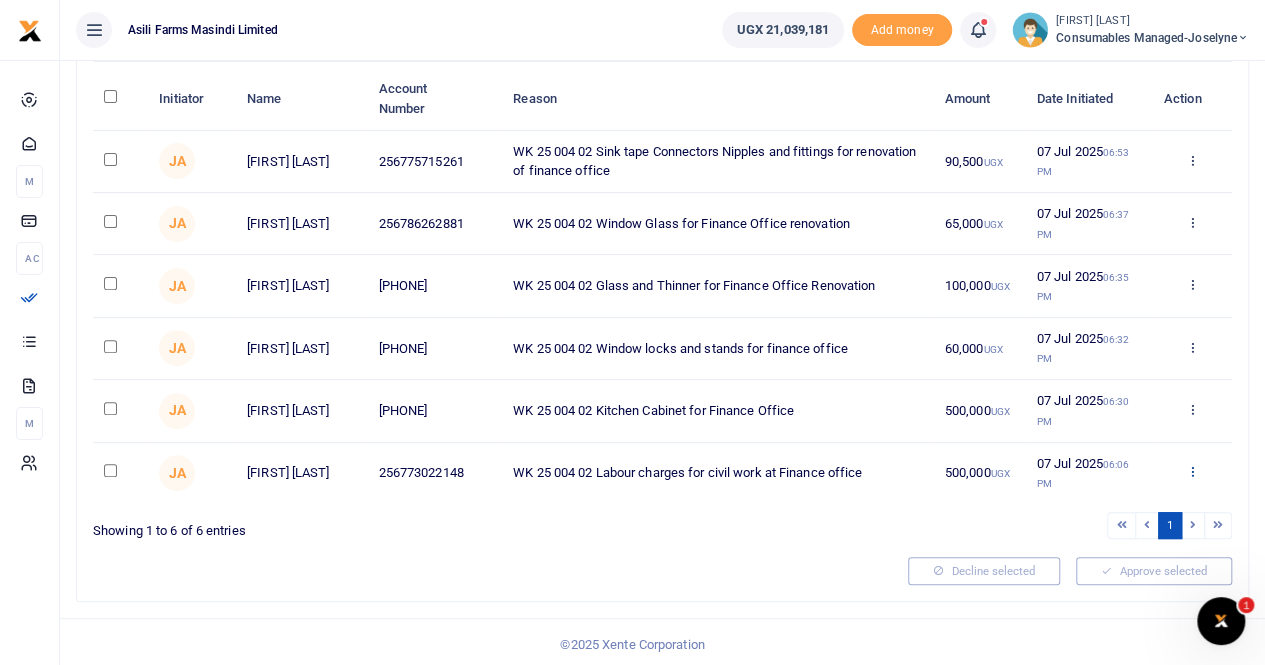 click at bounding box center [1191, 222] 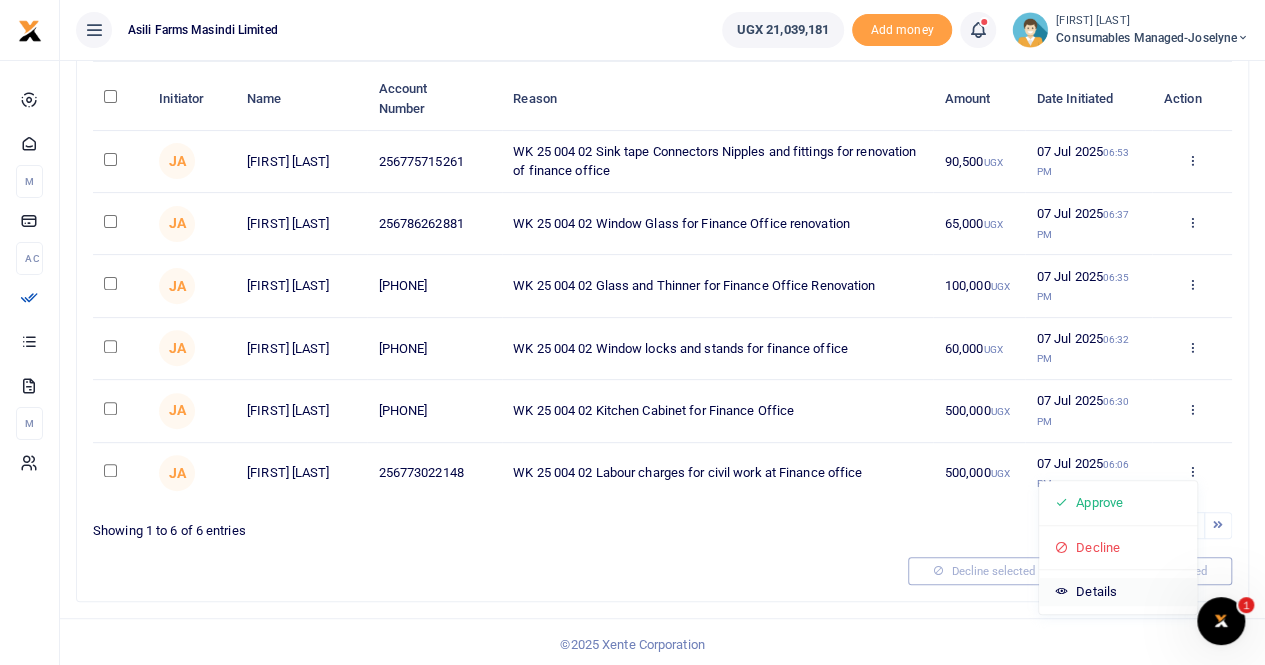 click on "Details" at bounding box center [1118, 592] 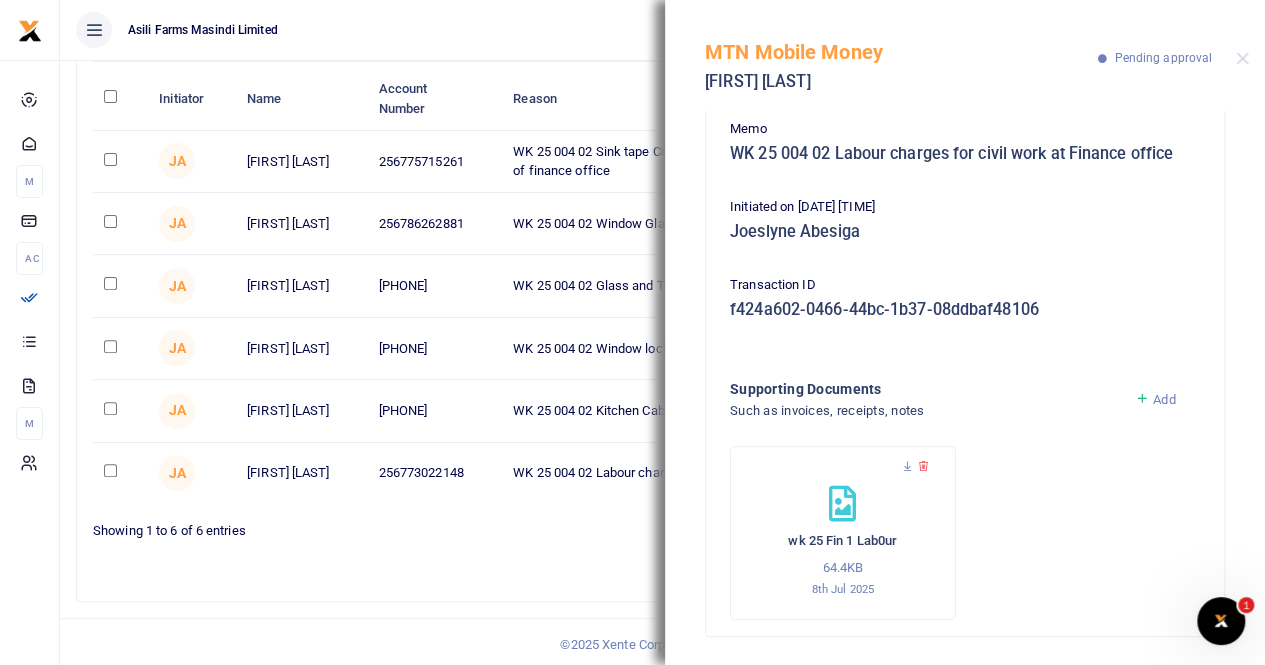 scroll, scrollTop: 179, scrollLeft: 0, axis: vertical 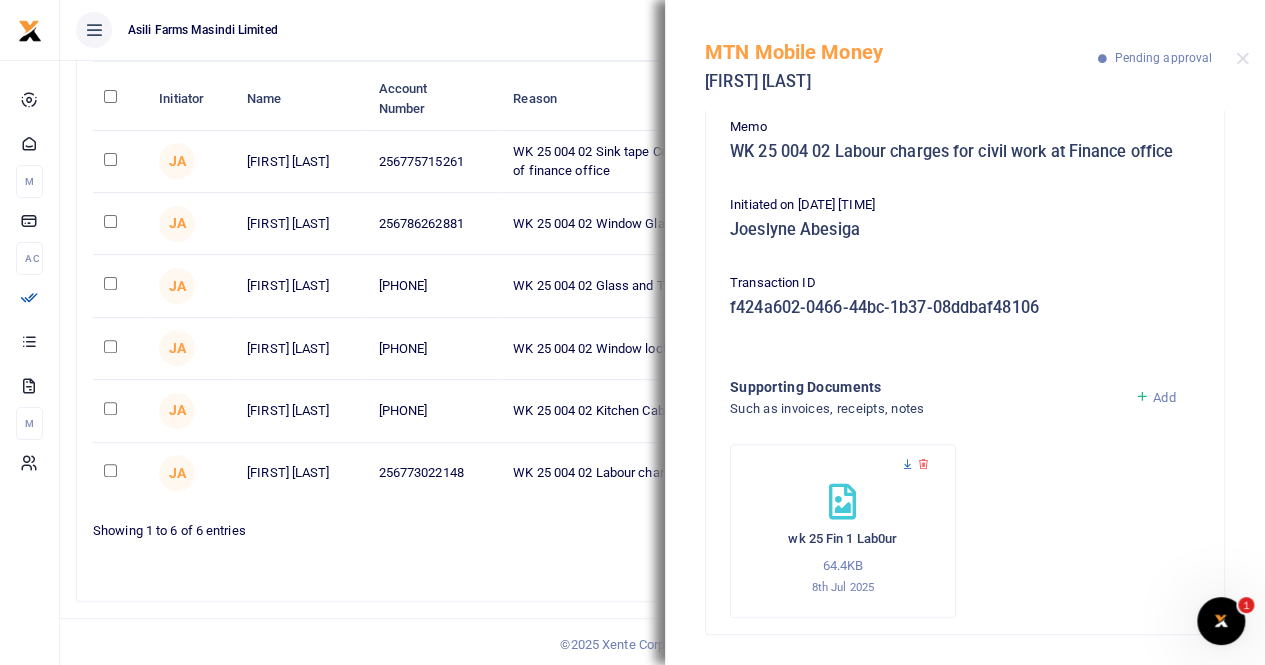 click at bounding box center [907, 464] 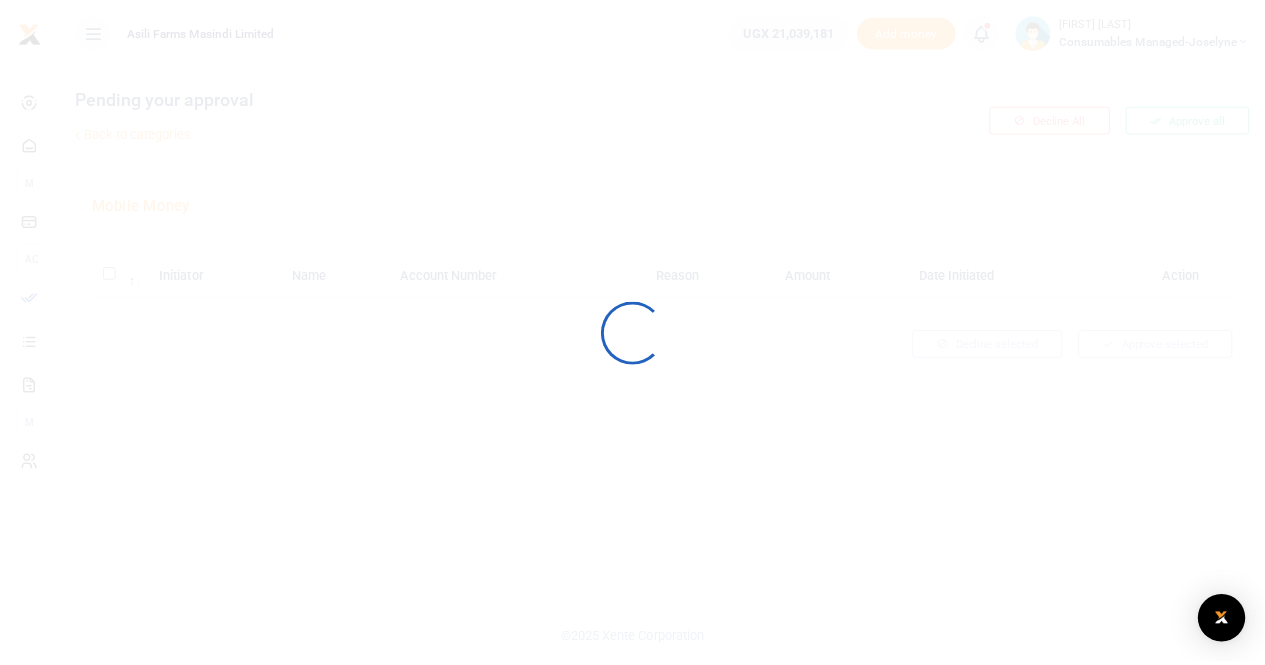 scroll, scrollTop: 0, scrollLeft: 0, axis: both 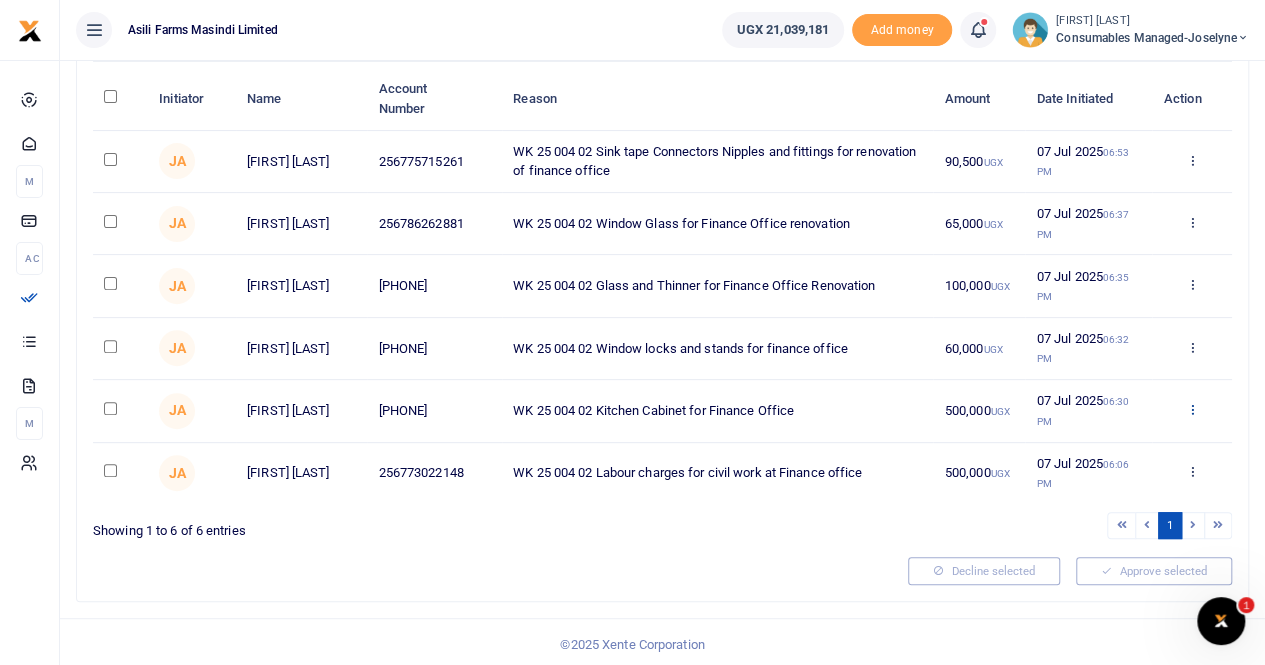 click at bounding box center (1191, 160) 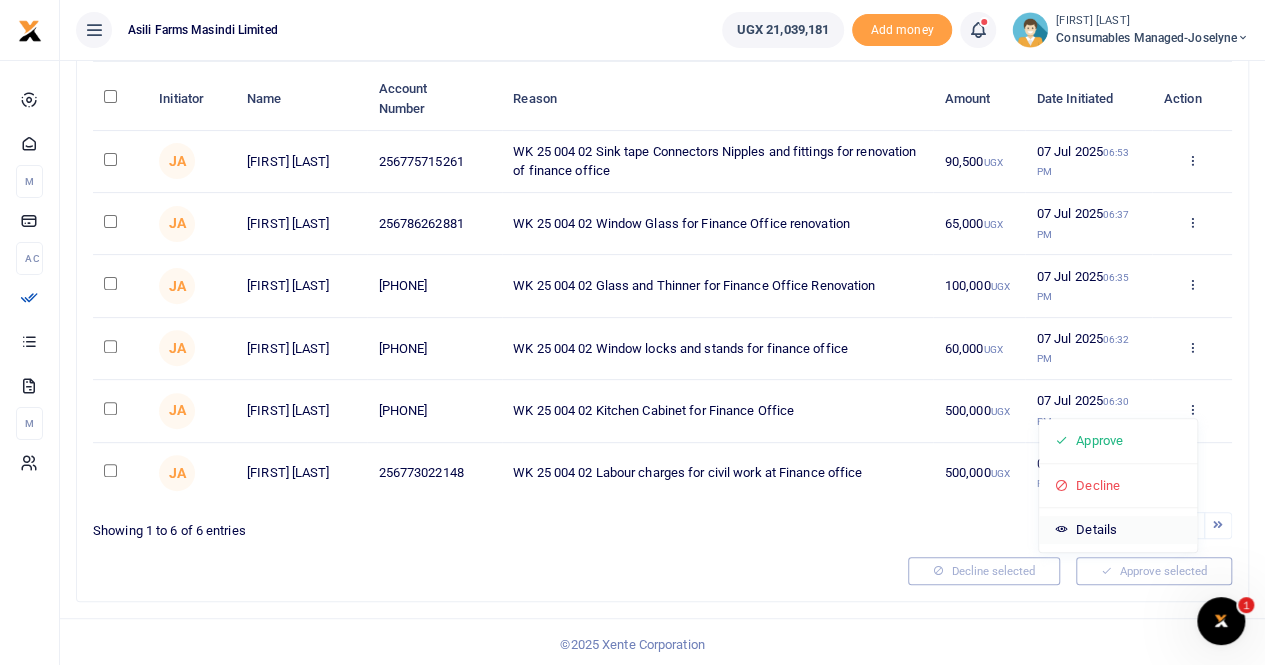 click on "Details" at bounding box center (1118, 530) 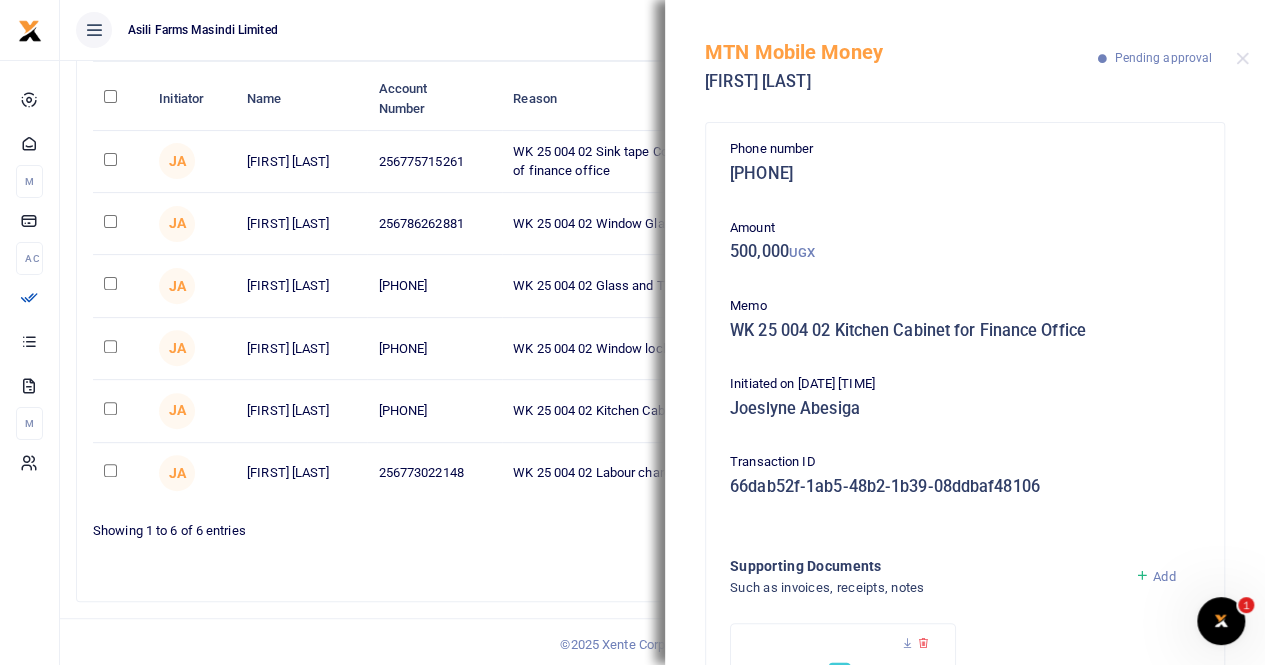 scroll, scrollTop: 86, scrollLeft: 0, axis: vertical 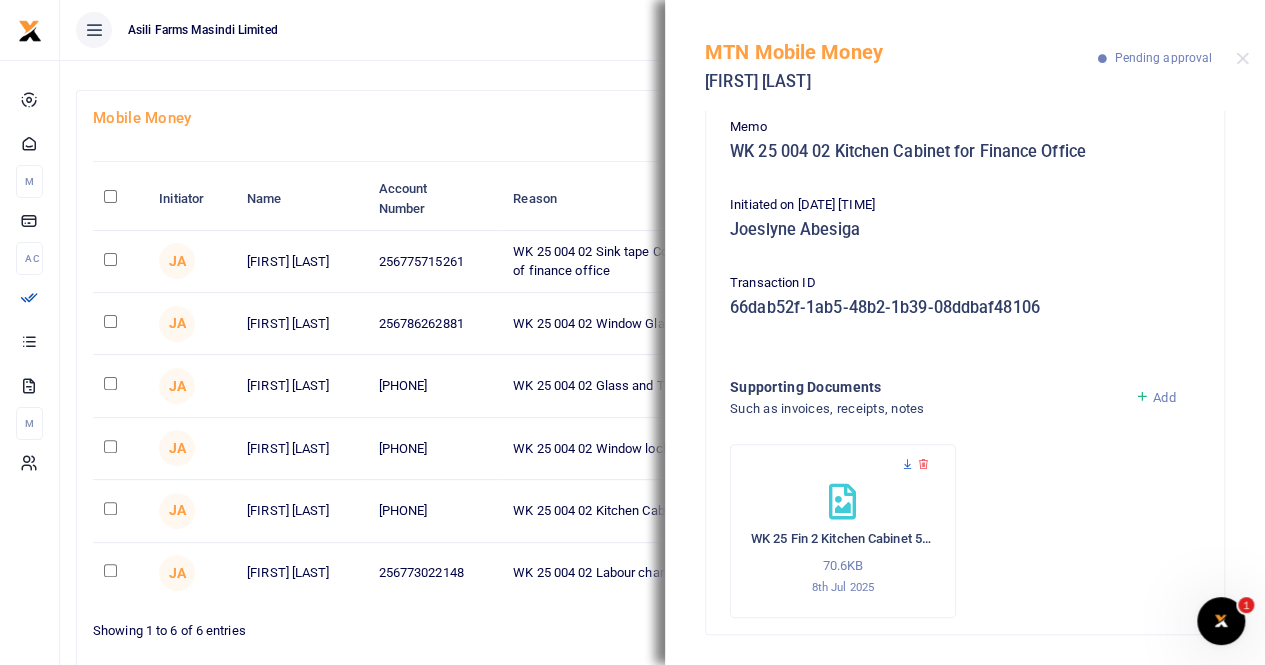 click at bounding box center (907, 464) 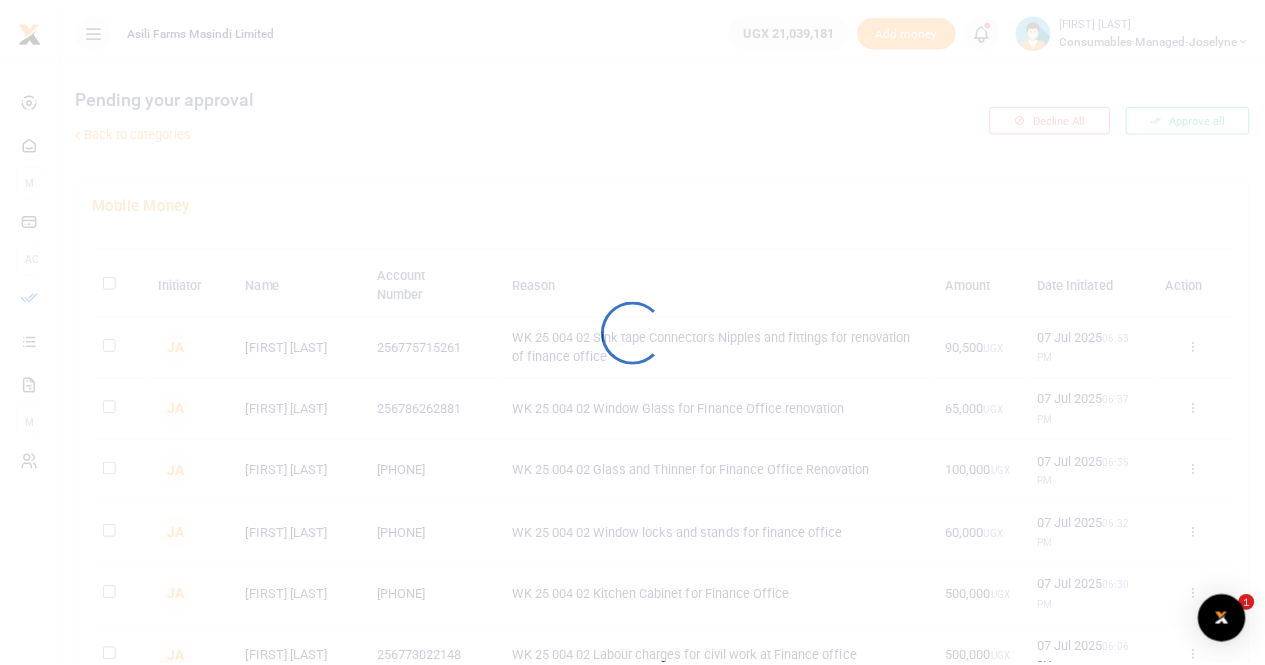 scroll, scrollTop: 0, scrollLeft: 0, axis: both 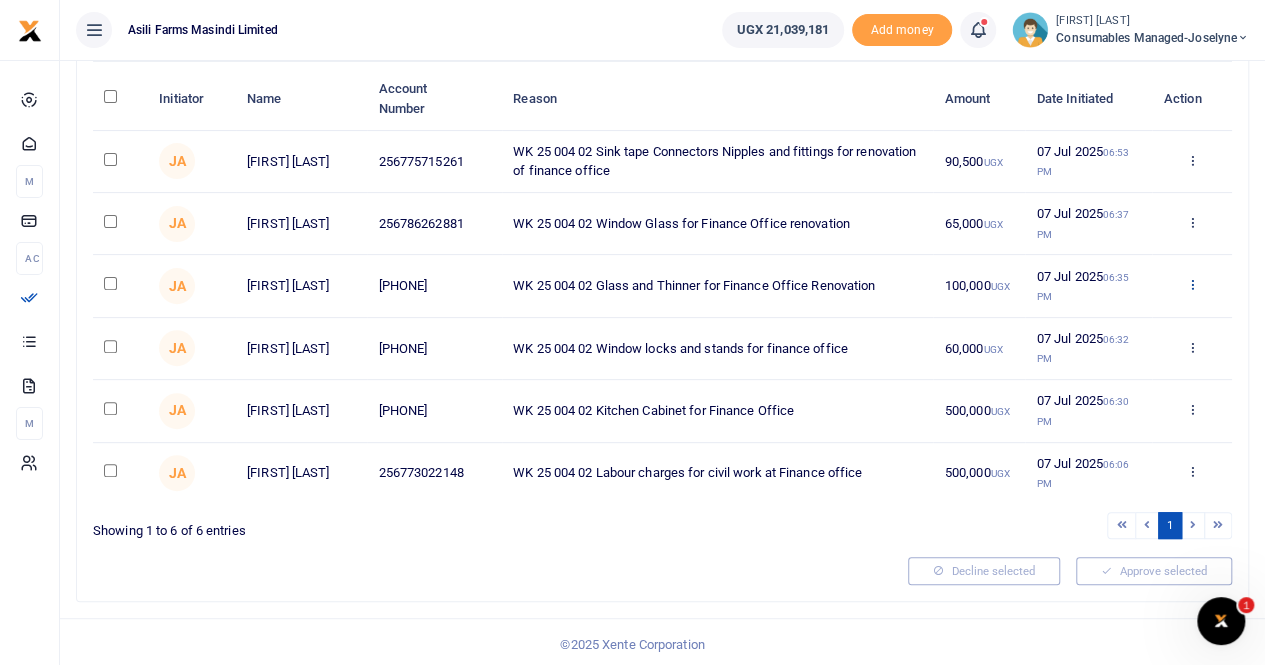 click at bounding box center [1191, 160] 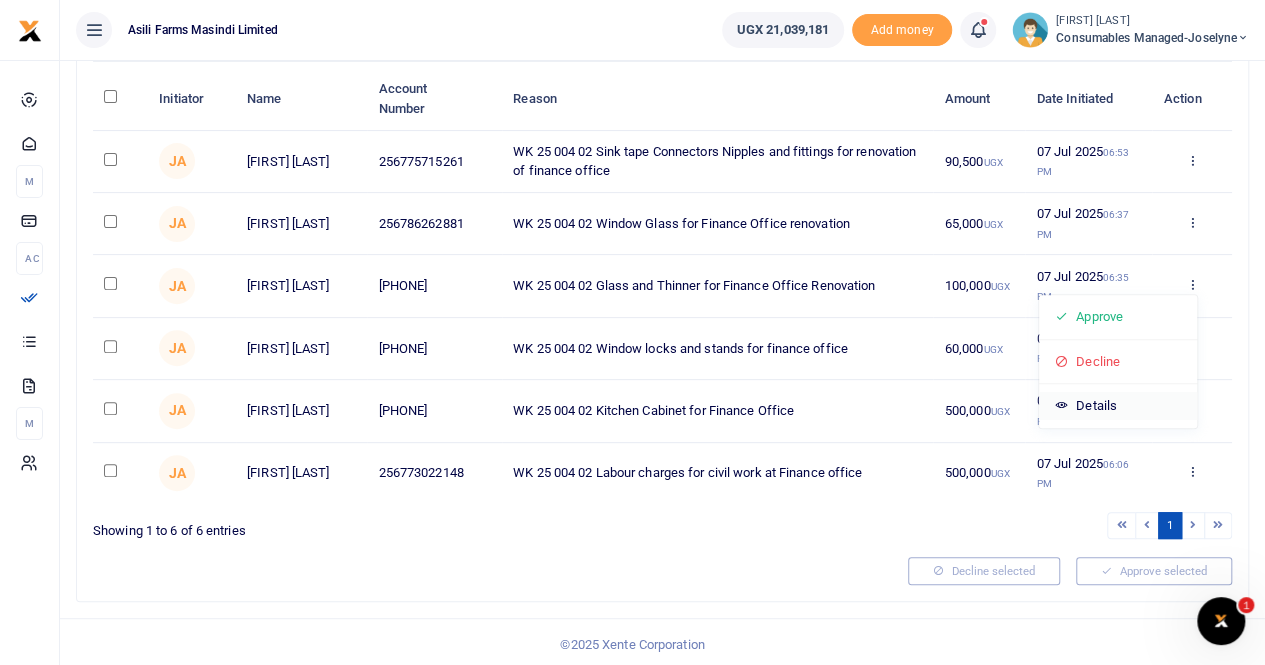 click on "Details" at bounding box center [1118, 406] 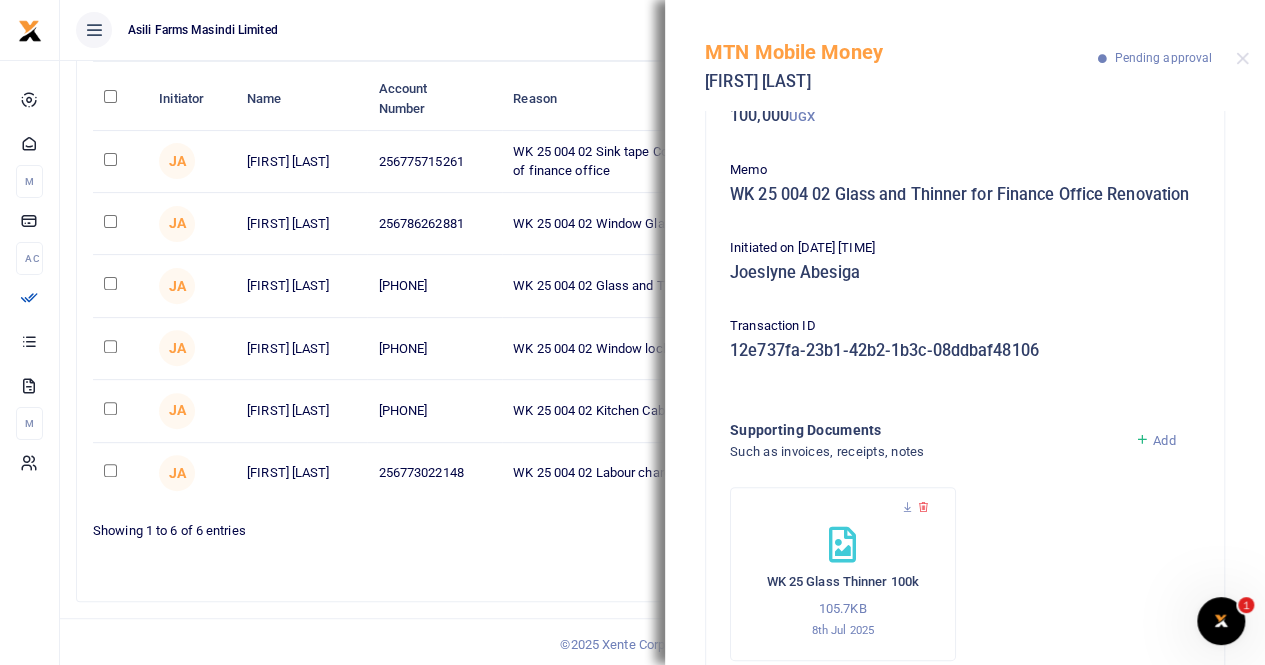 scroll, scrollTop: 198, scrollLeft: 0, axis: vertical 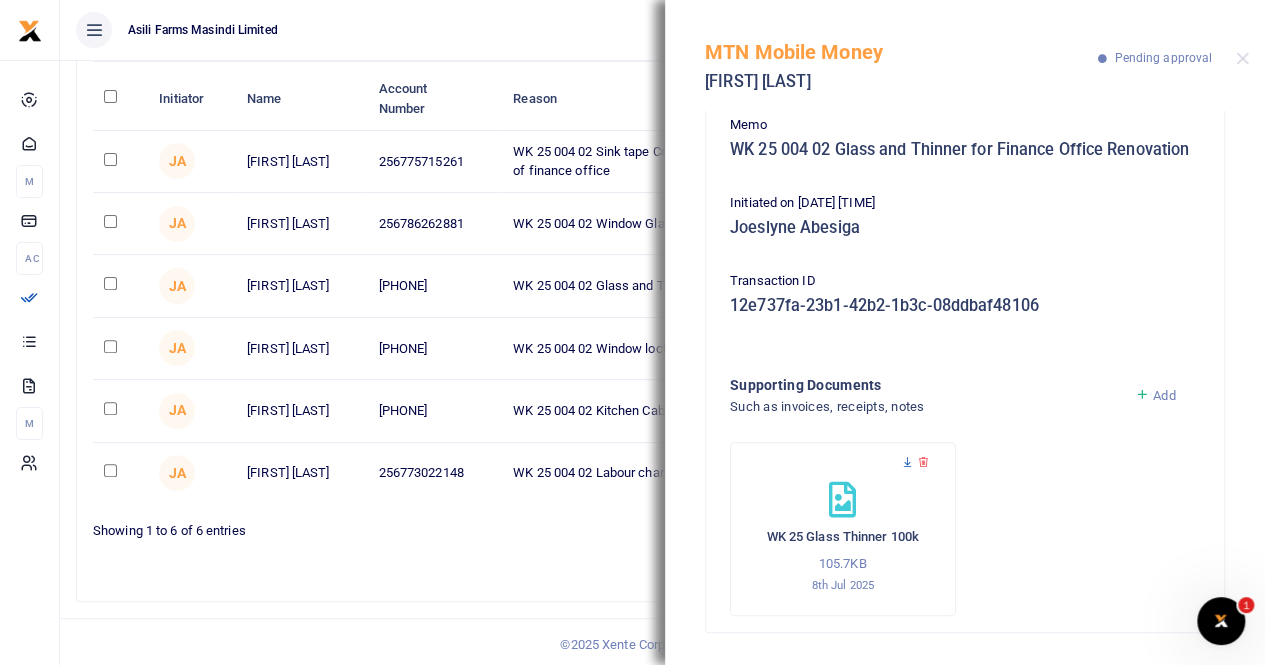 click at bounding box center (907, 462) 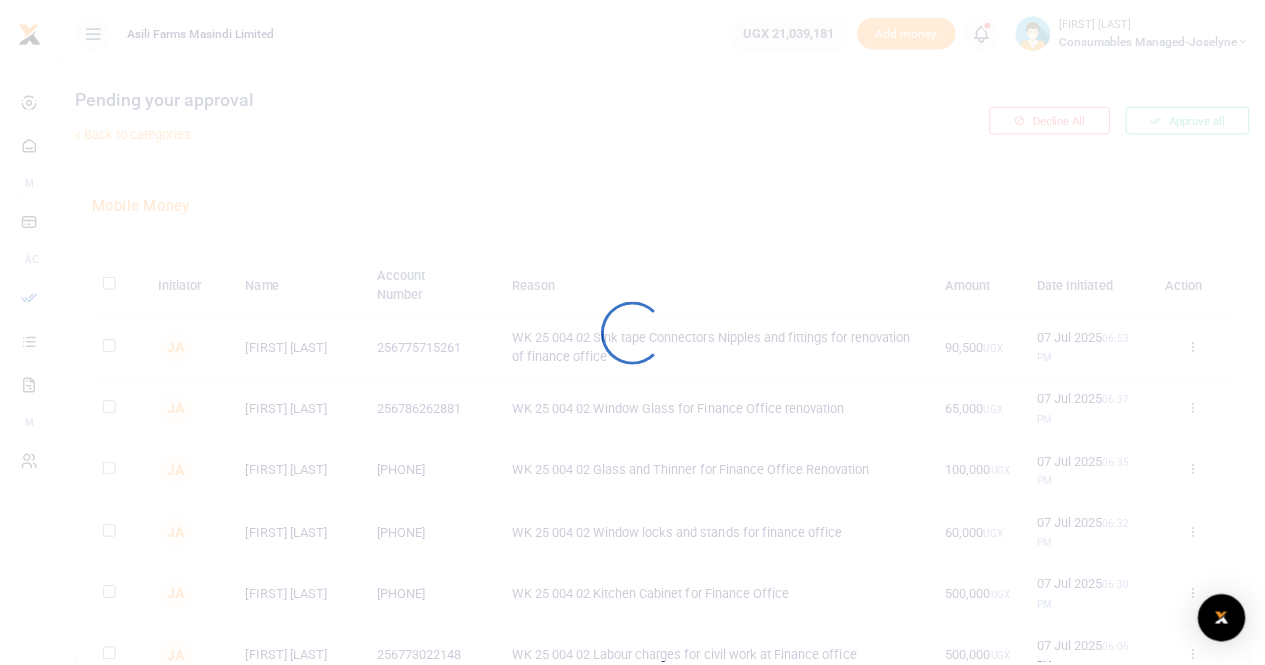 scroll, scrollTop: 0, scrollLeft: 0, axis: both 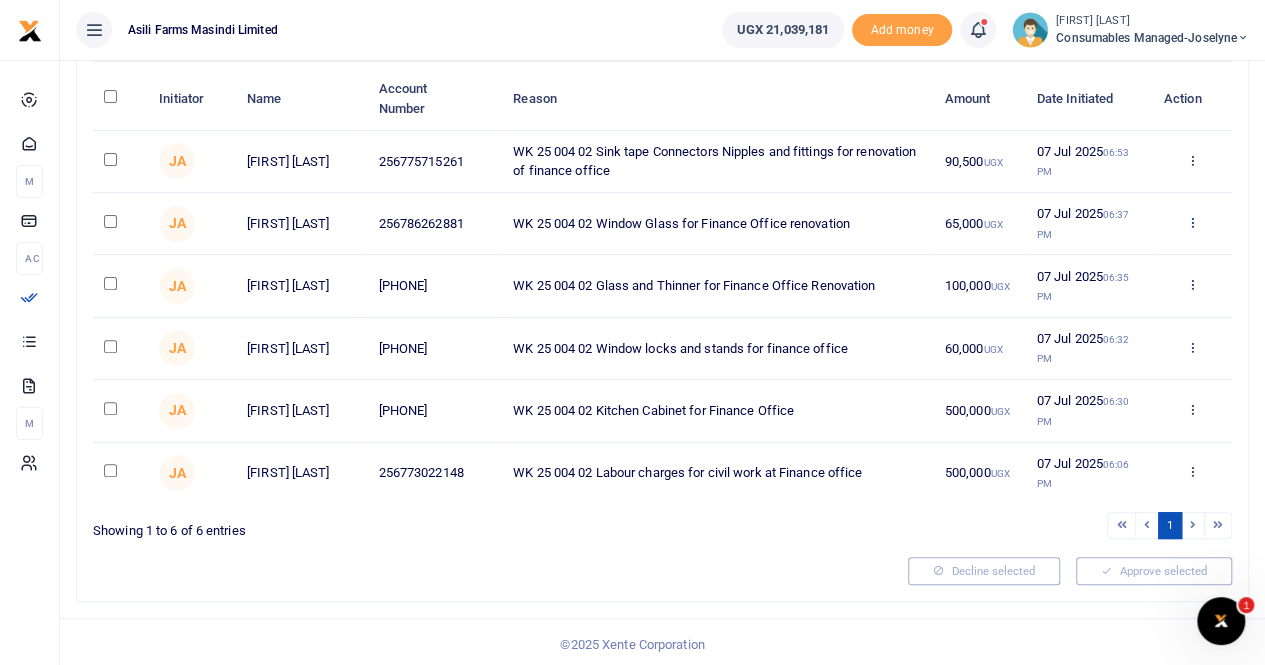 click at bounding box center (1191, 222) 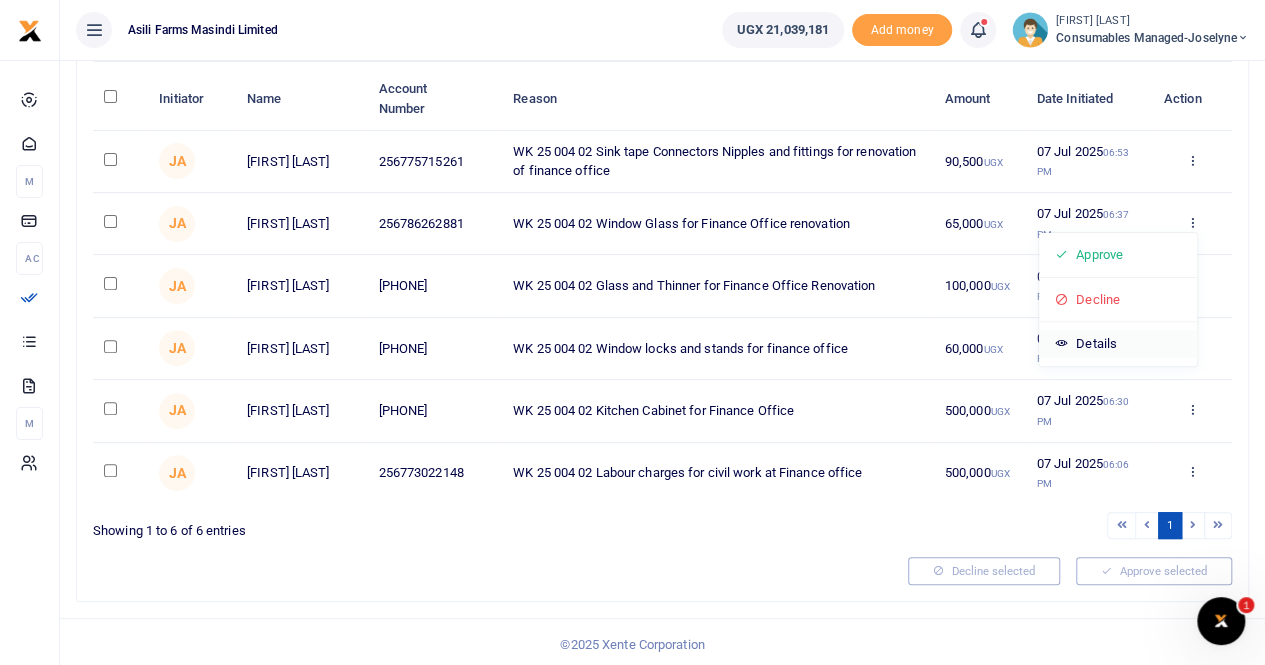 click on "Details" at bounding box center [1118, 344] 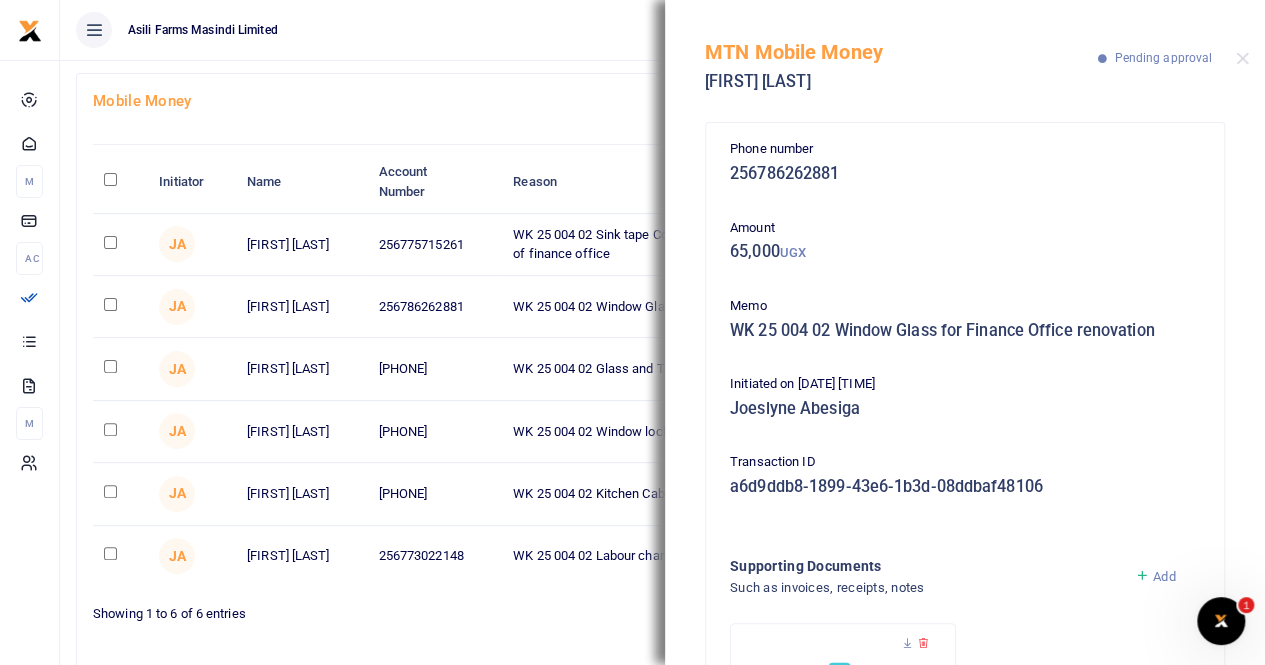 scroll, scrollTop: 0, scrollLeft: 0, axis: both 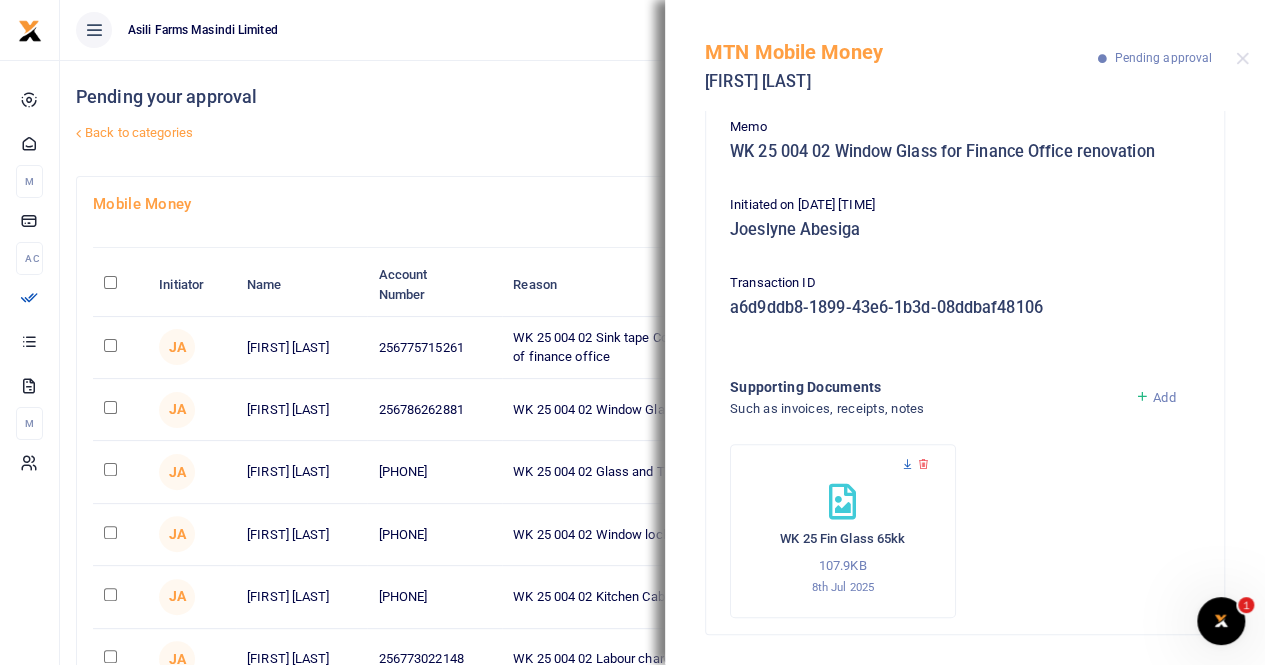 click at bounding box center [907, 464] 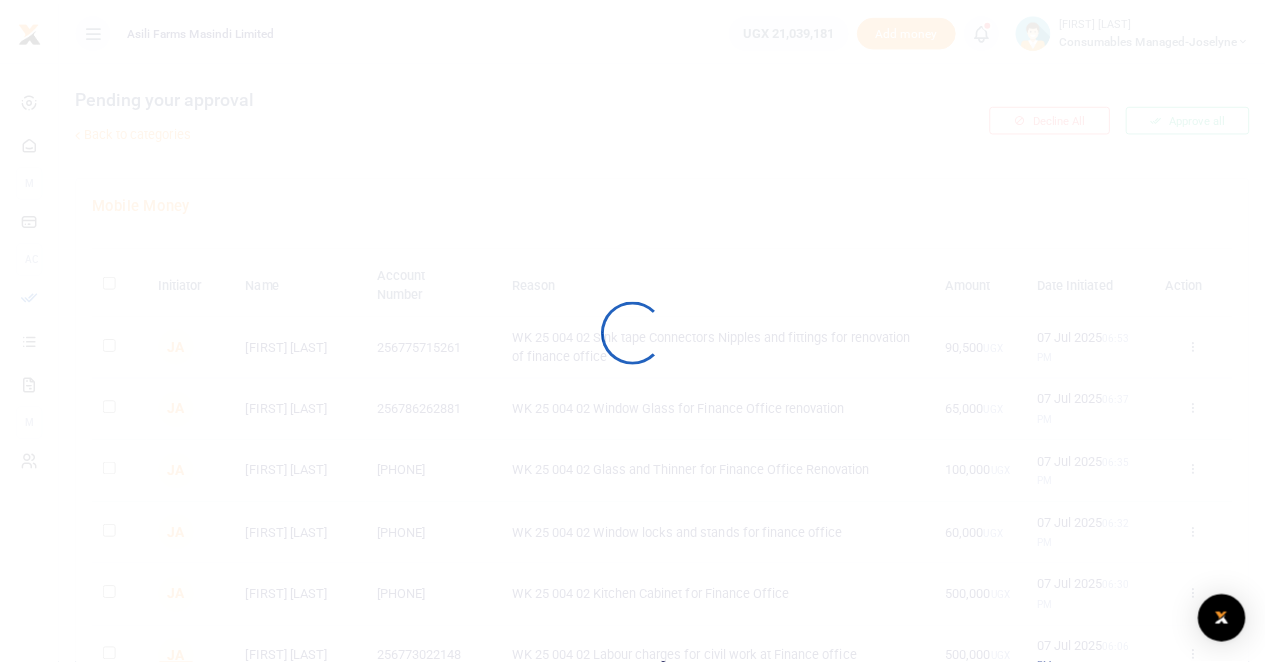 scroll, scrollTop: 0, scrollLeft: 0, axis: both 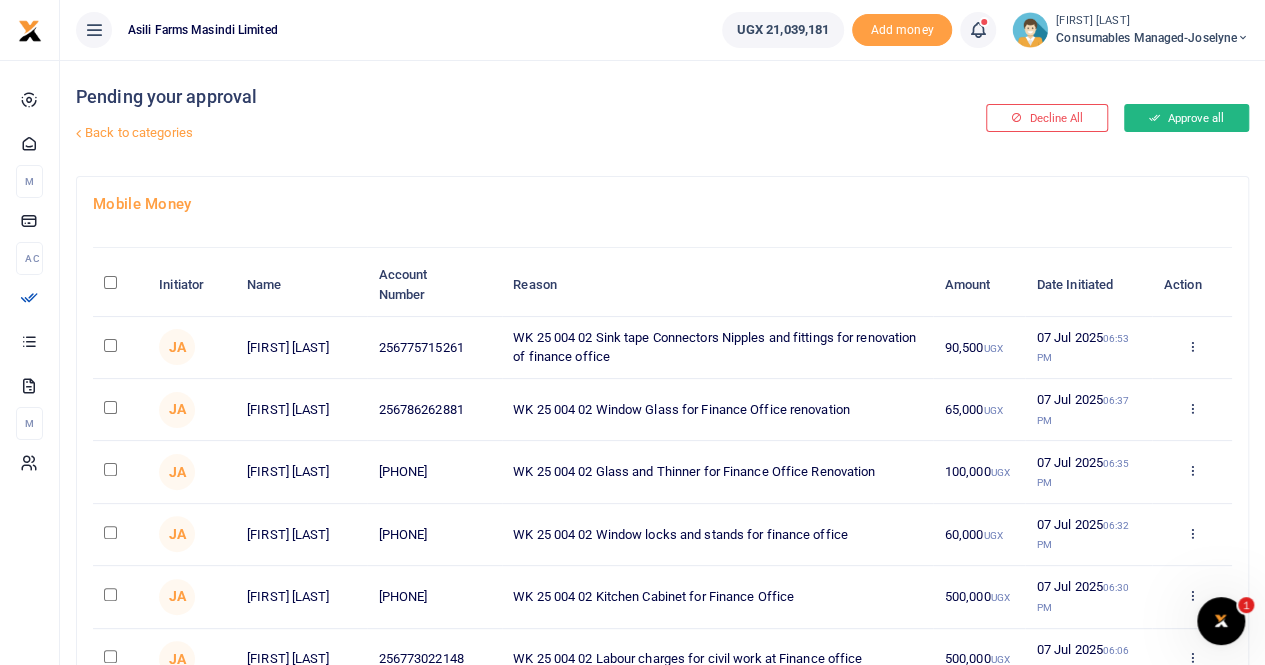 click on "Approve all" at bounding box center (1186, 118) 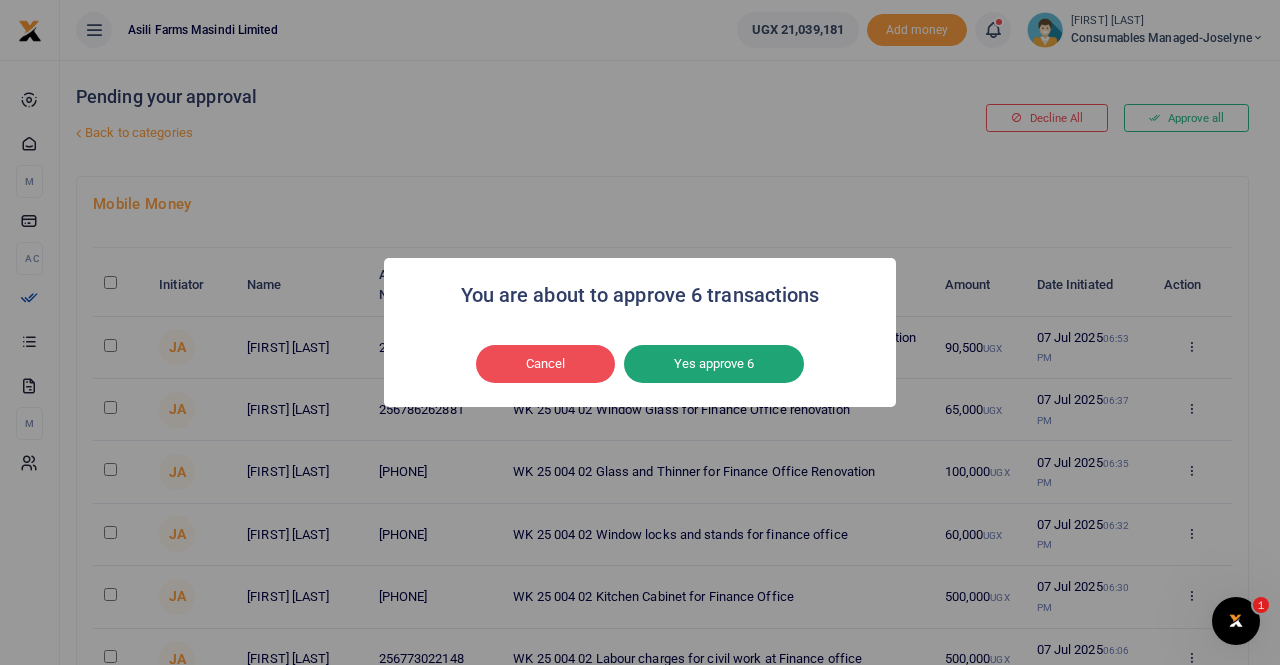 click on "Yes approve 6" at bounding box center [714, 364] 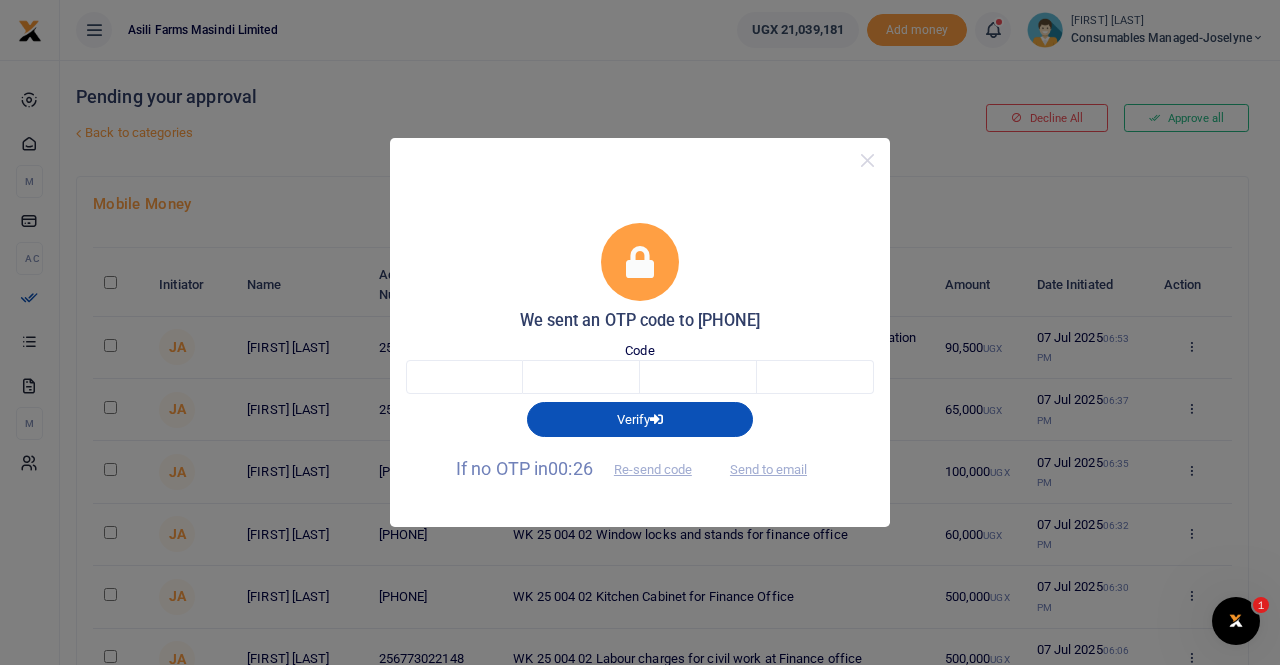 click on "Send to email" at bounding box center (768, 468) 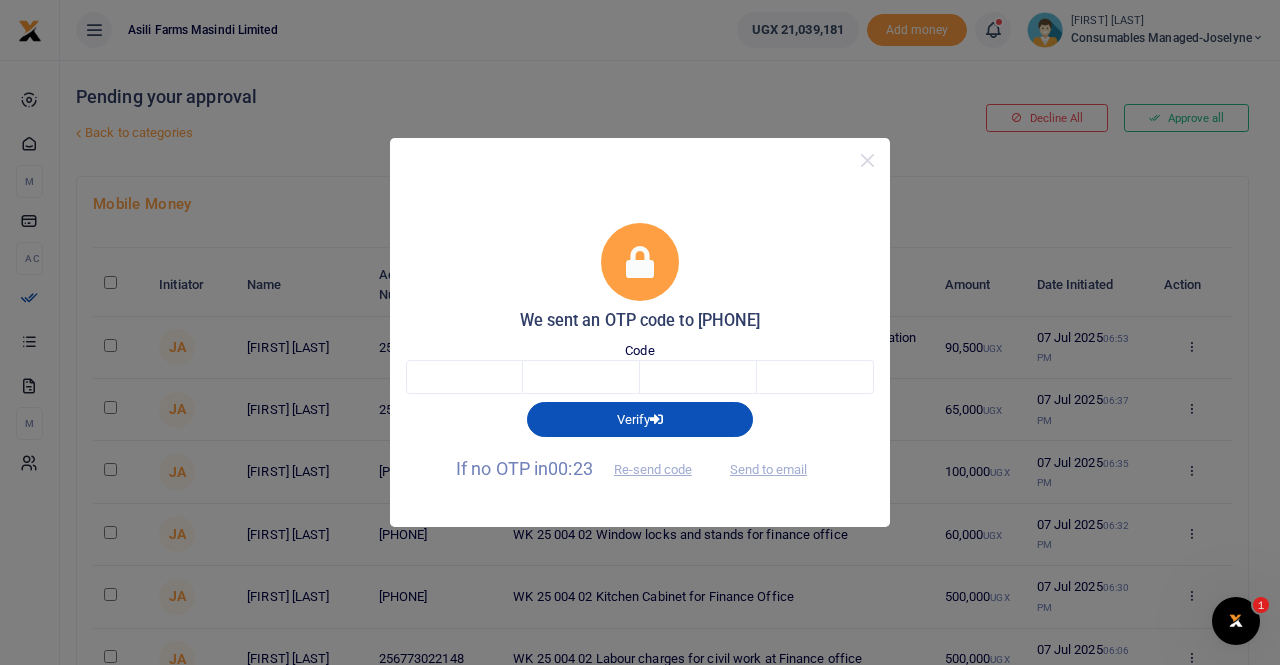 click on "Send to email" at bounding box center [768, 468] 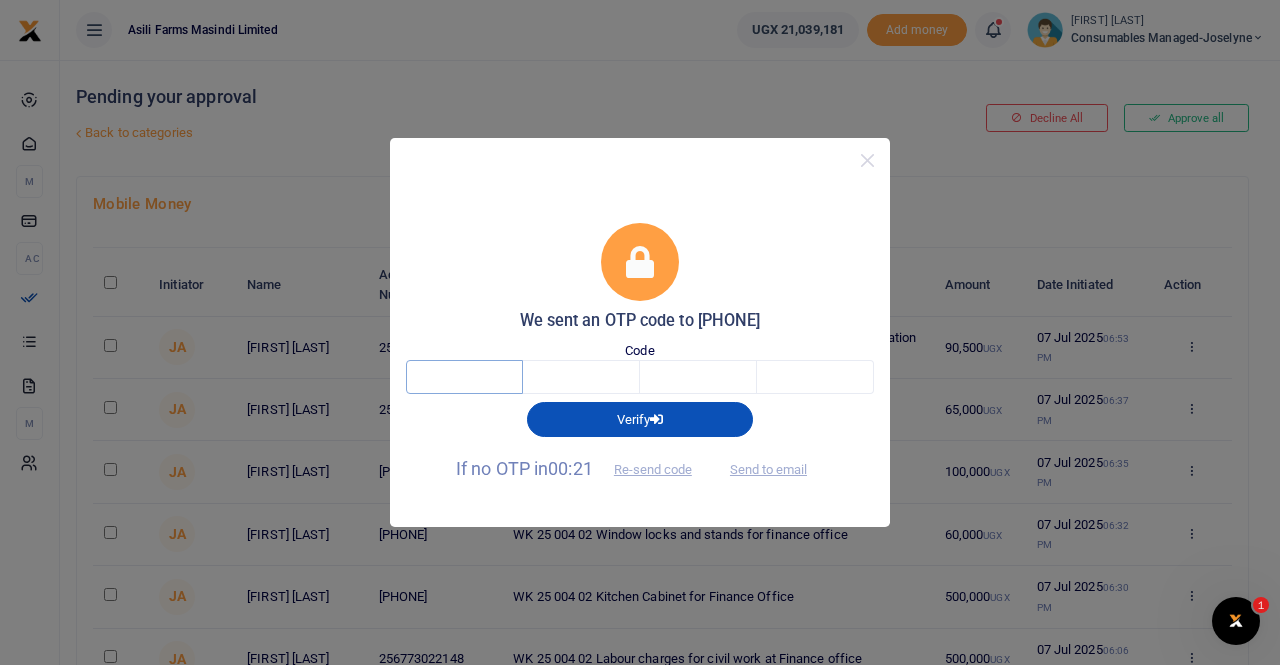 click at bounding box center [464, 377] 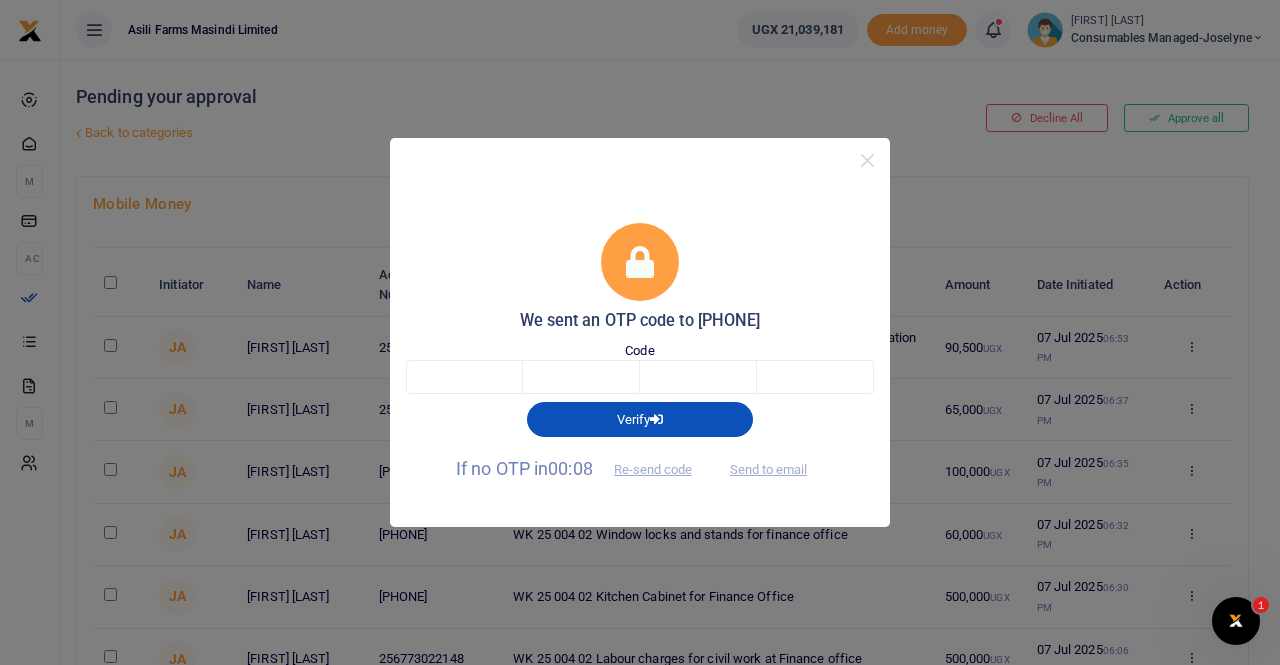 click on "Send to email" at bounding box center [768, 468] 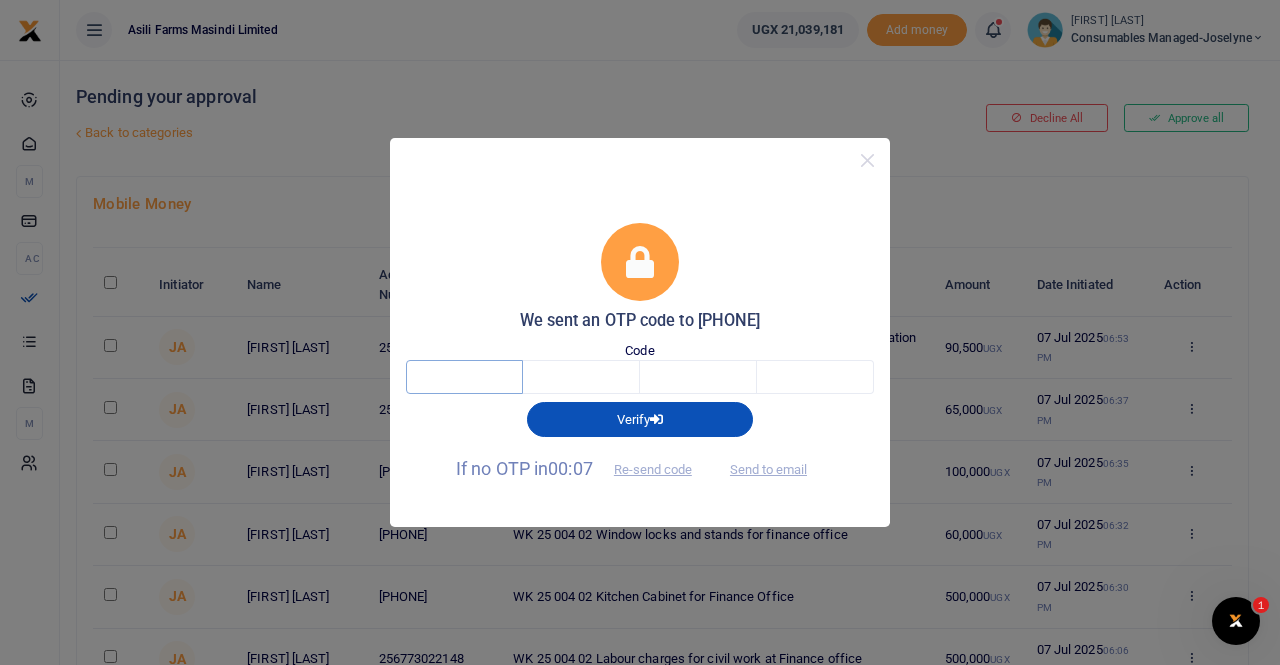 click at bounding box center (464, 377) 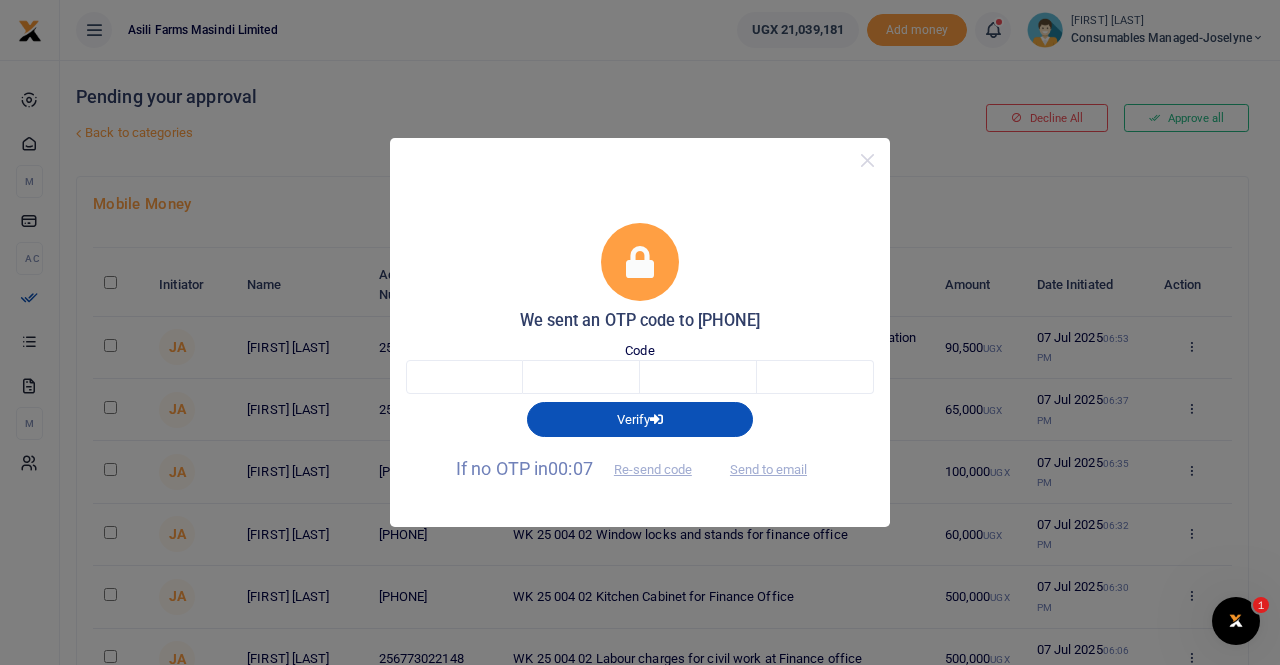 click on "Send to email" at bounding box center (768, 468) 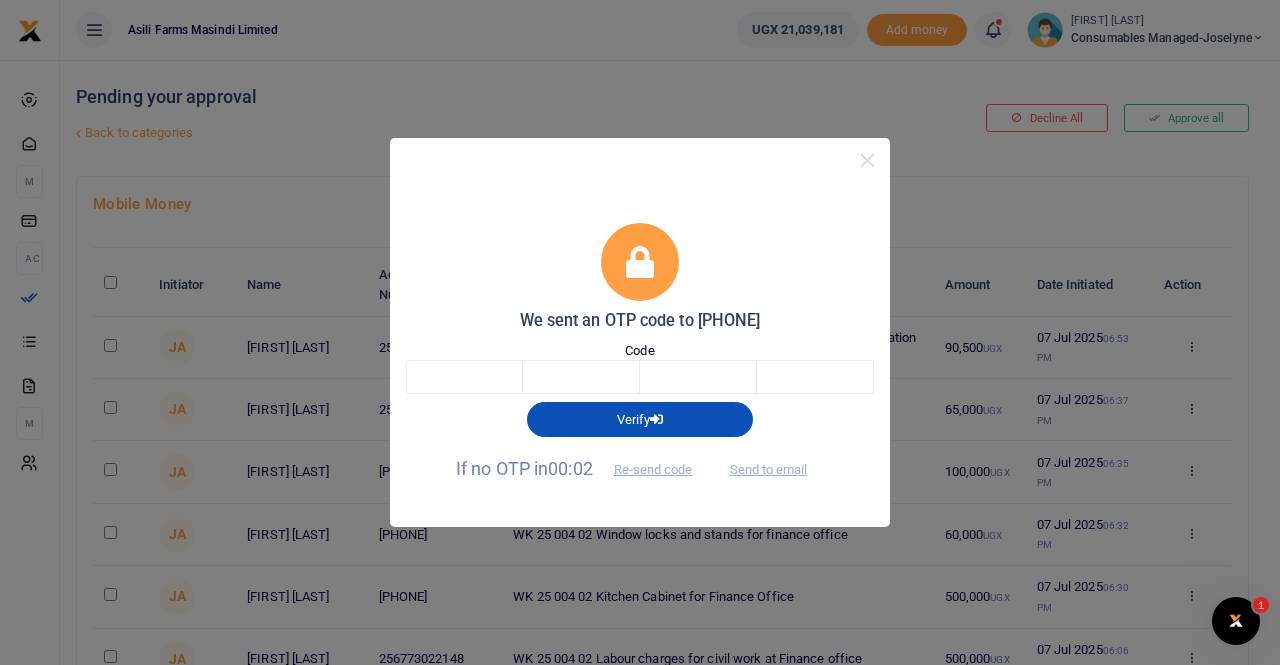 click on "Code" at bounding box center (640, 368) 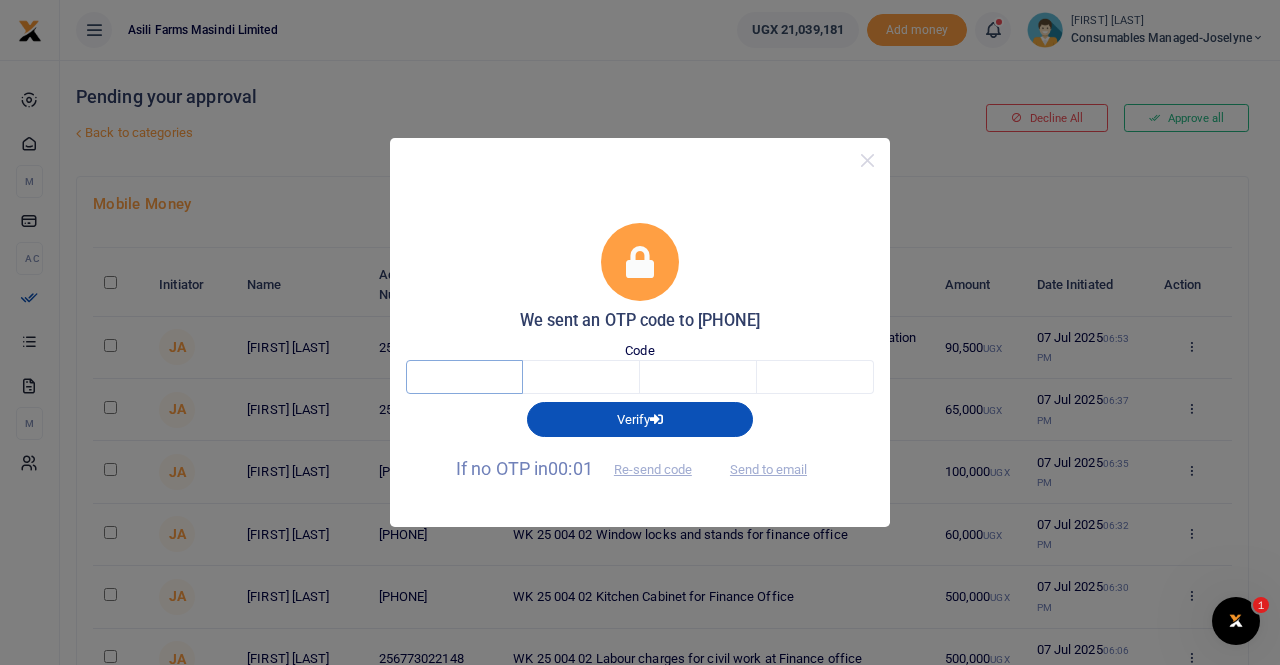 drag, startPoint x: 498, startPoint y: 375, endPoint x: 512, endPoint y: 377, distance: 14.142136 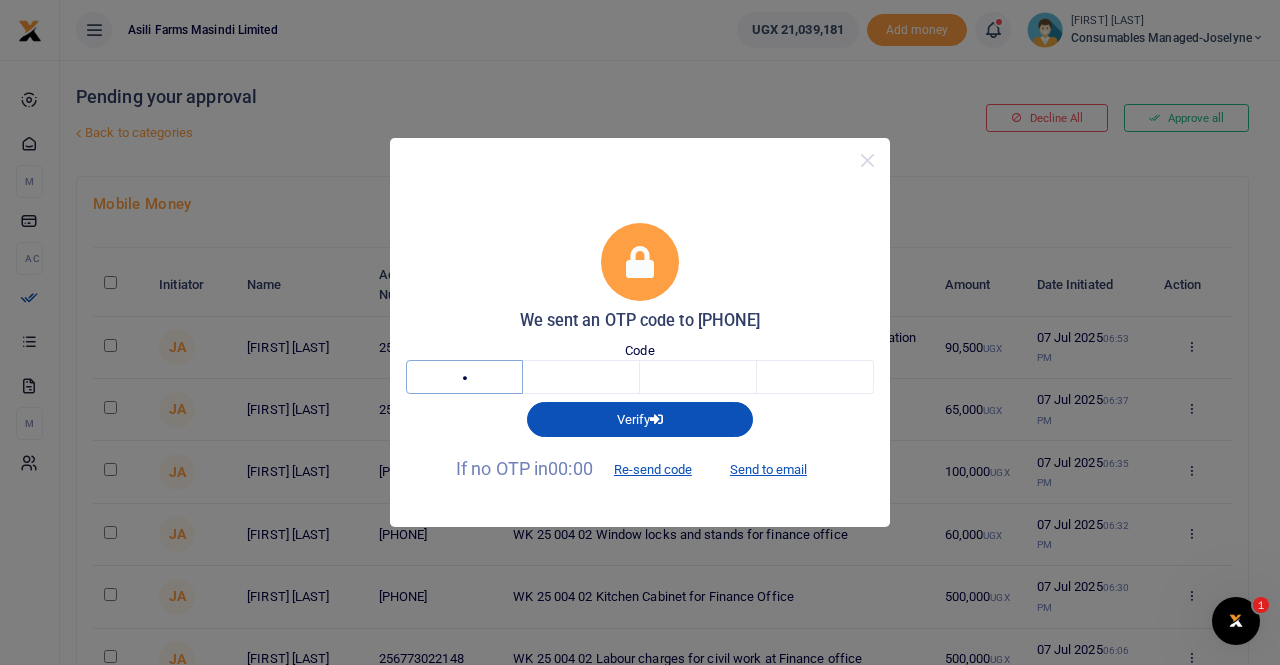 type on "7" 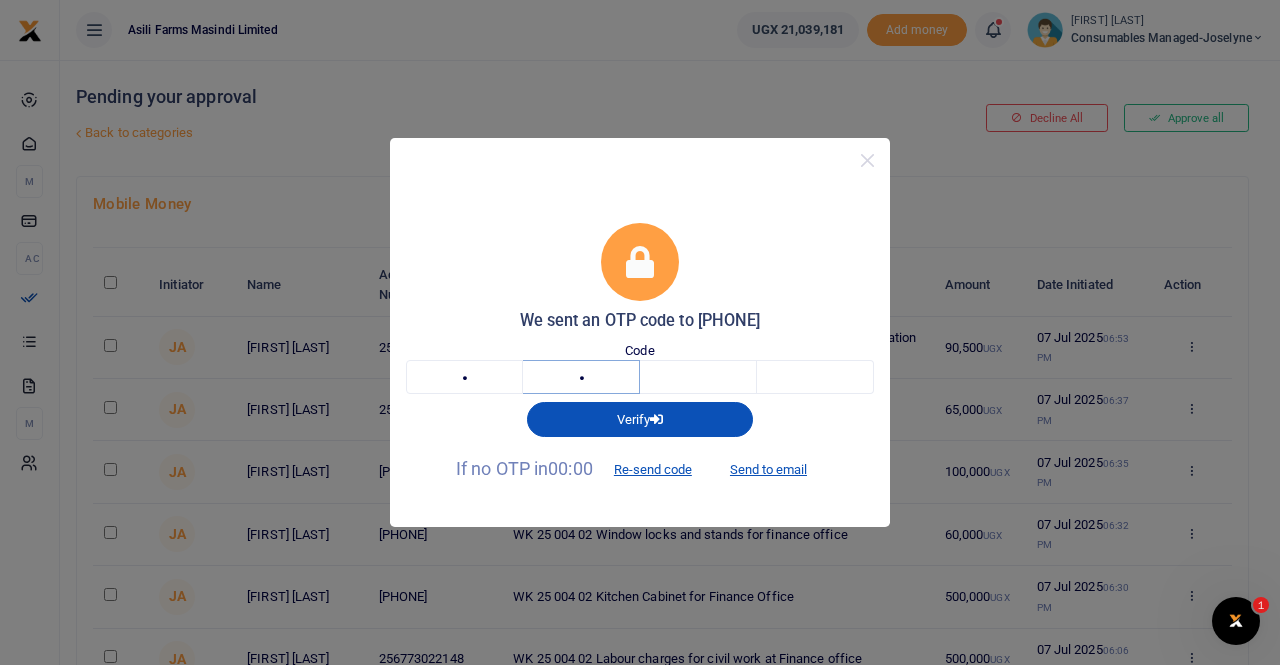 type on "7" 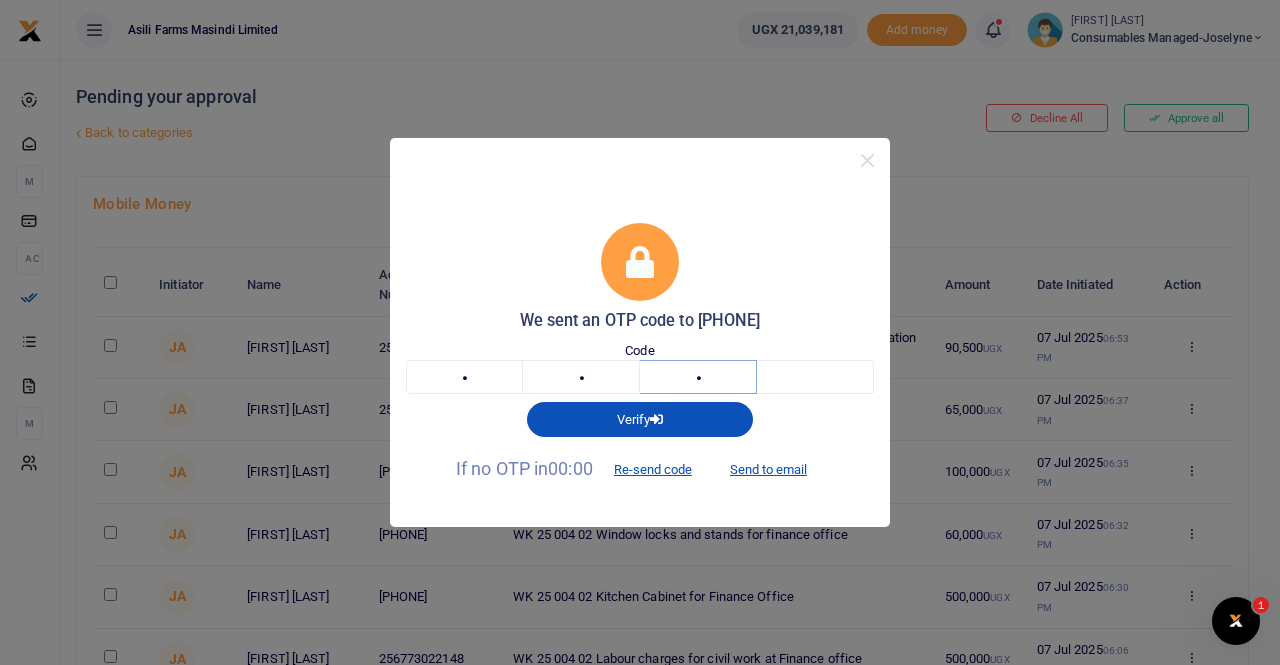 type on "0" 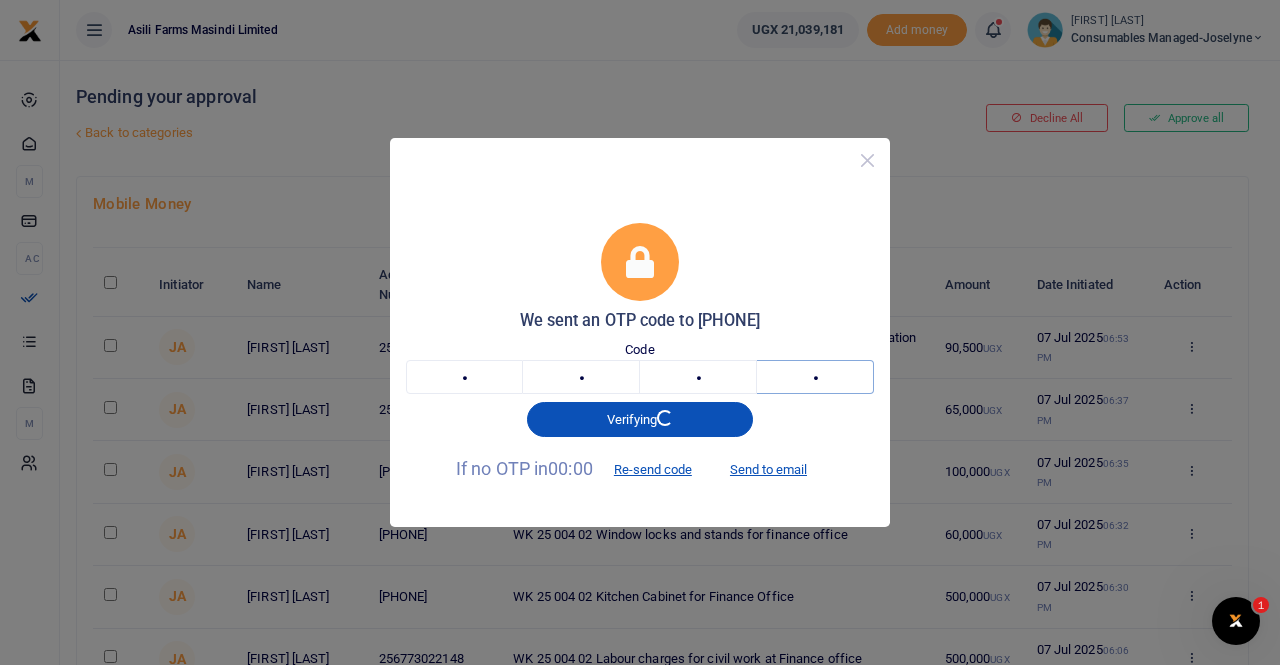 type on "9" 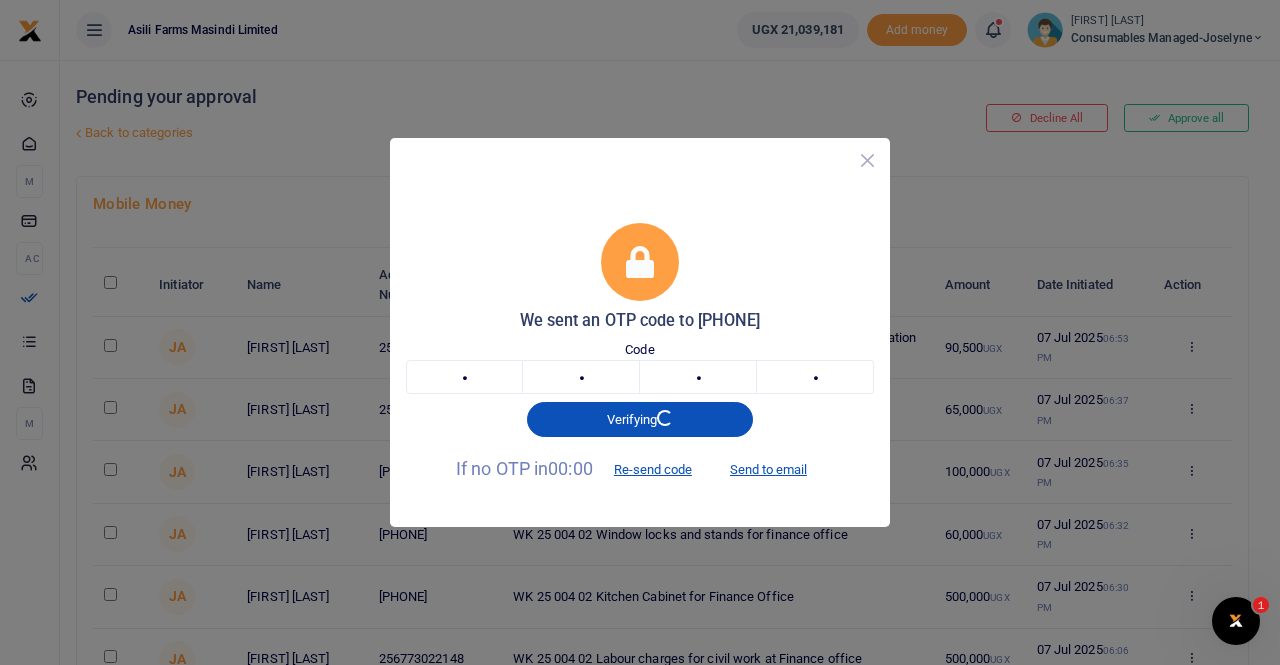 click at bounding box center (867, 160) 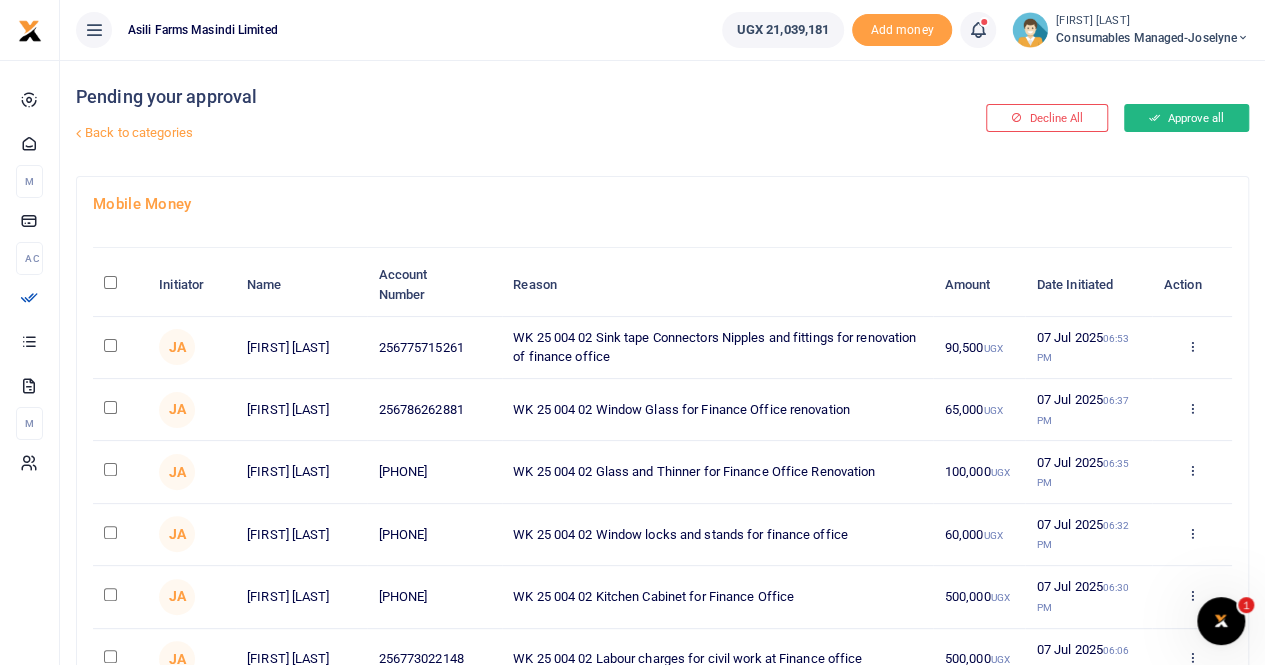 click on "Approve all" at bounding box center (1186, 118) 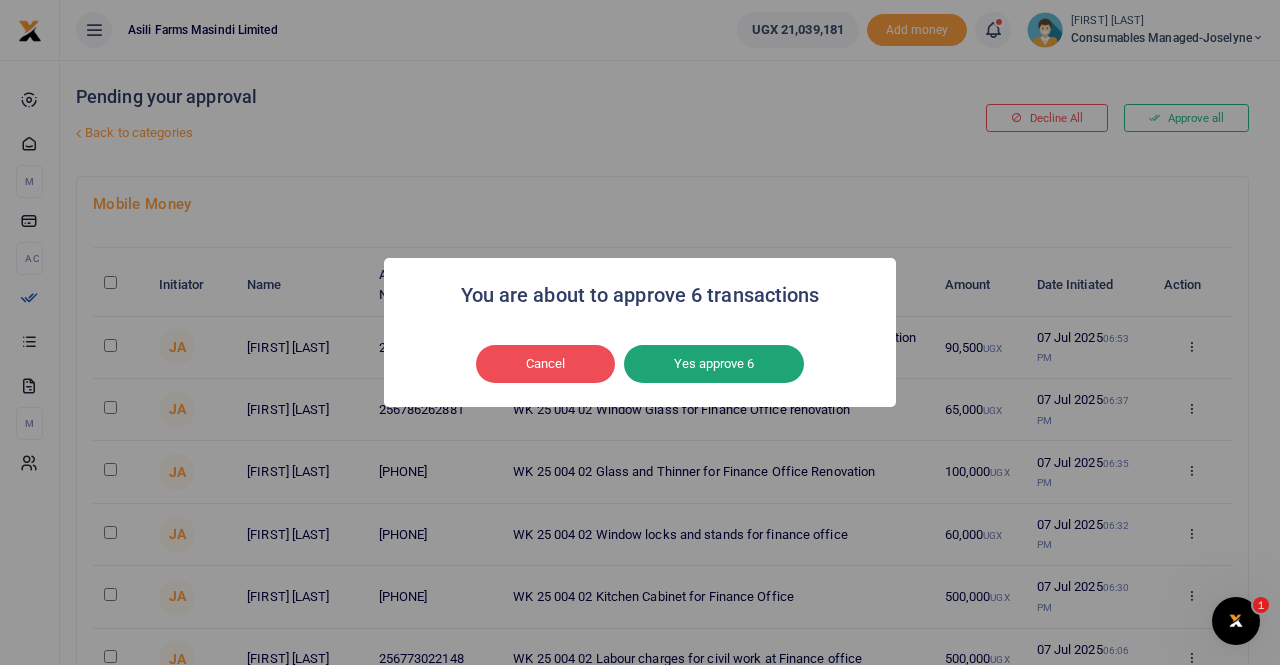 click on "Yes approve 6" at bounding box center (714, 364) 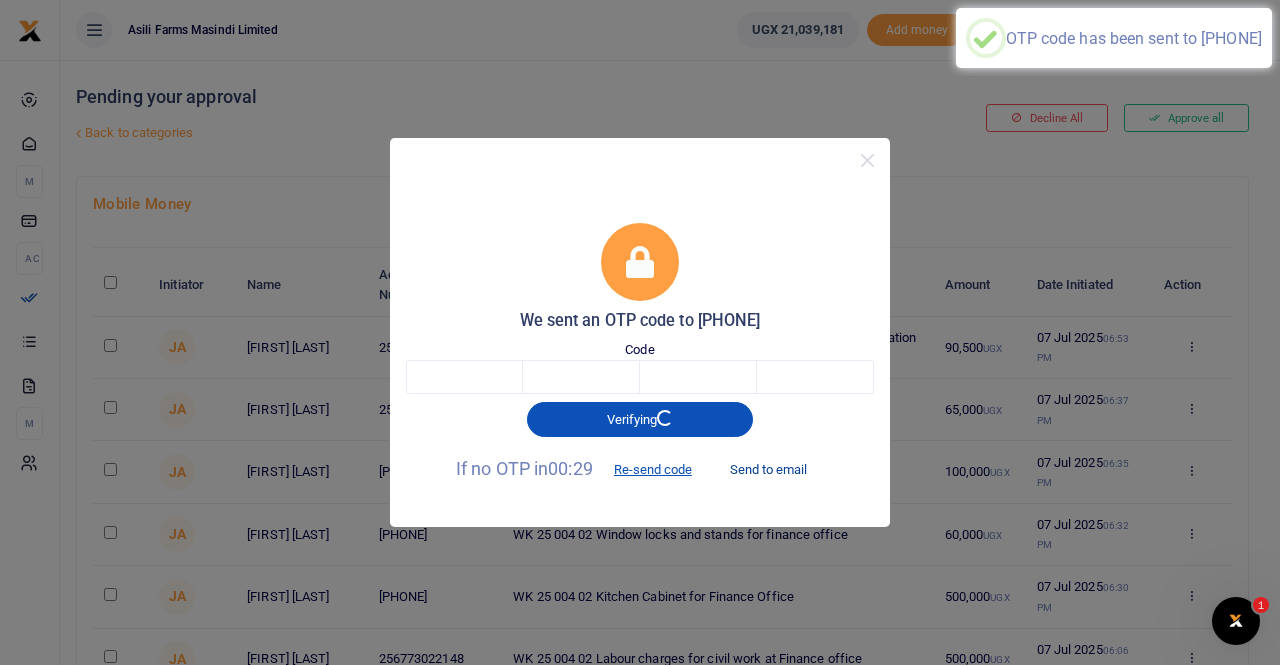 click on "Send to email" at bounding box center [768, 470] 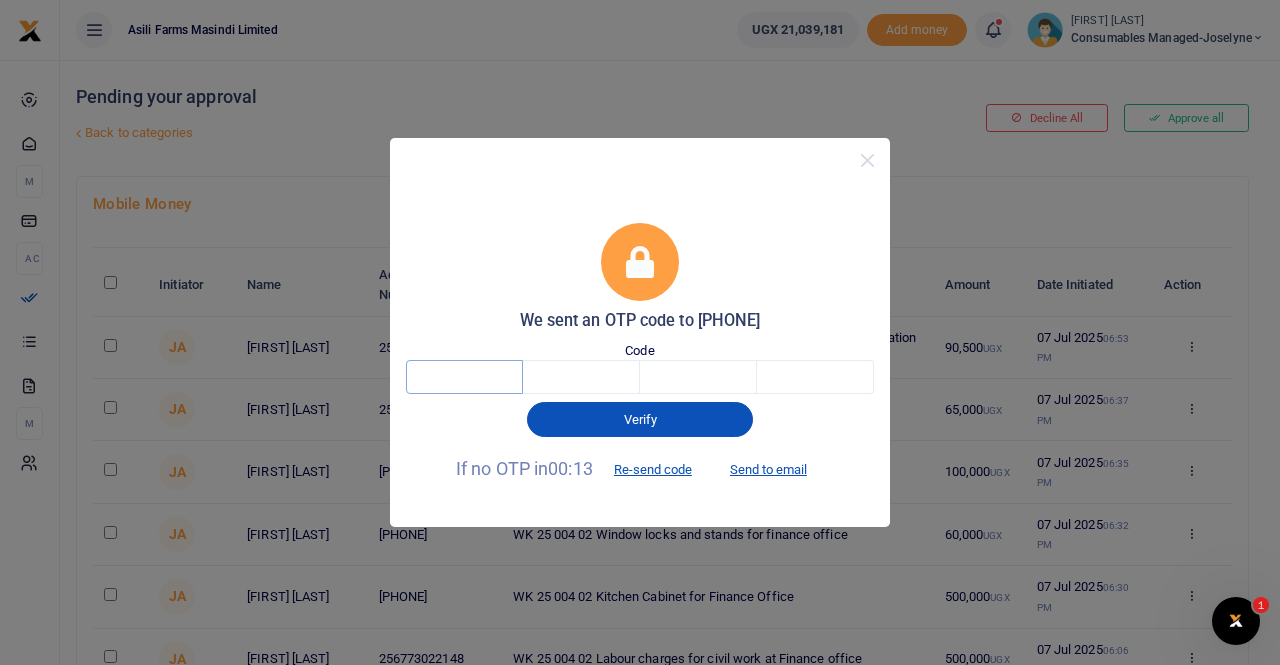 click at bounding box center (464, 377) 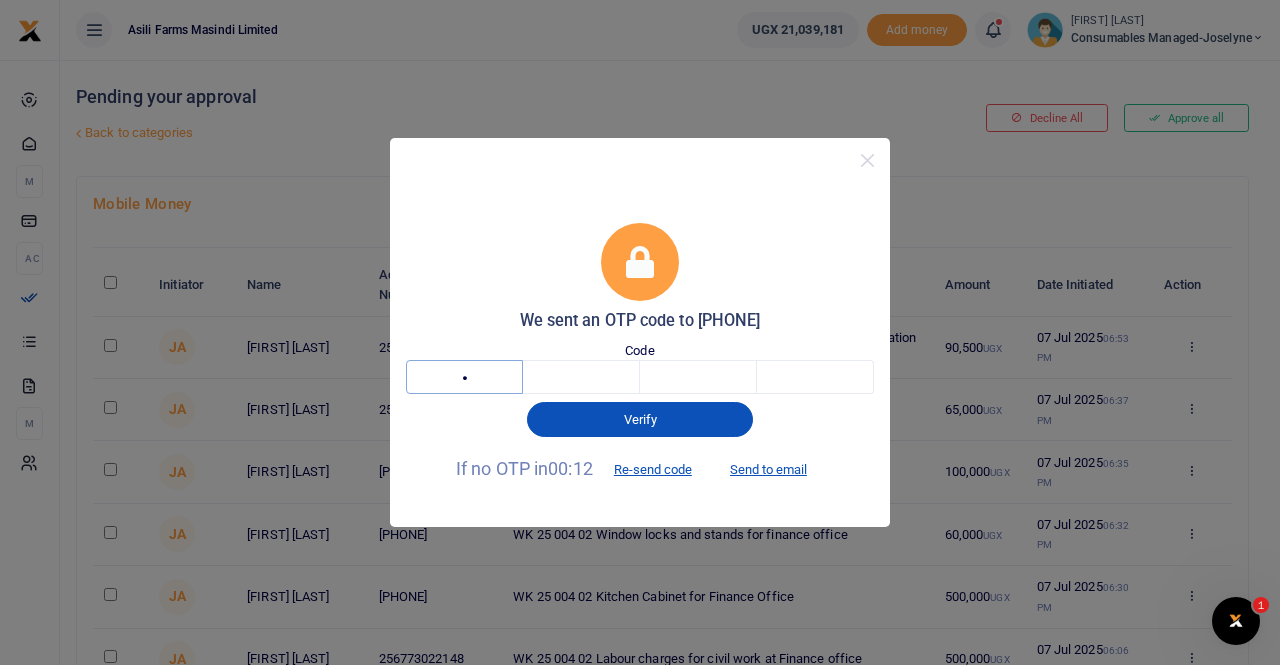 type on "8" 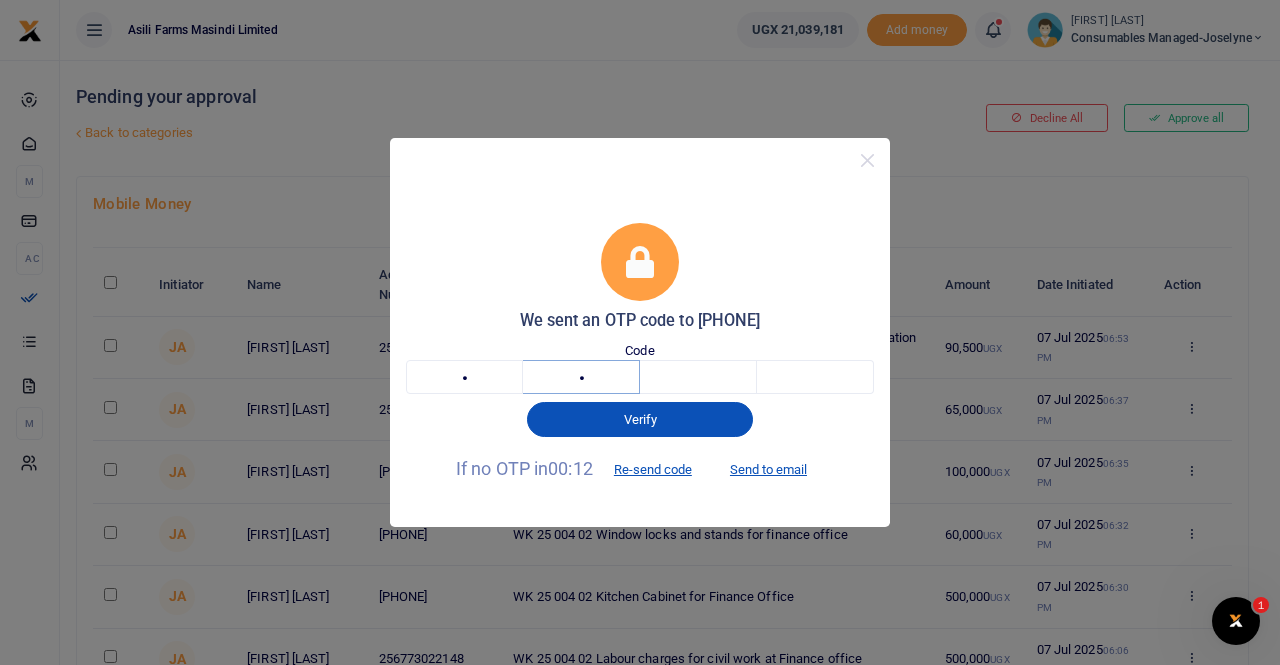 type on "5" 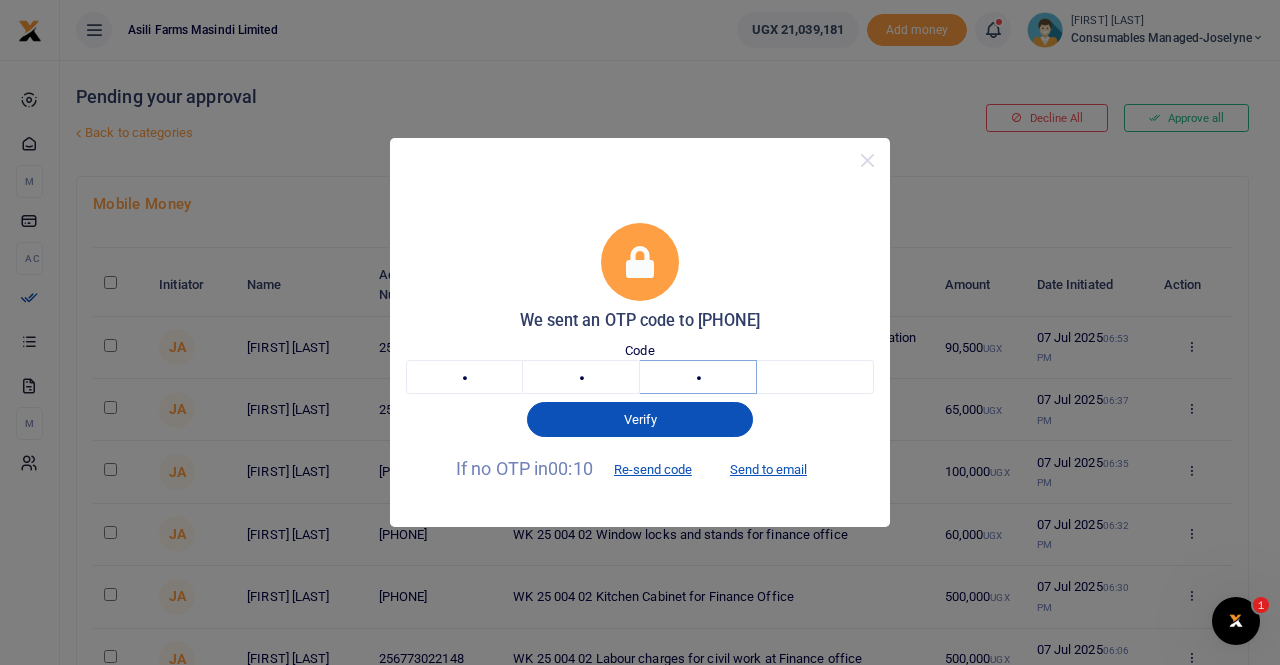 type on "8" 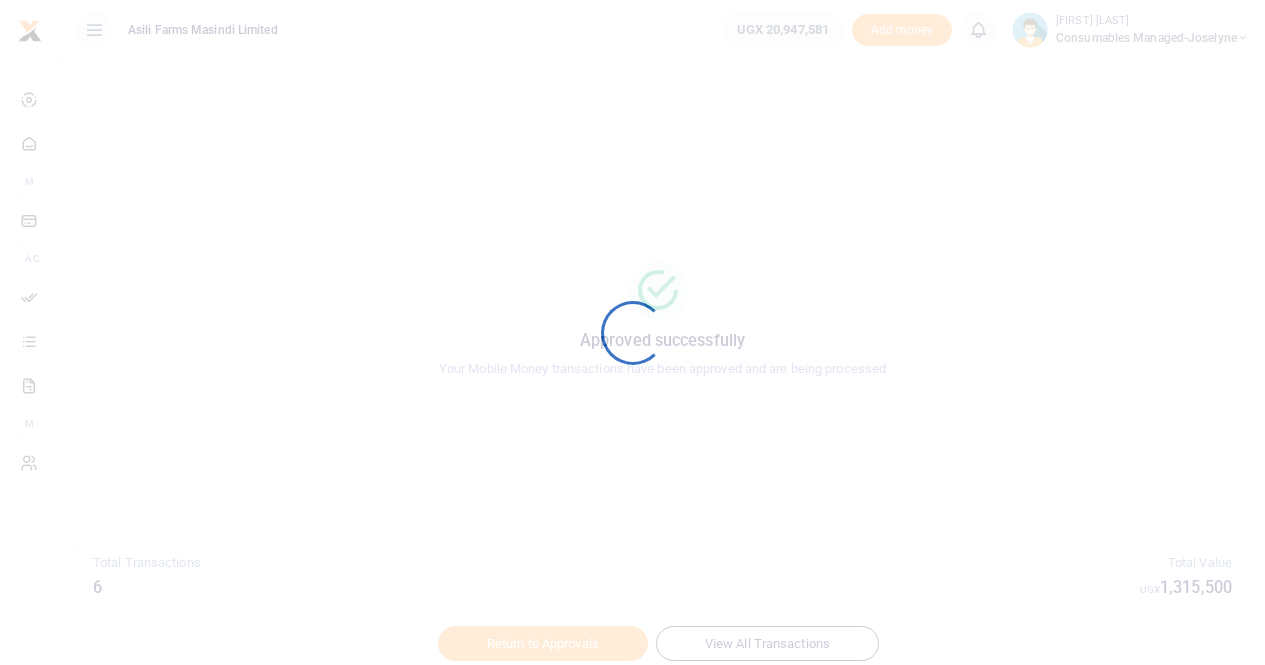 scroll, scrollTop: 0, scrollLeft: 0, axis: both 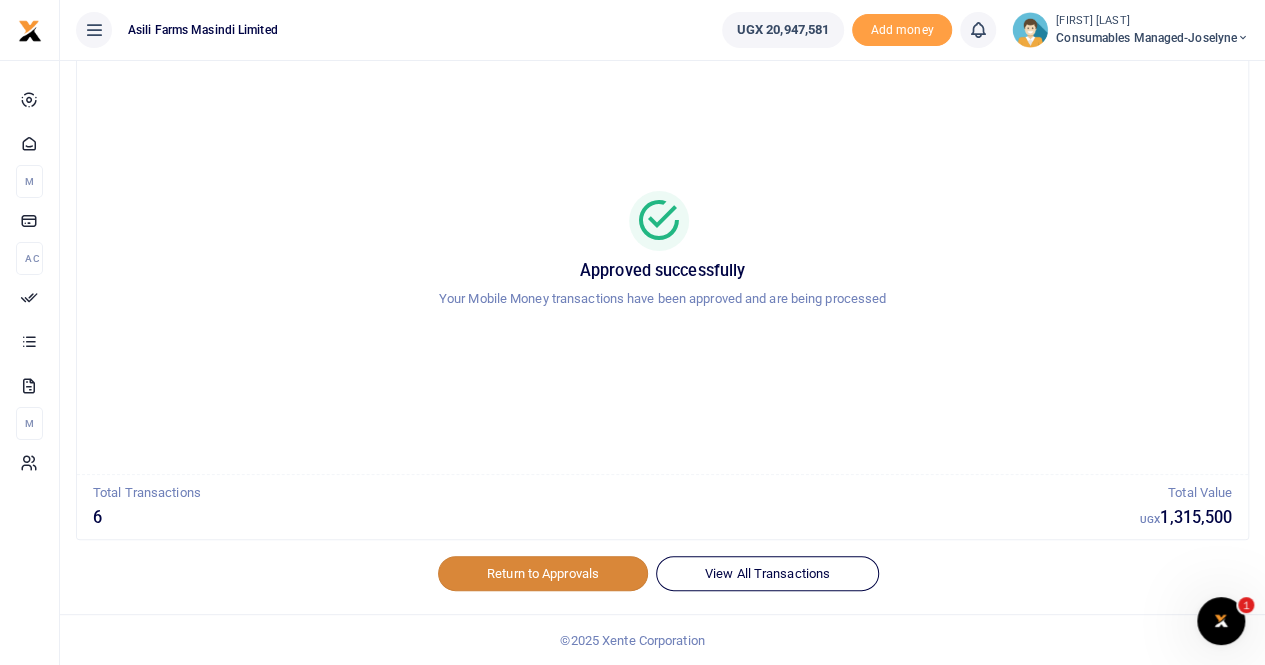 click on "Return to Approvals" at bounding box center [543, 573] 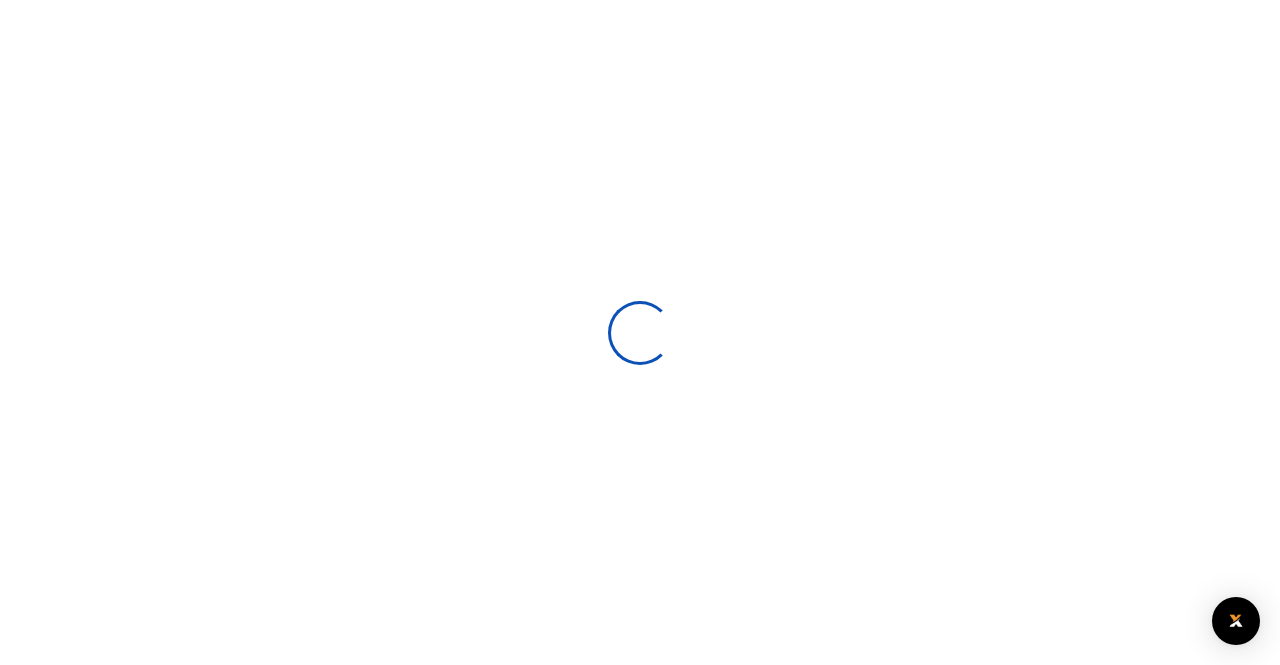scroll, scrollTop: 0, scrollLeft: 0, axis: both 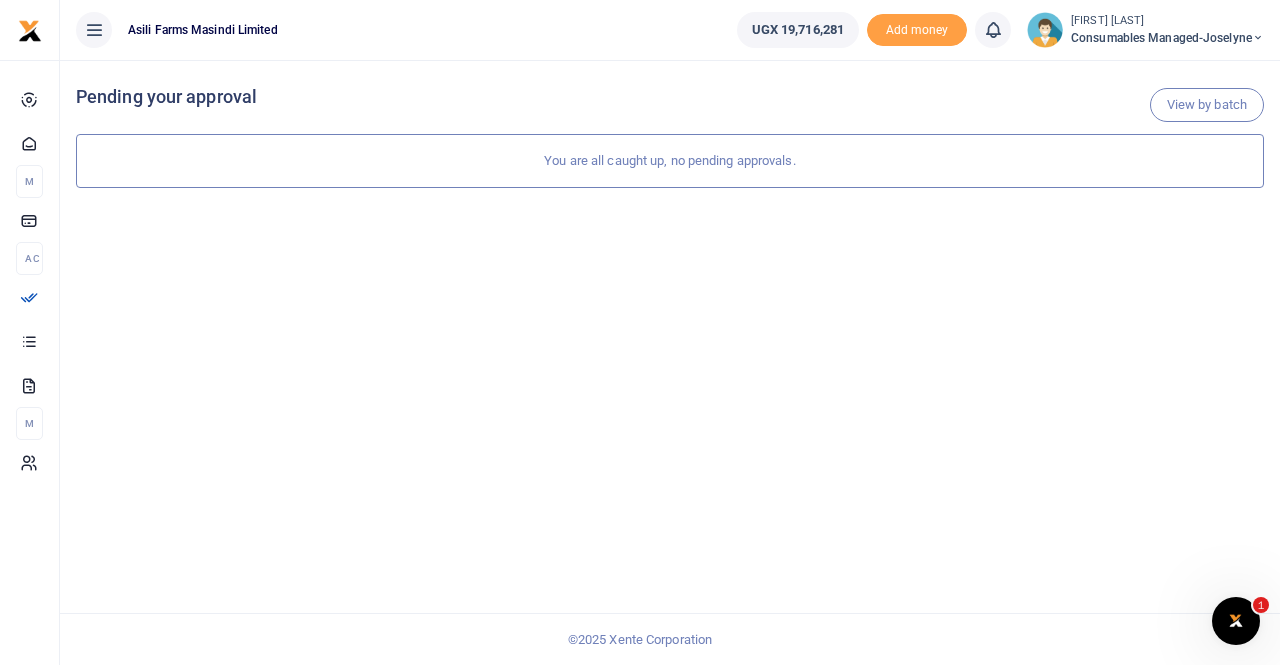 click on "Consumables managed-Joselyne" at bounding box center [1167, 38] 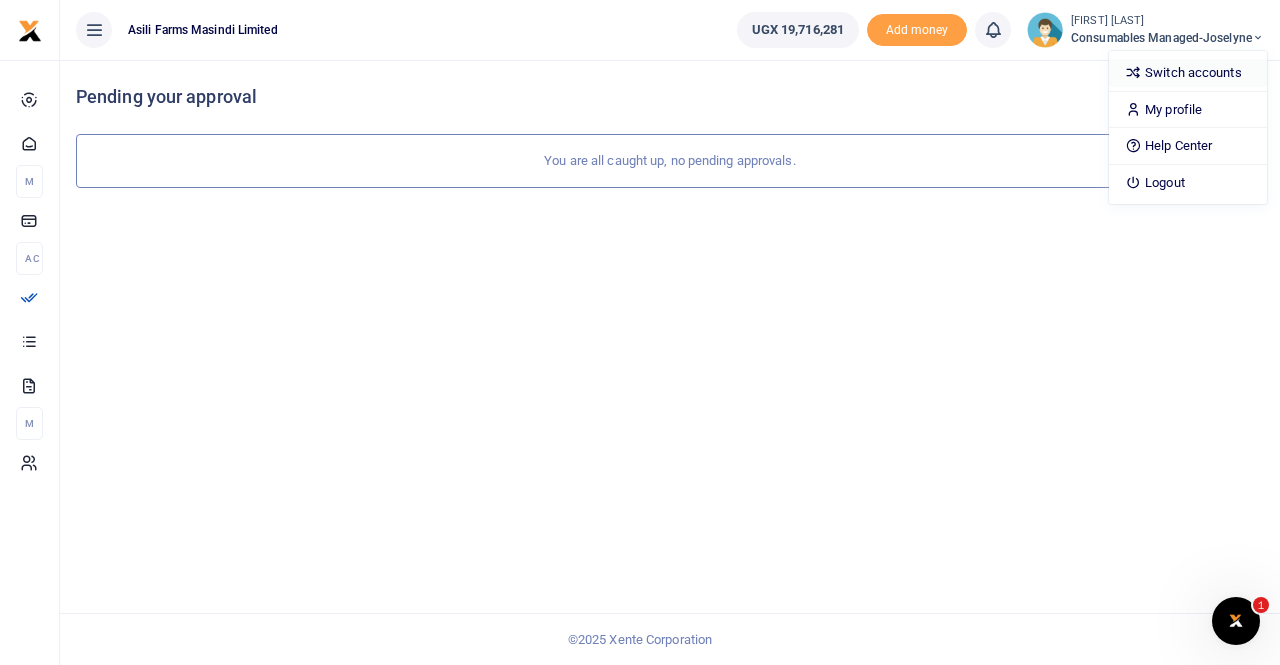 click on "Switch accounts" at bounding box center (1188, 73) 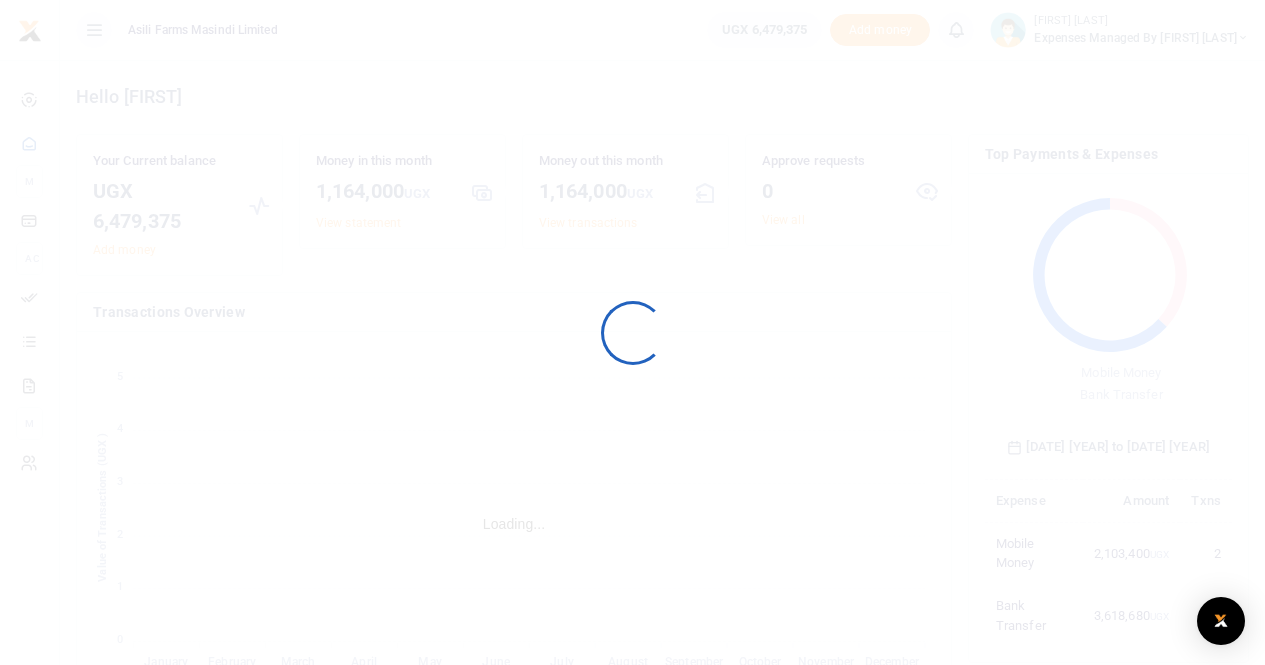 scroll, scrollTop: 0, scrollLeft: 0, axis: both 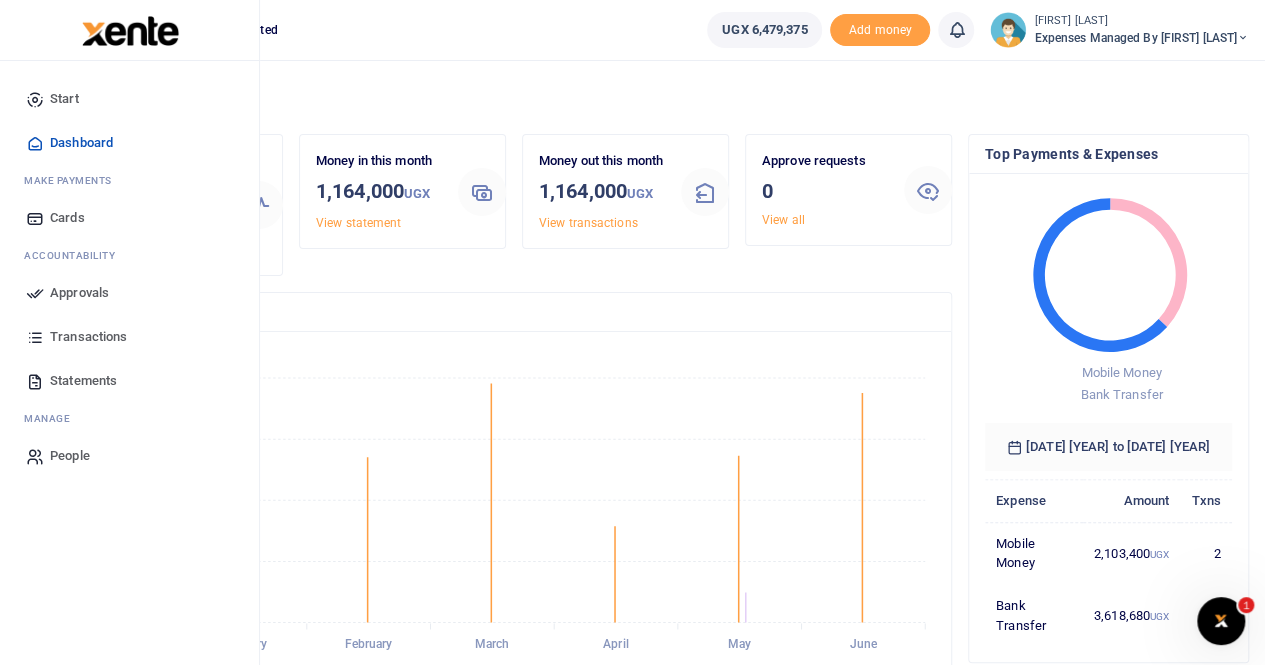 click on "Statements" at bounding box center (83, 381) 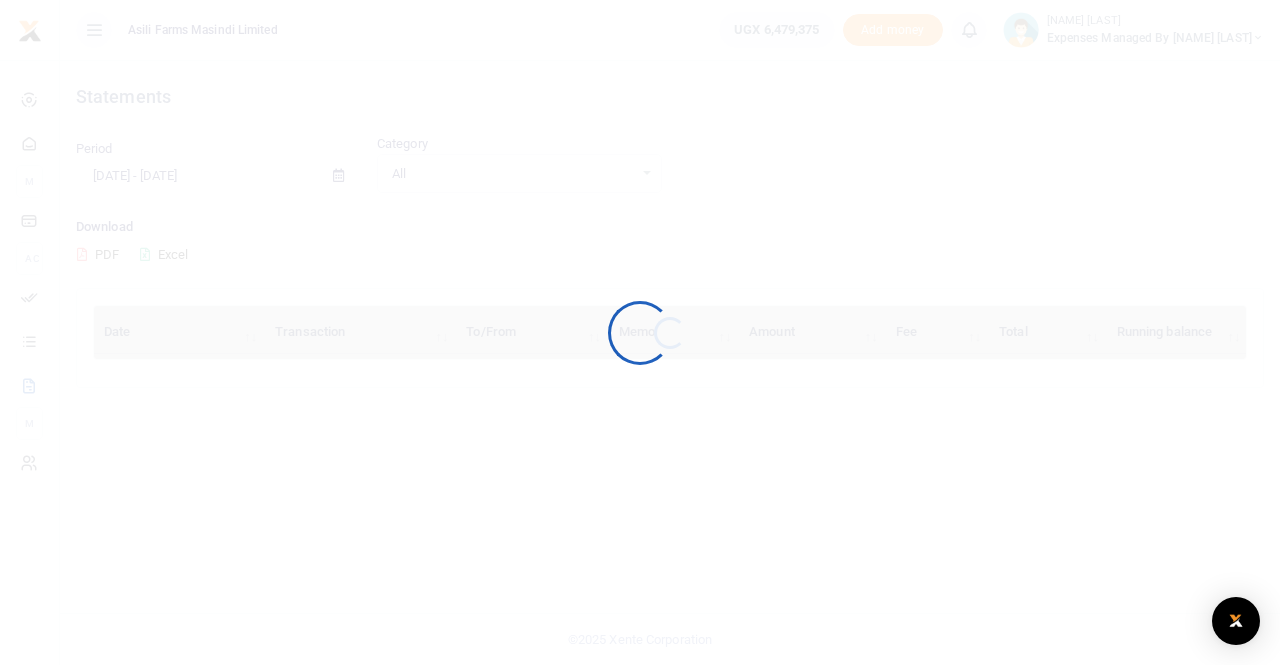 scroll, scrollTop: 0, scrollLeft: 0, axis: both 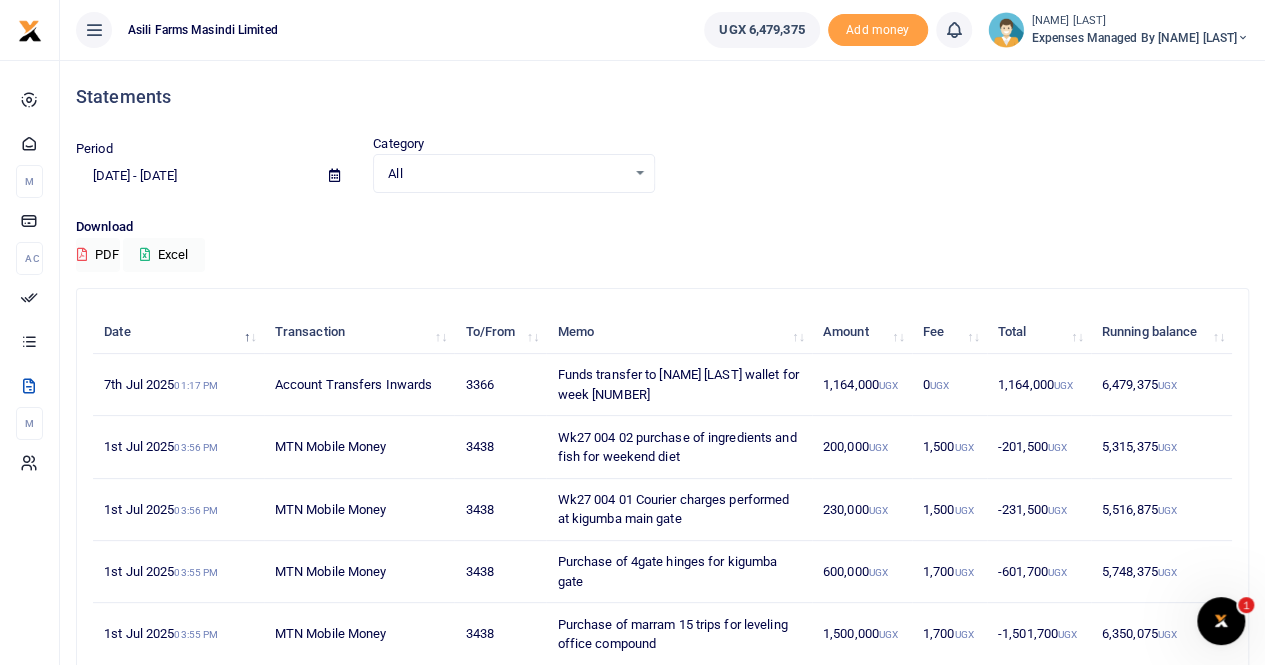 click at bounding box center [334, 175] 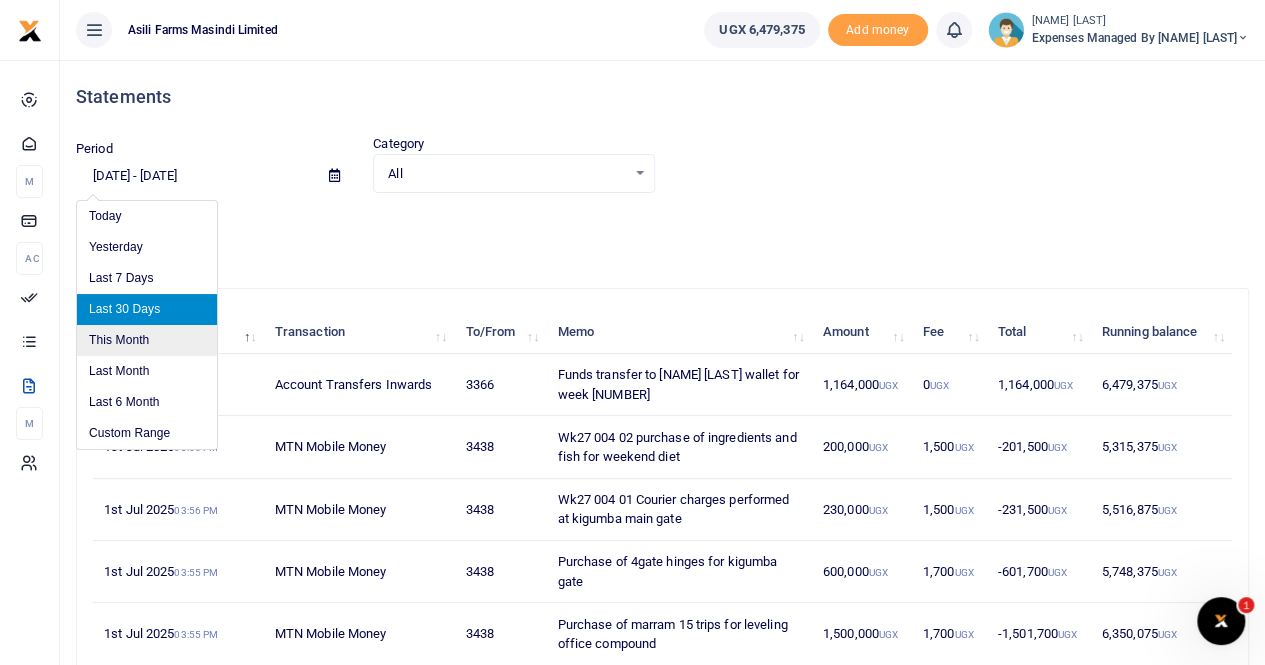 click on "This Month" at bounding box center [147, 340] 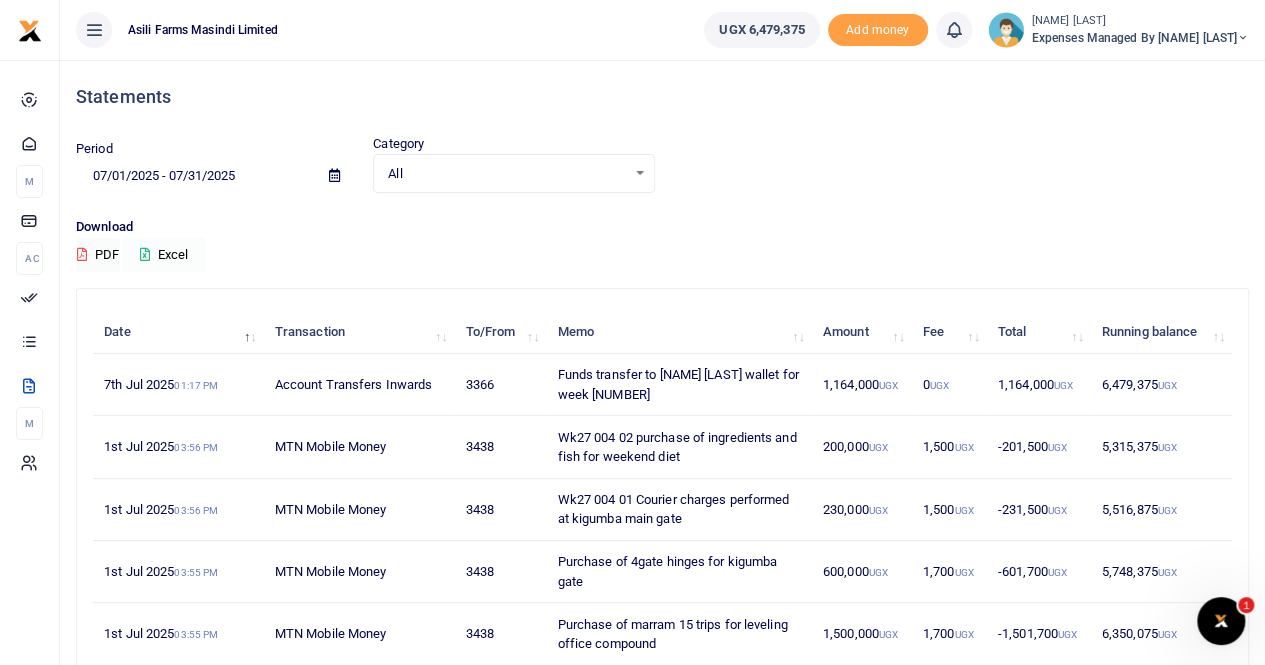 click on "Excel" at bounding box center (164, 255) 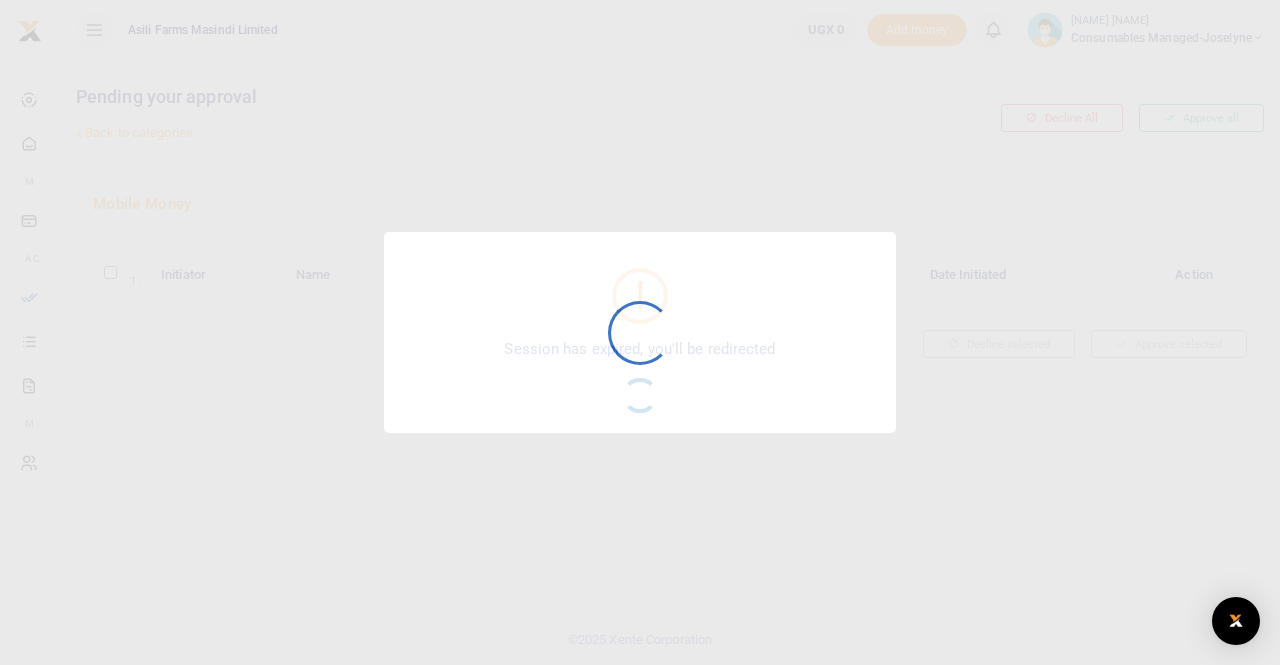 scroll, scrollTop: 0, scrollLeft: 0, axis: both 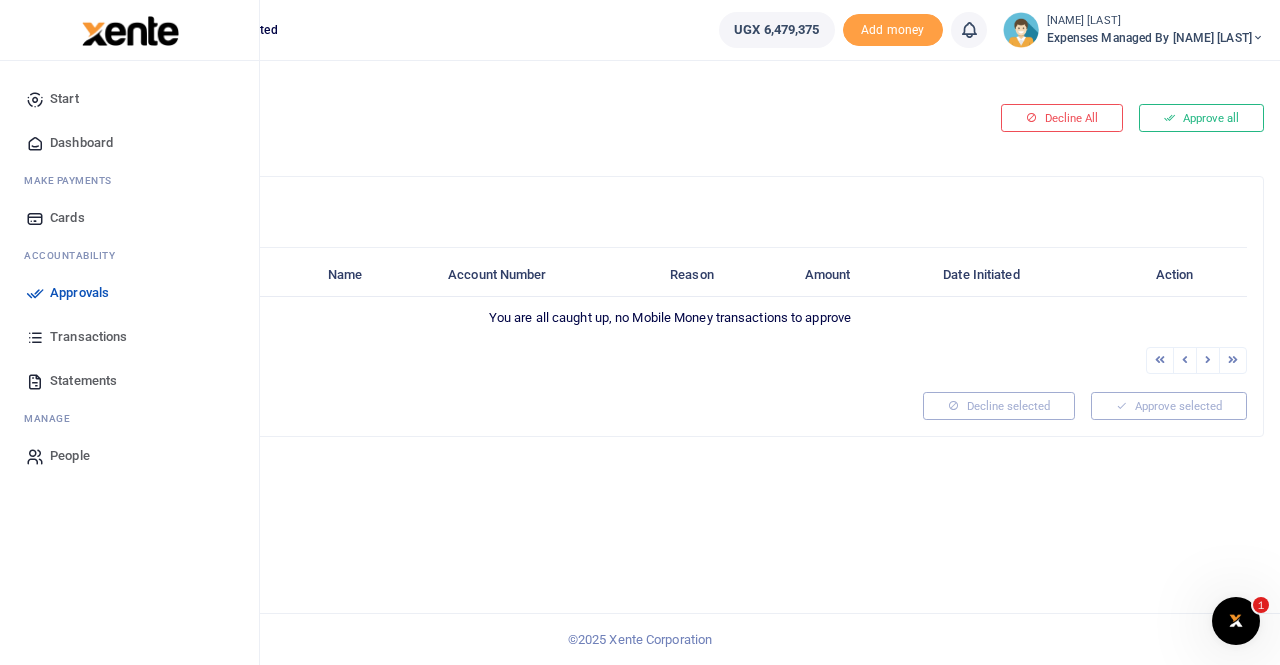 click on "Transactions" at bounding box center [88, 337] 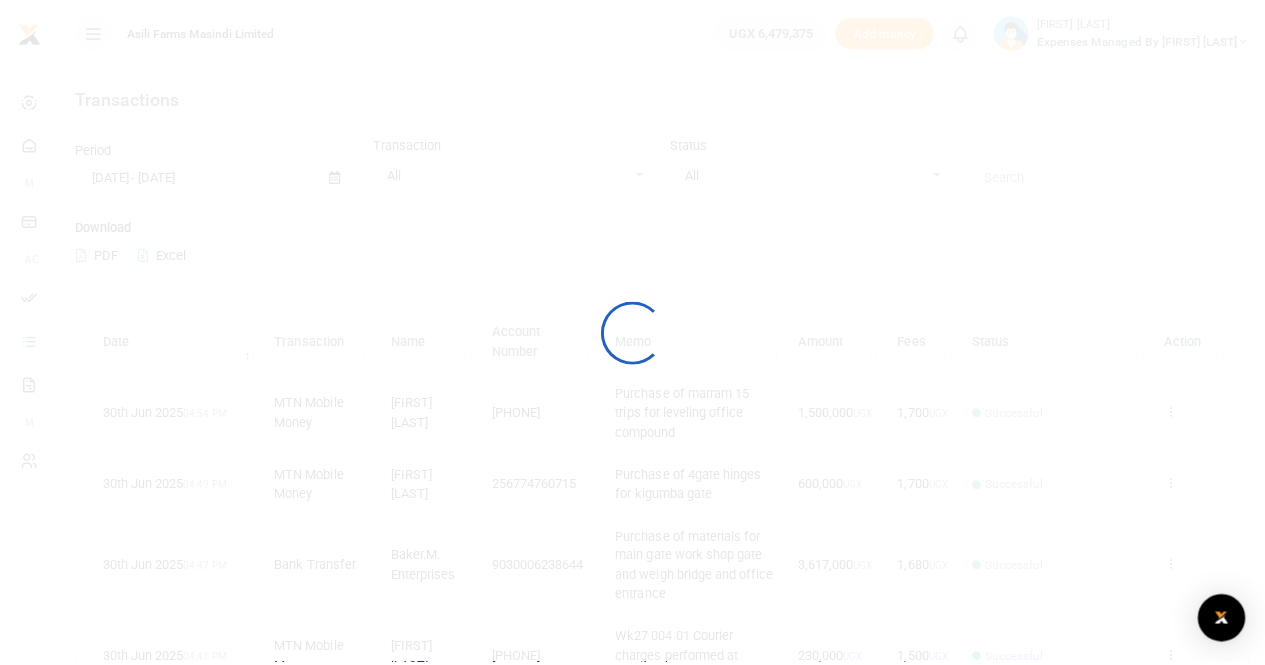 scroll, scrollTop: 0, scrollLeft: 0, axis: both 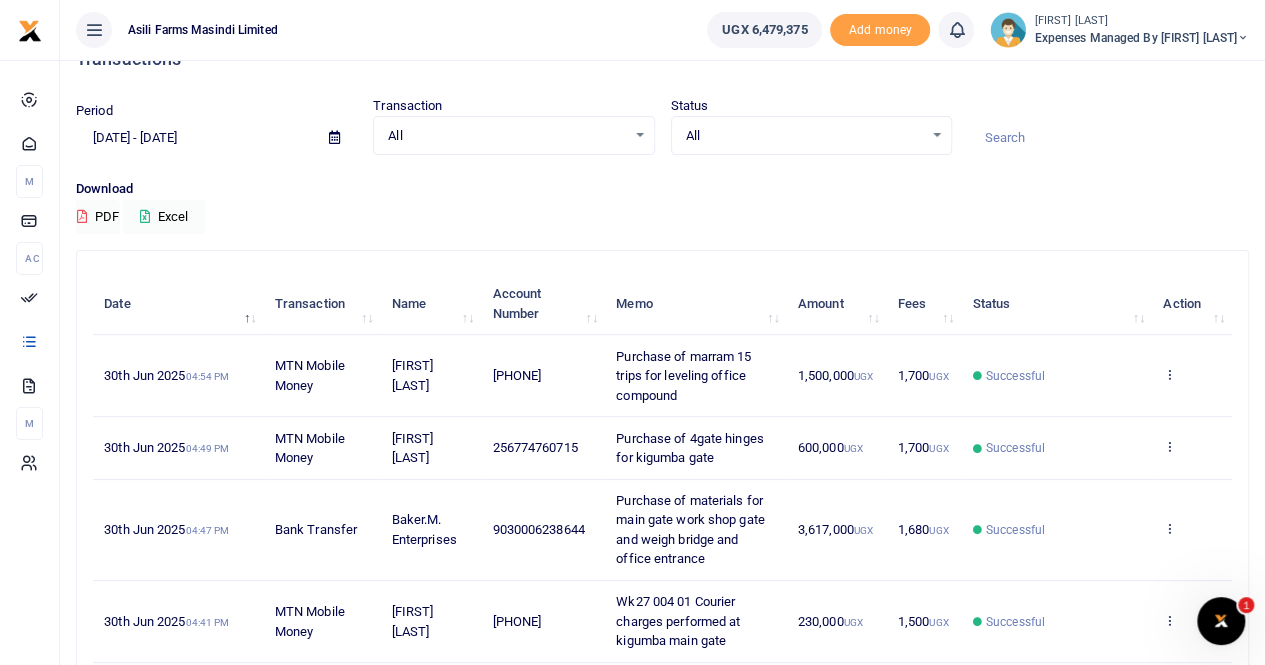 click at bounding box center [334, 137] 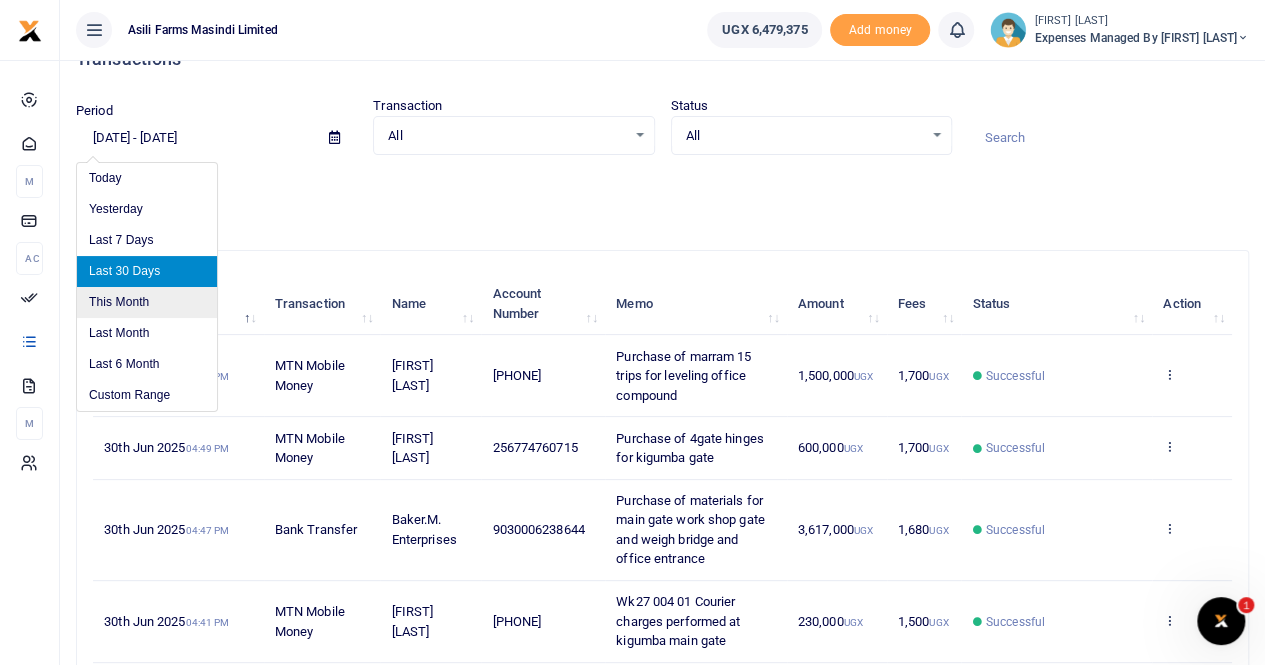 click on "This Month" at bounding box center [147, 302] 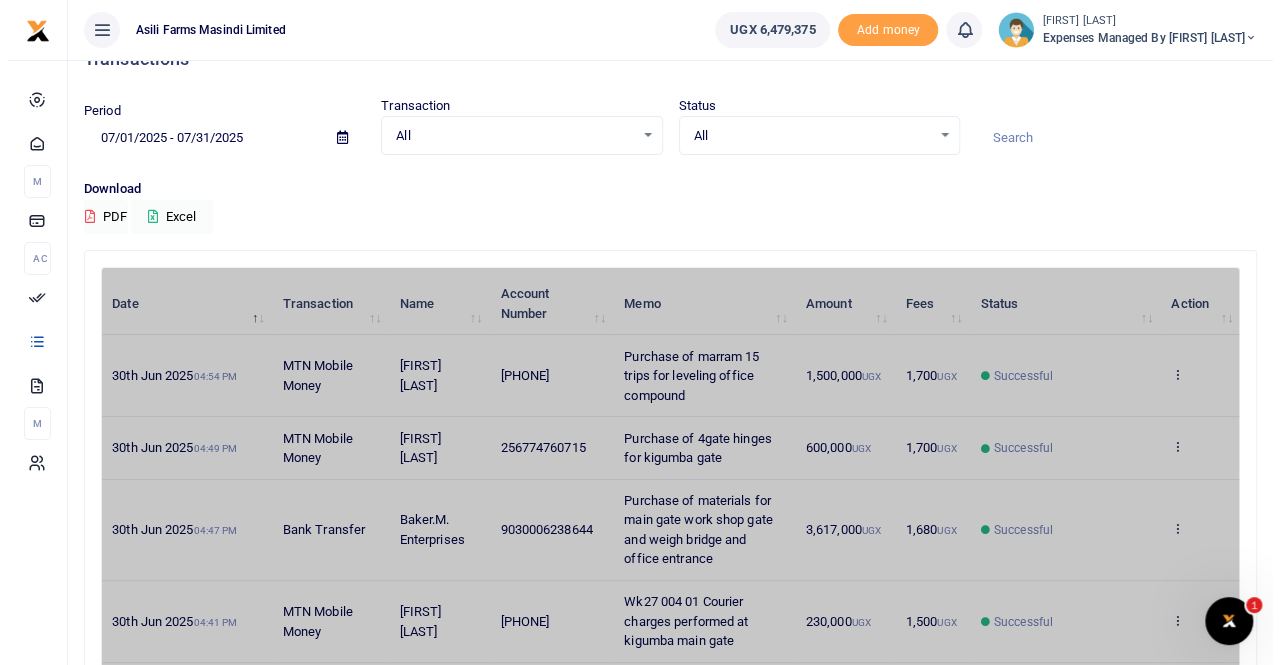 scroll, scrollTop: 0, scrollLeft: 0, axis: both 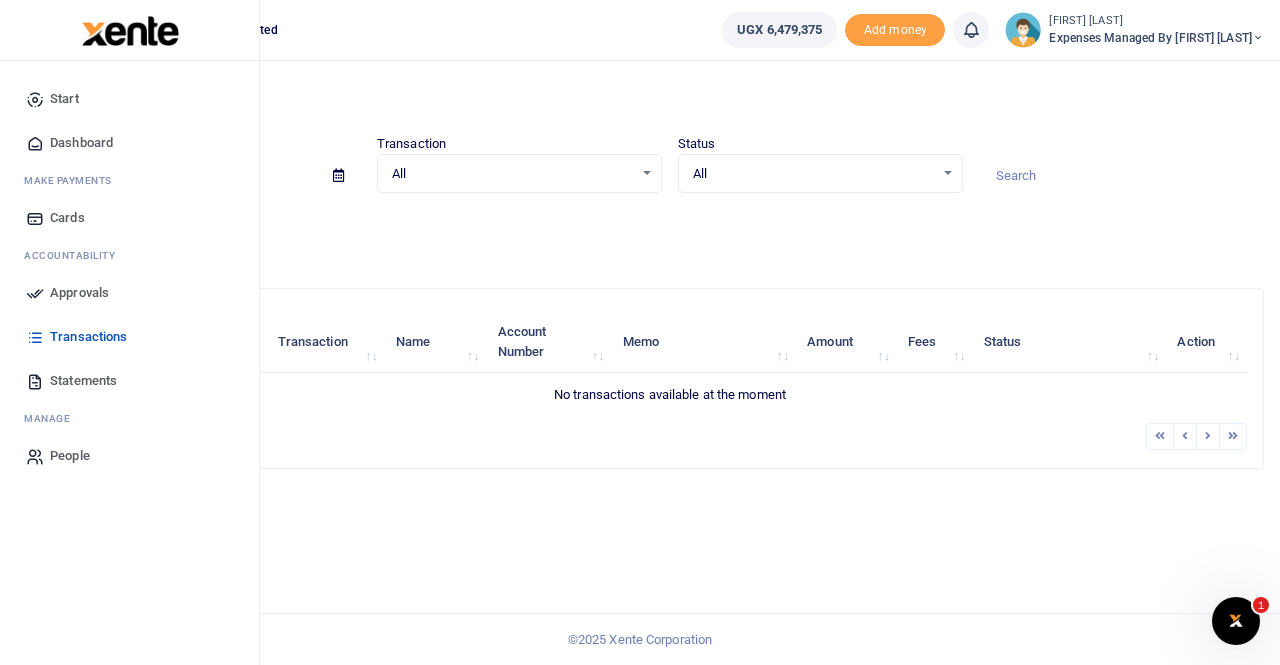 click on "Transactions" at bounding box center (88, 337) 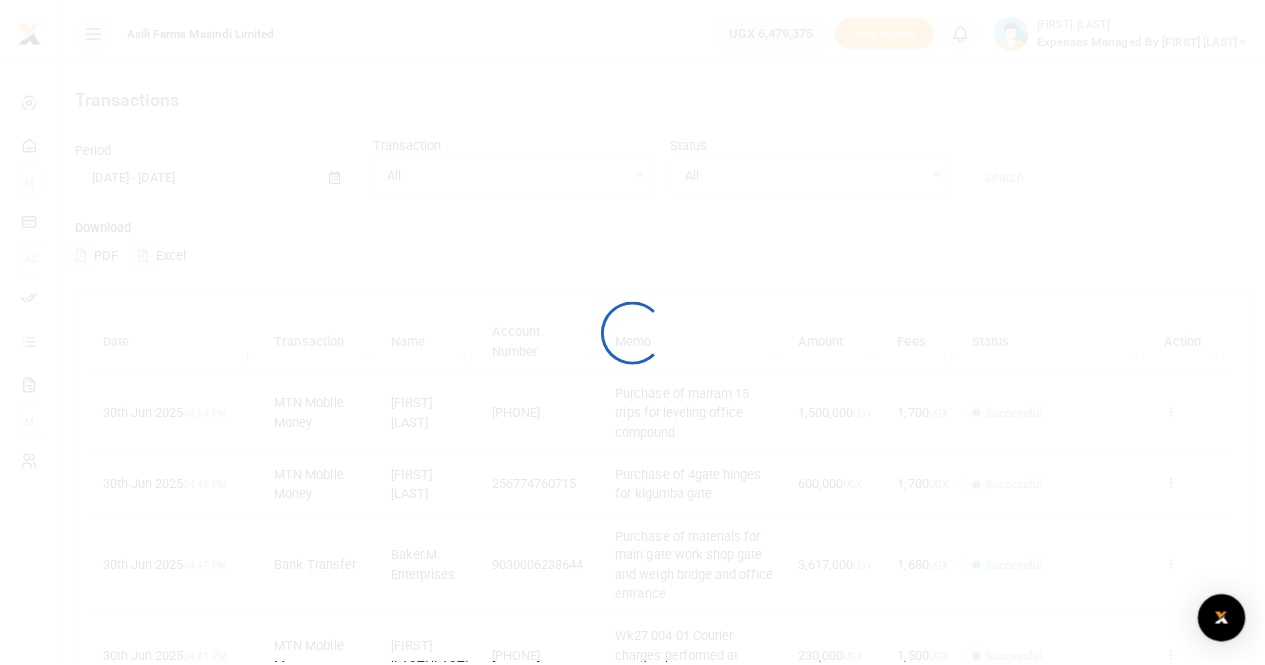 scroll, scrollTop: 0, scrollLeft: 0, axis: both 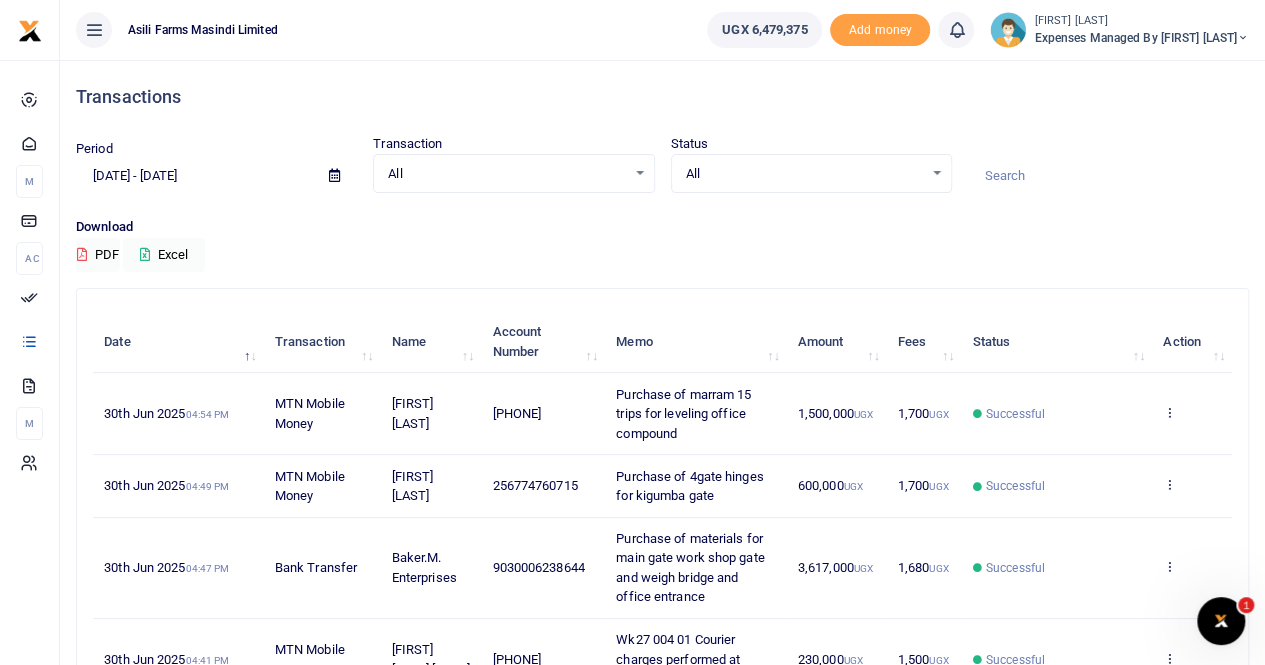 click at bounding box center (334, 175) 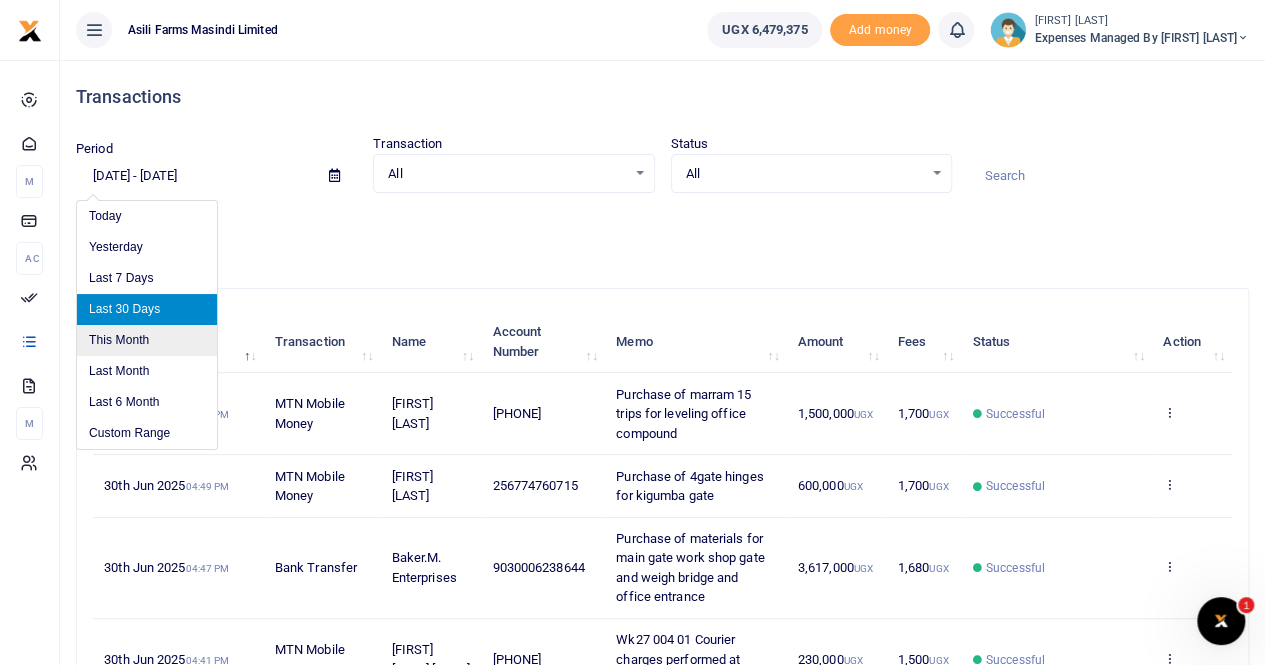 click on "This Month" at bounding box center [147, 340] 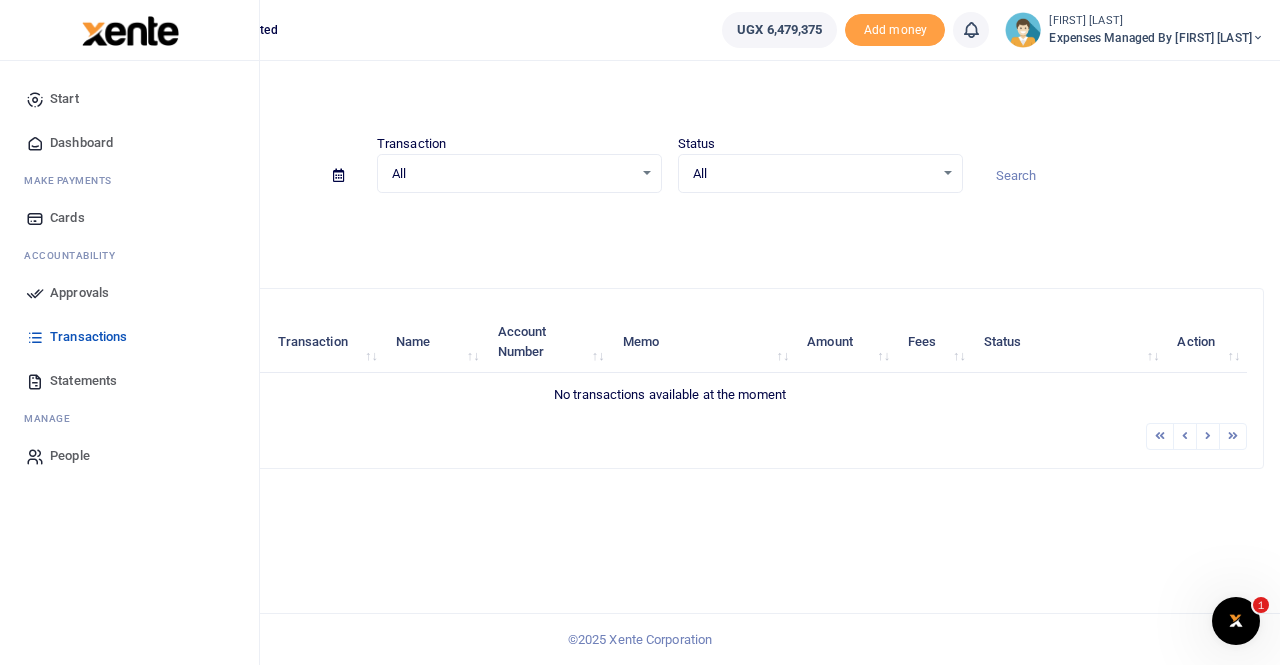 click on "Approvals" at bounding box center (79, 293) 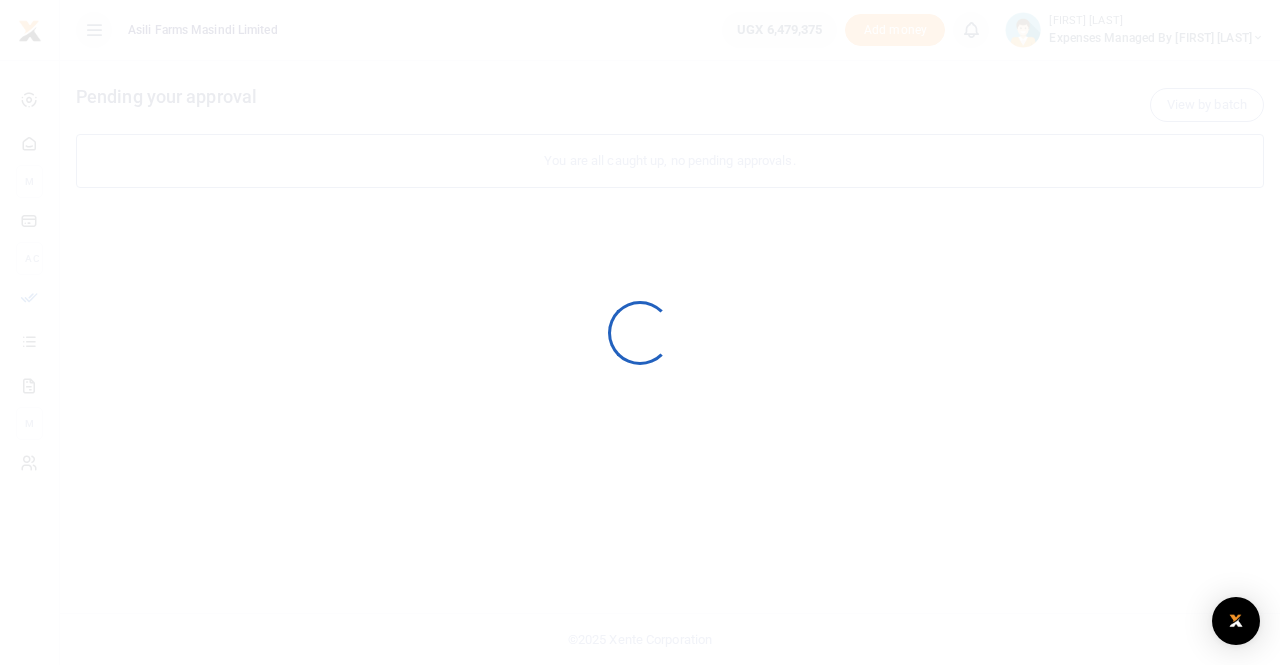 scroll, scrollTop: 0, scrollLeft: 0, axis: both 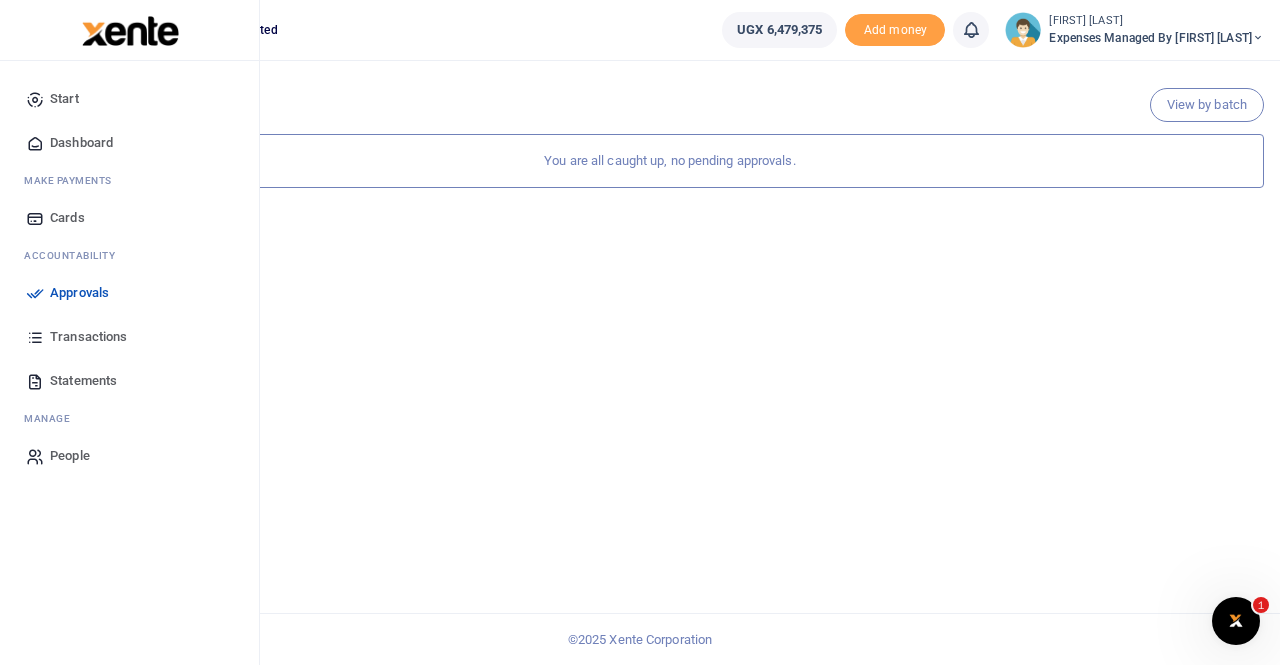 click on "Transactions" at bounding box center [88, 337] 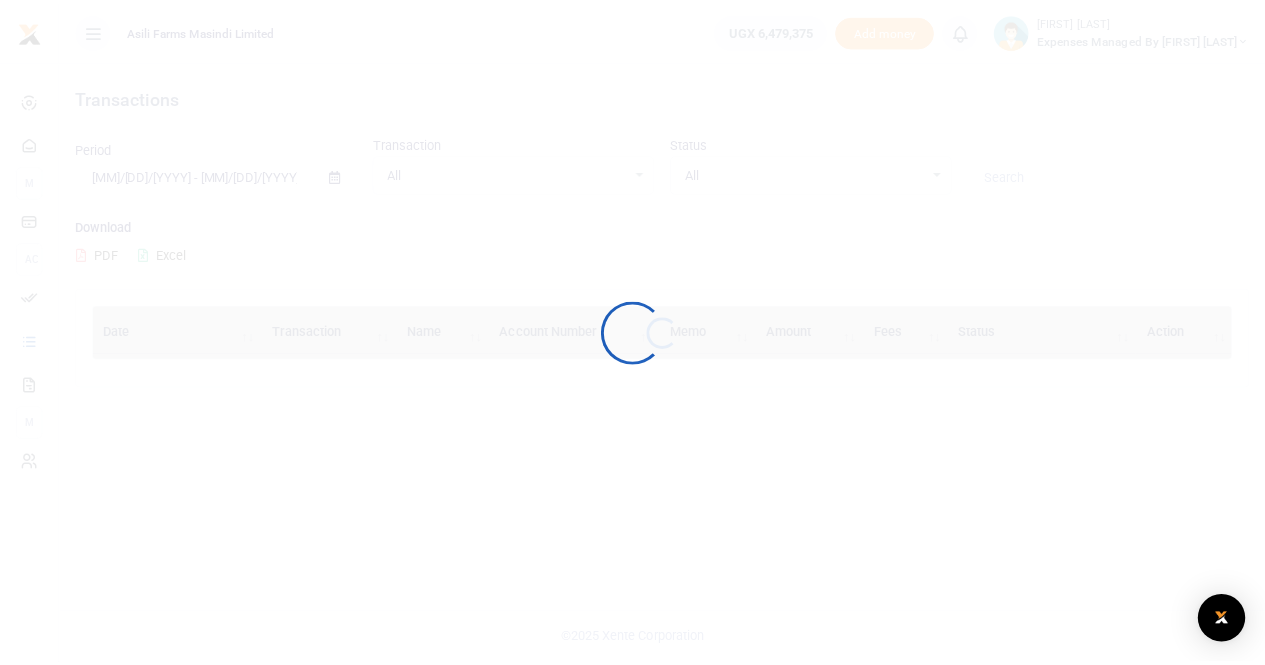 scroll, scrollTop: 0, scrollLeft: 0, axis: both 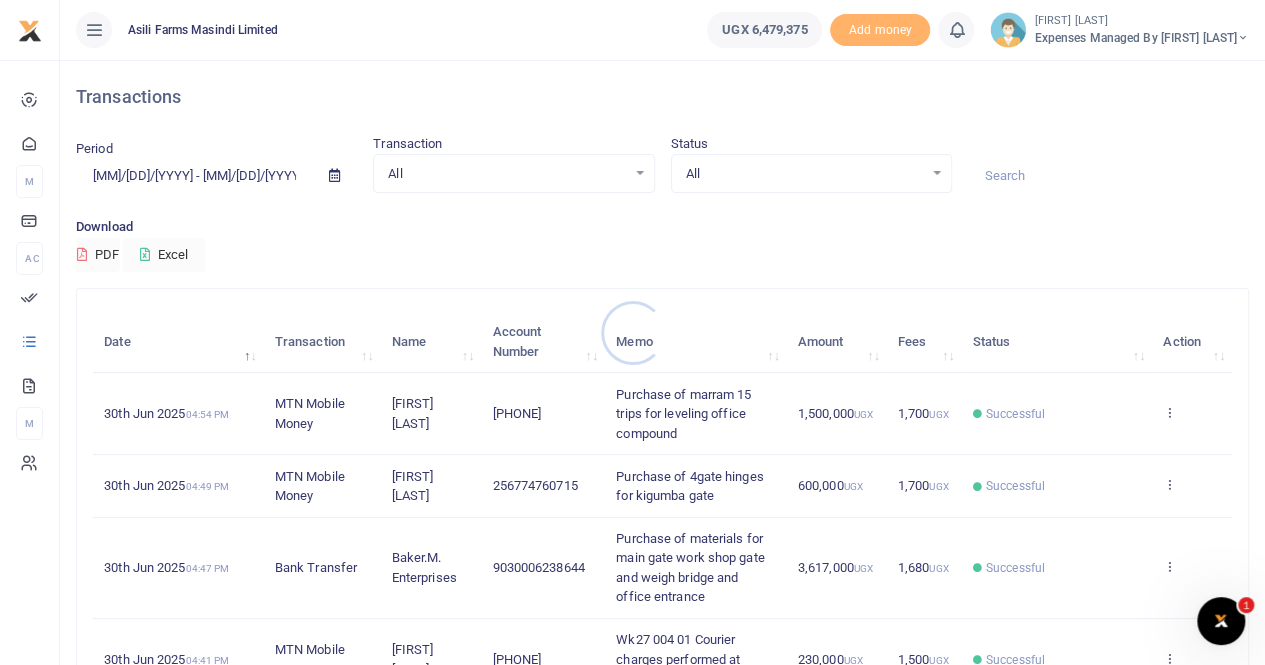 click at bounding box center (632, 332) 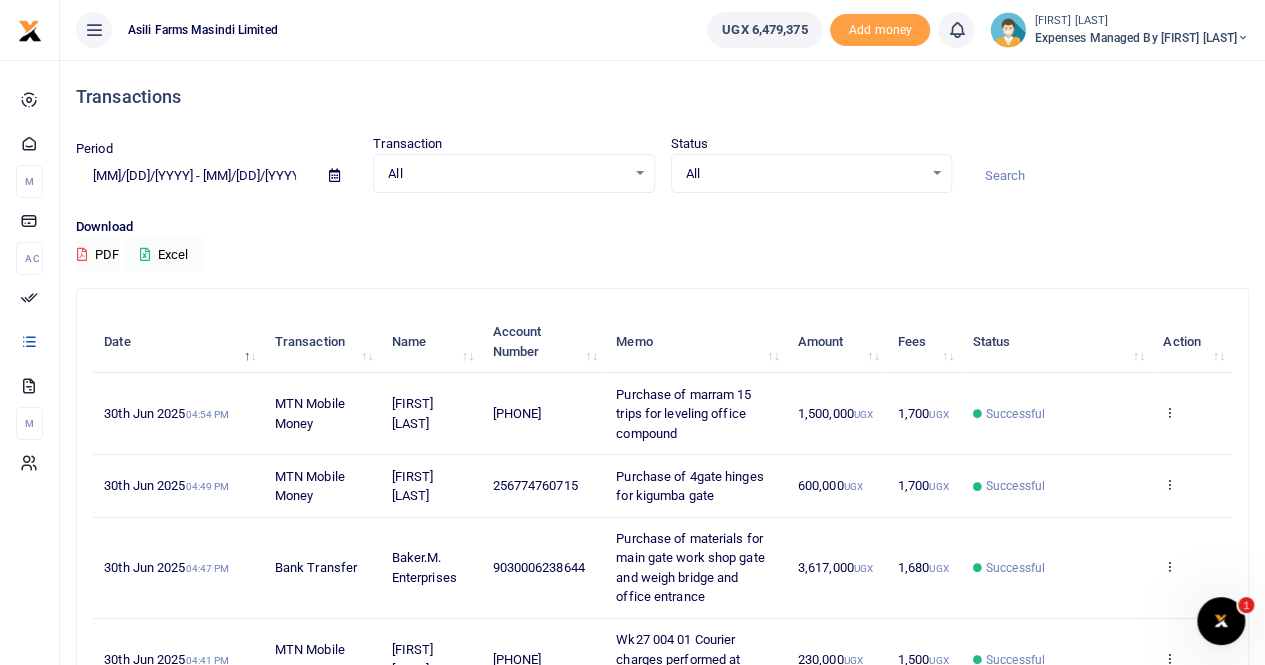 click at bounding box center (334, 175) 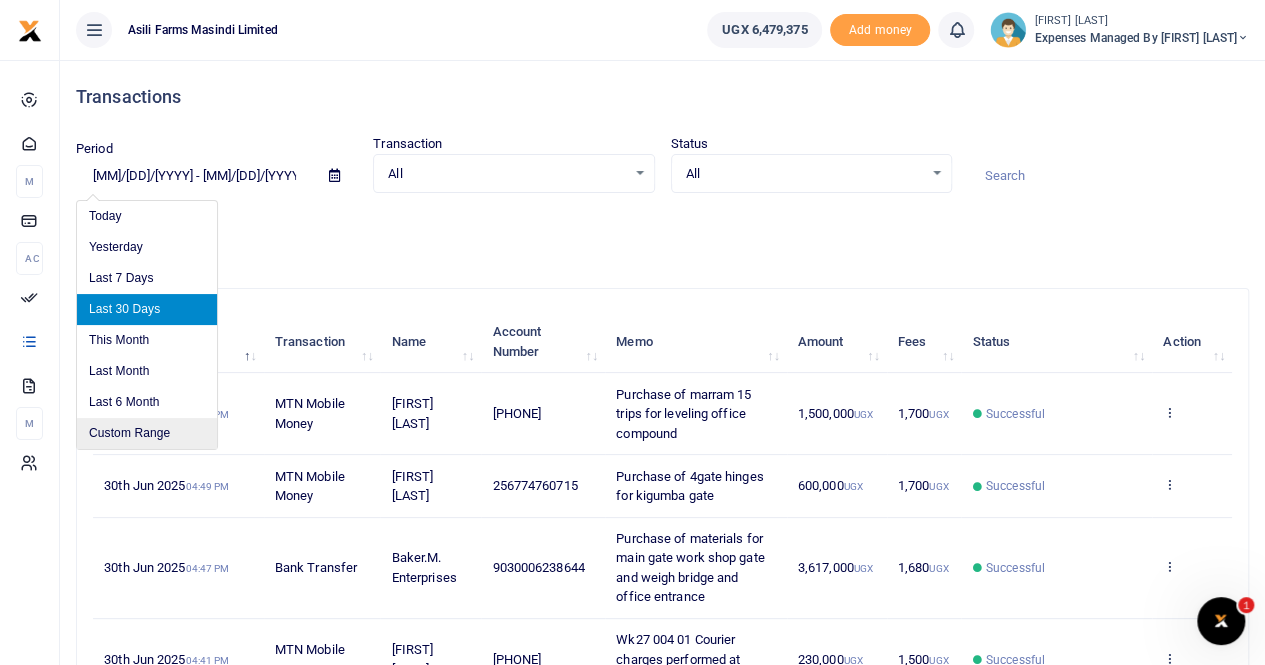click on "Custom Range" at bounding box center (147, 433) 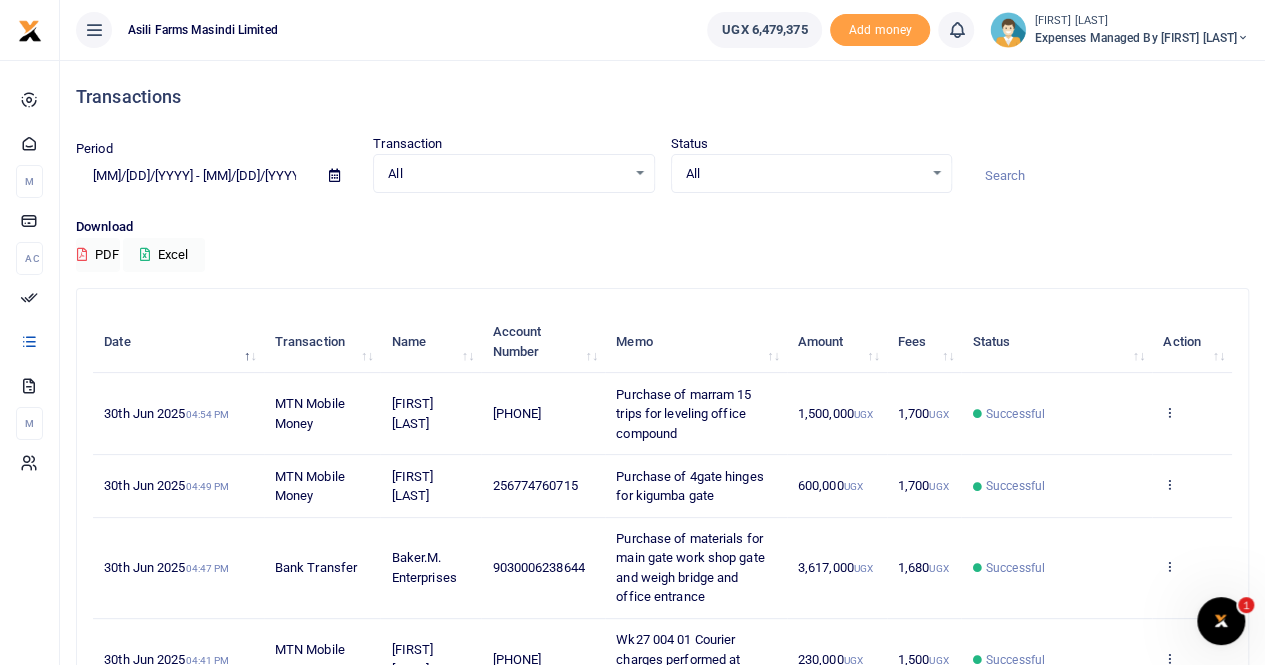 click on "Download
PDF
Excel" at bounding box center [662, 163] 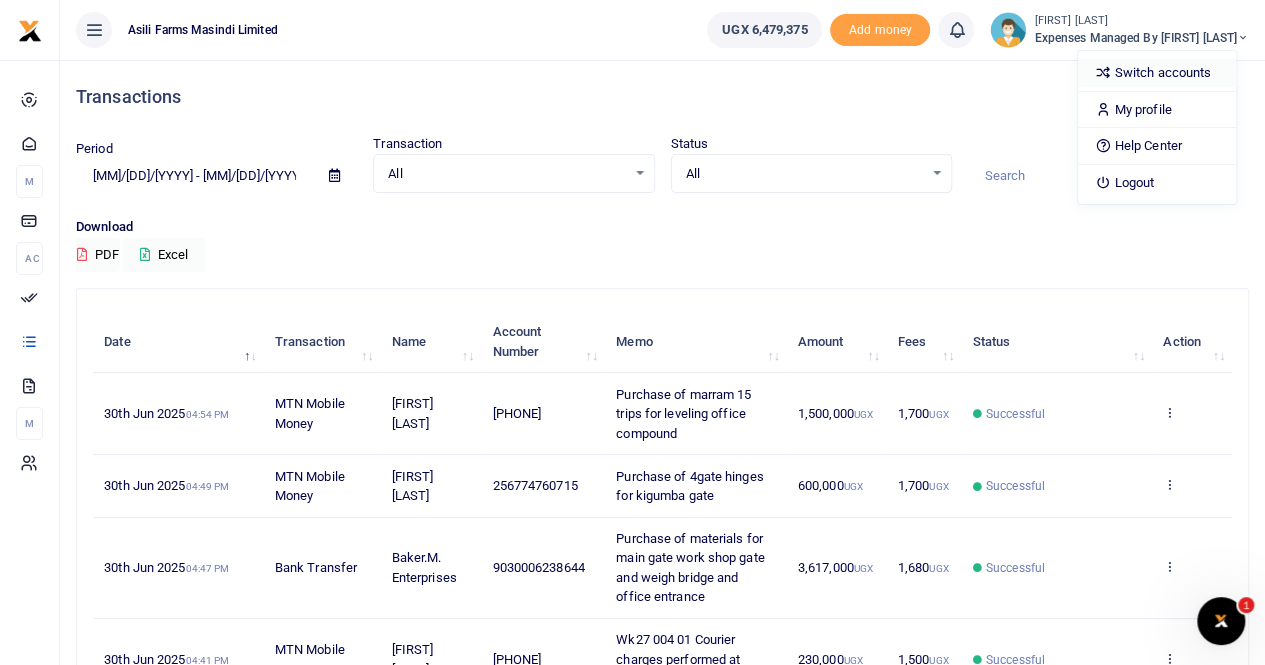 click on "Switch accounts" at bounding box center [1157, 73] 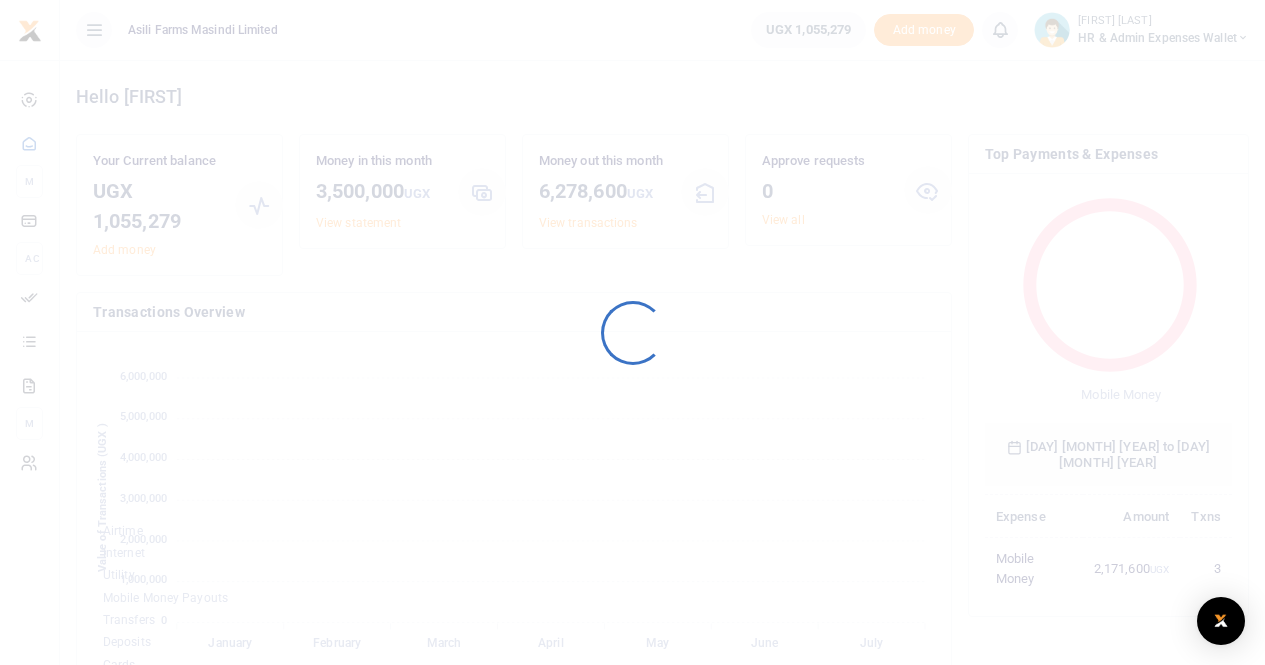 scroll, scrollTop: 0, scrollLeft: 0, axis: both 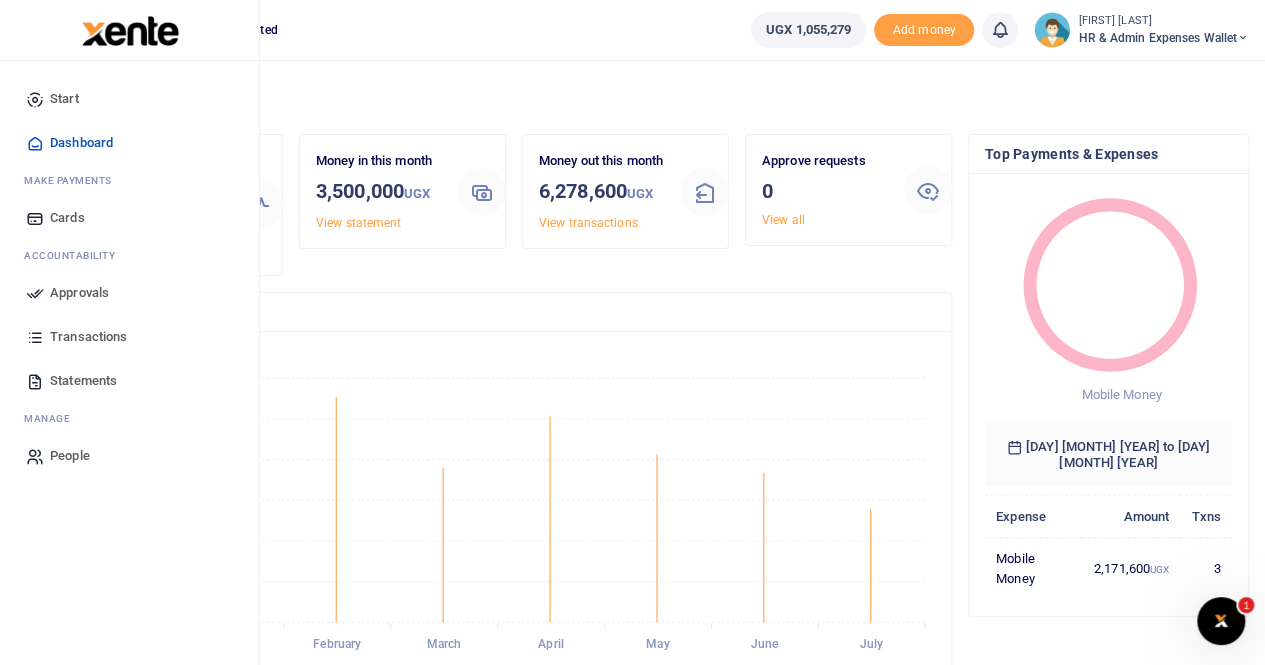 click on "Statements" at bounding box center (83, 381) 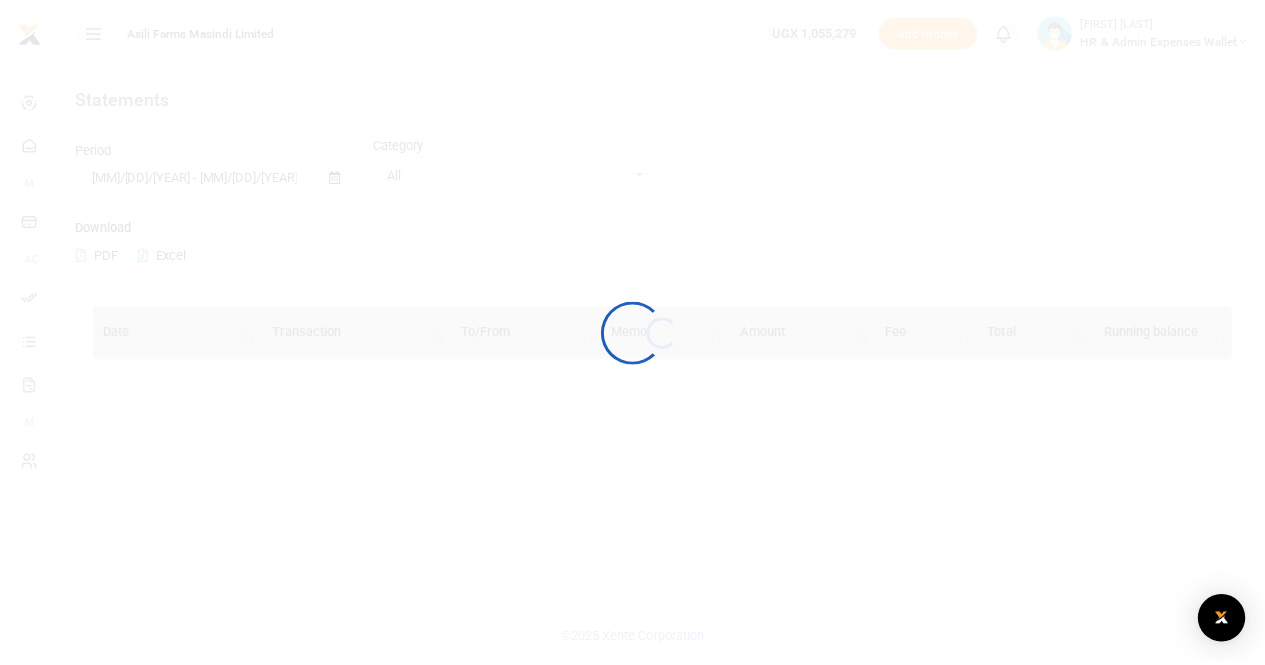 scroll, scrollTop: 0, scrollLeft: 0, axis: both 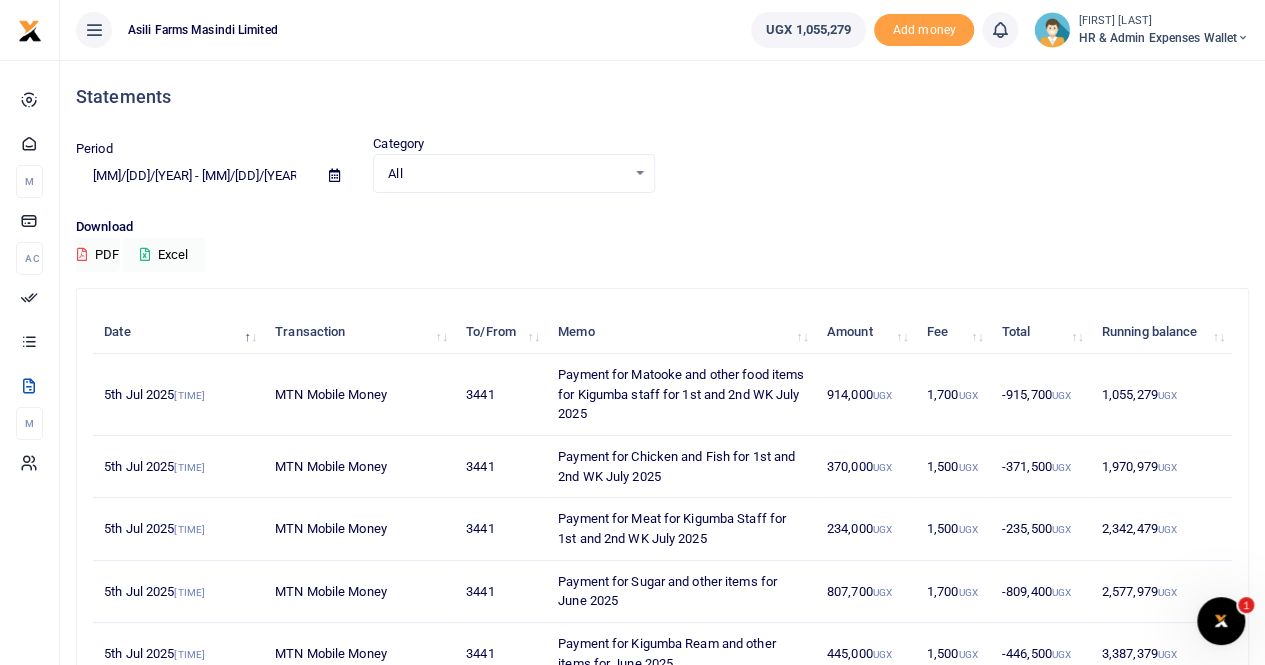 click at bounding box center [334, 175] 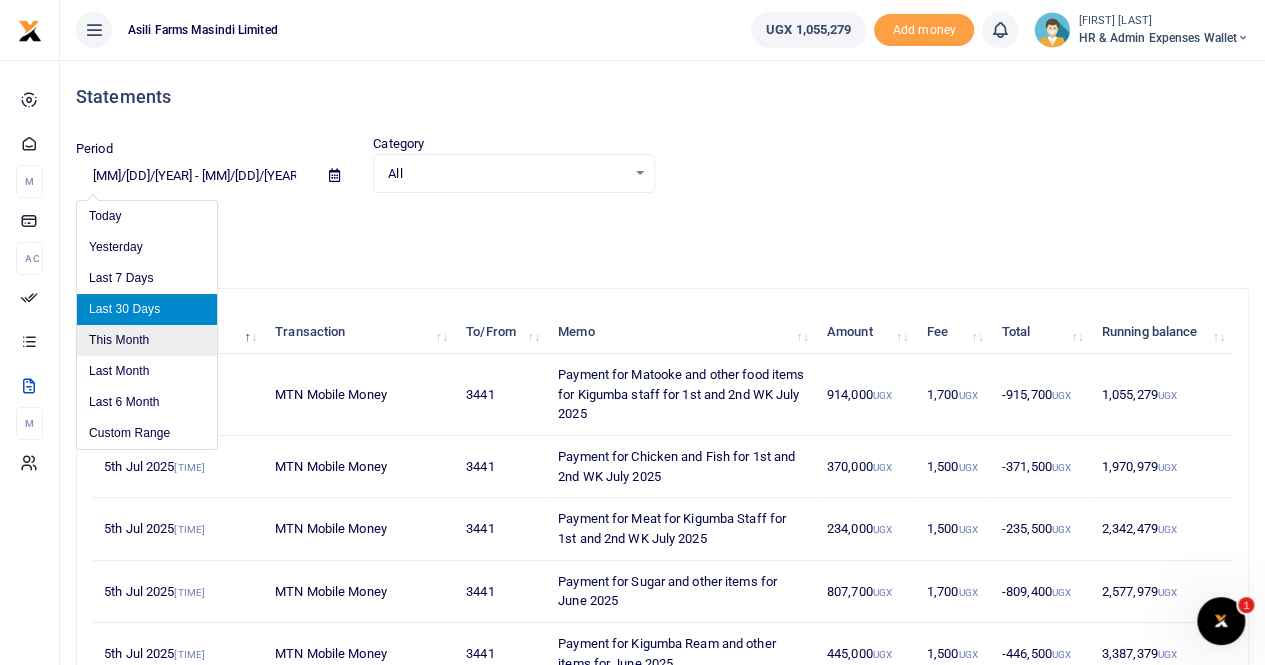 click on "This Month" at bounding box center (147, 340) 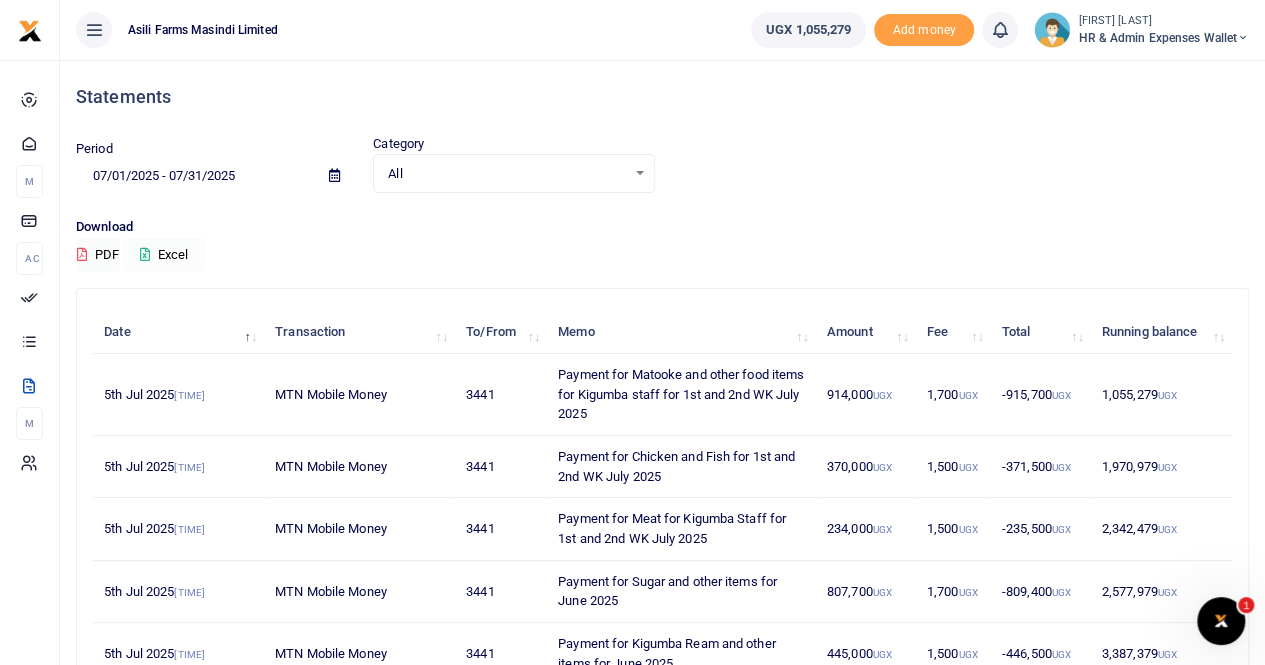 click on "Excel" at bounding box center (164, 255) 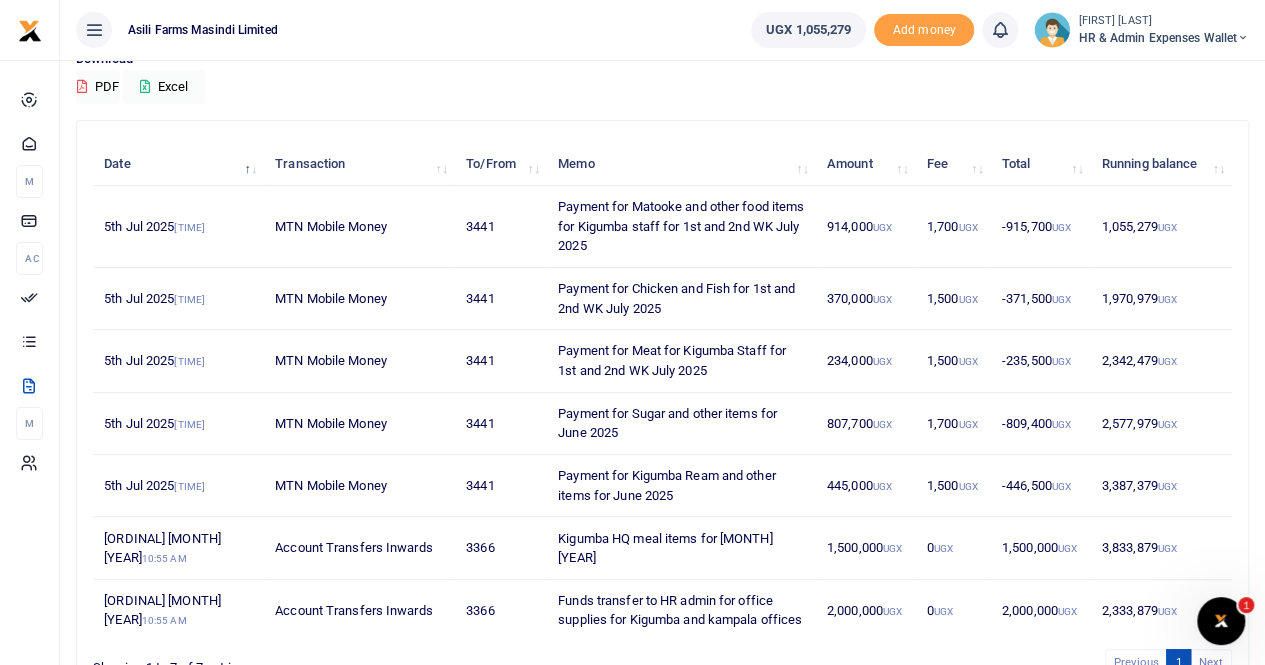 scroll, scrollTop: 200, scrollLeft: 0, axis: vertical 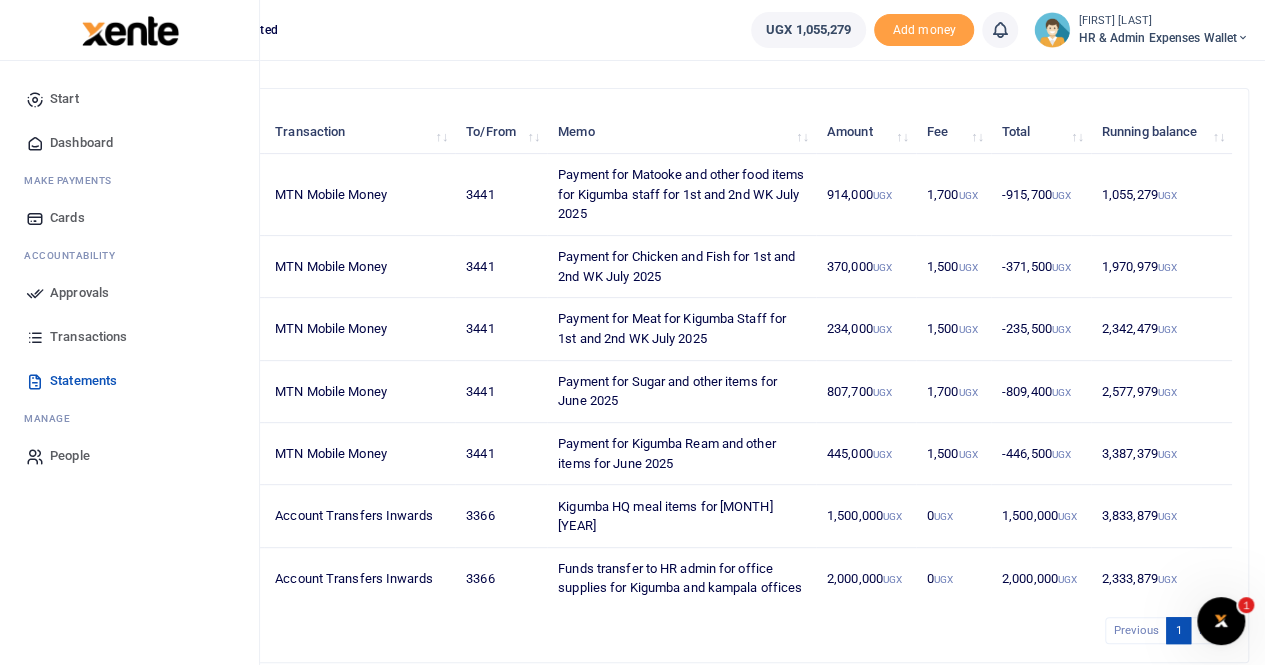 click on "Transactions" at bounding box center [88, 337] 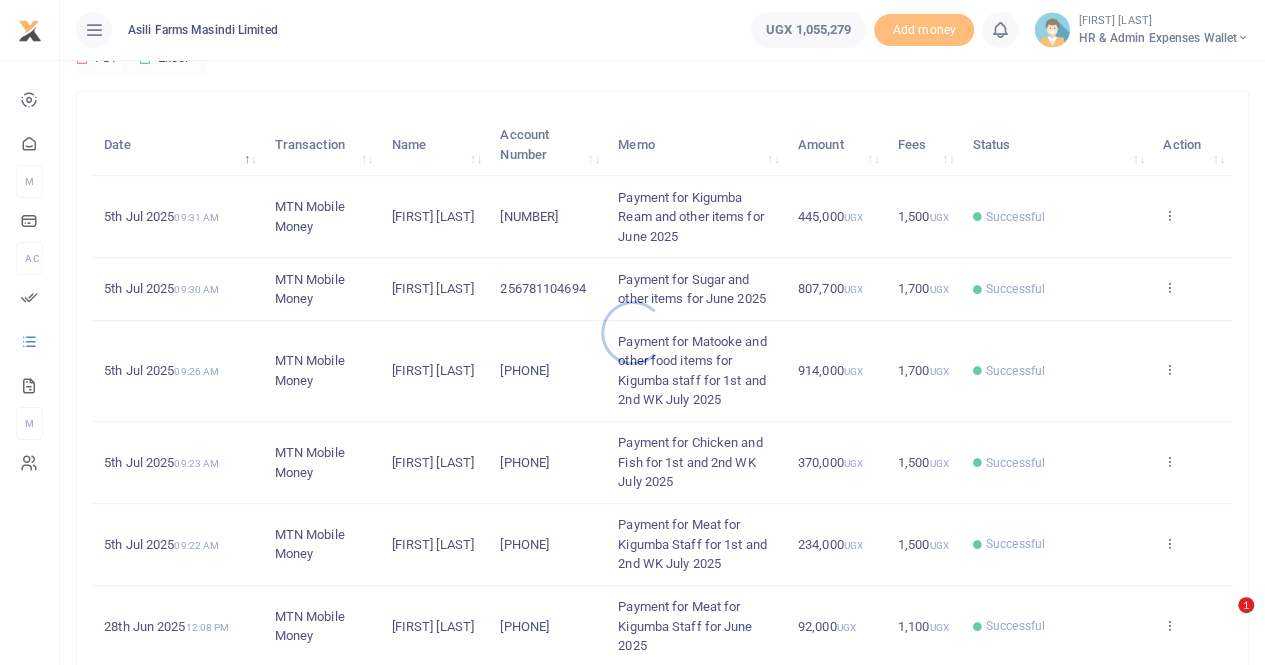 scroll, scrollTop: 200, scrollLeft: 0, axis: vertical 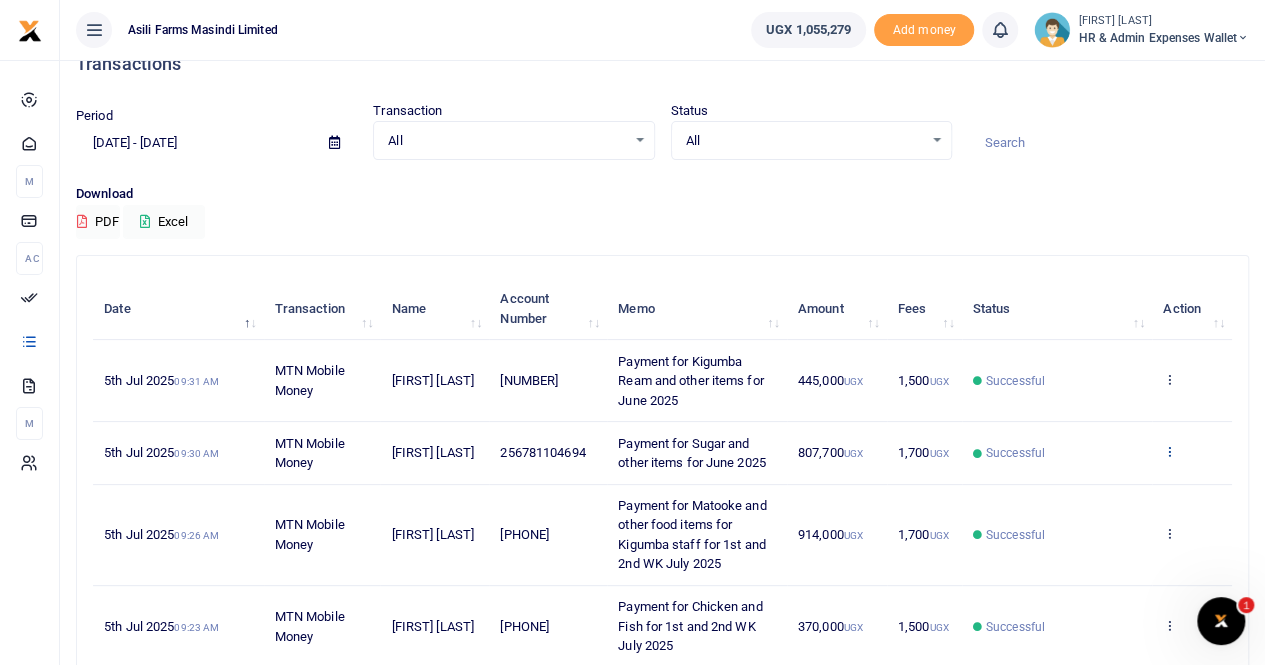 click at bounding box center [1169, 451] 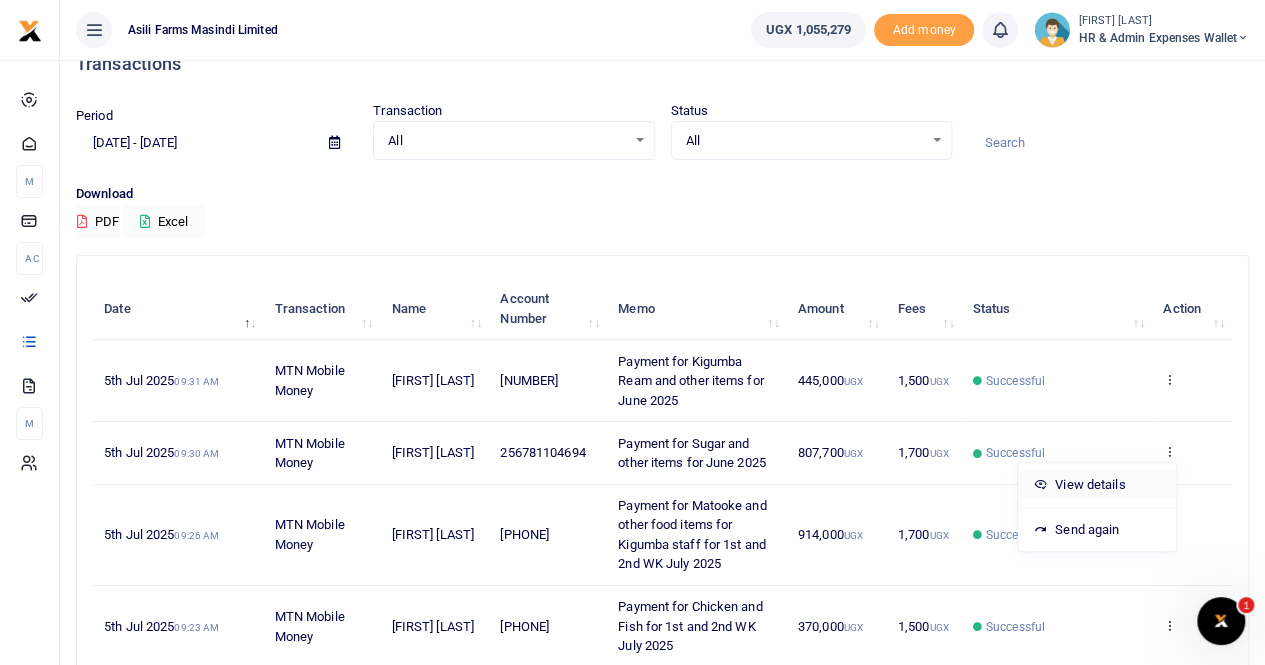 click on "View details" at bounding box center [1097, 485] 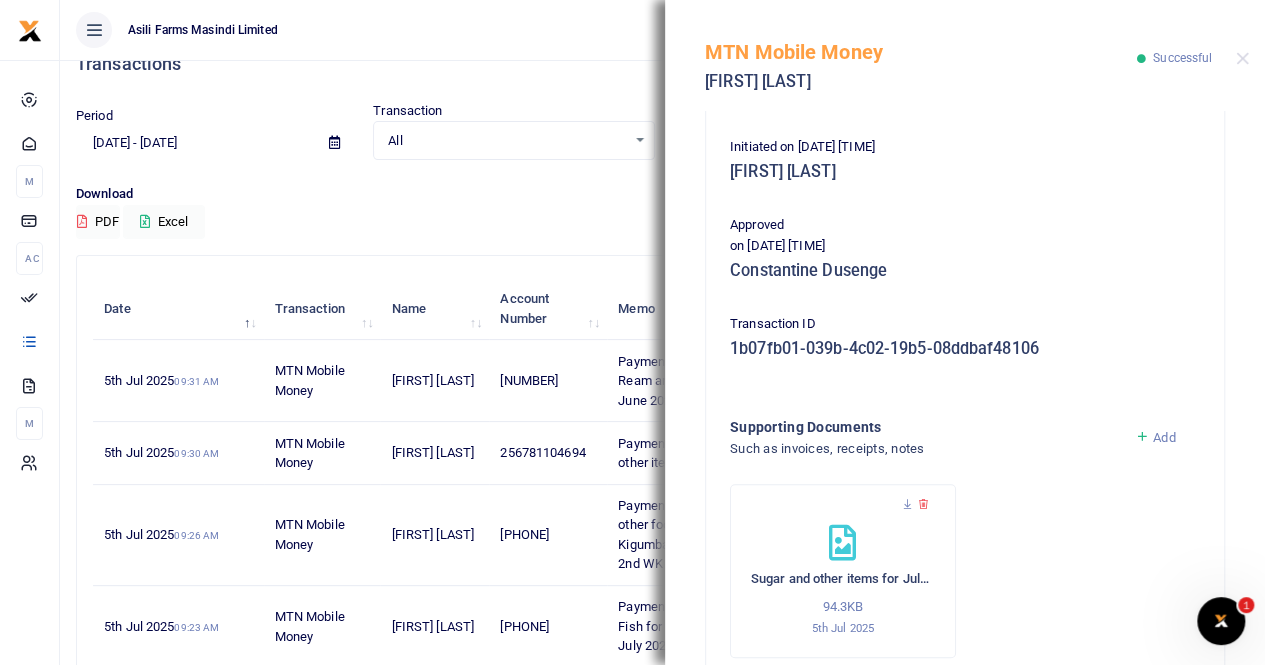 scroll, scrollTop: 400, scrollLeft: 0, axis: vertical 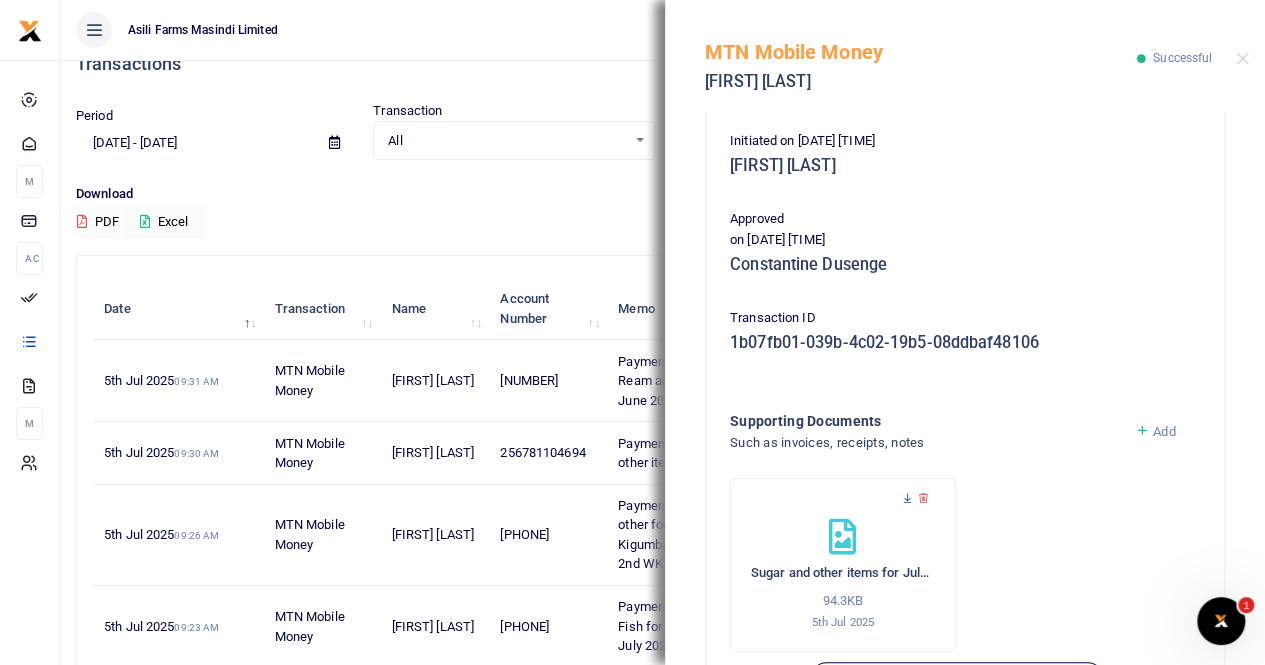 click at bounding box center (907, 498) 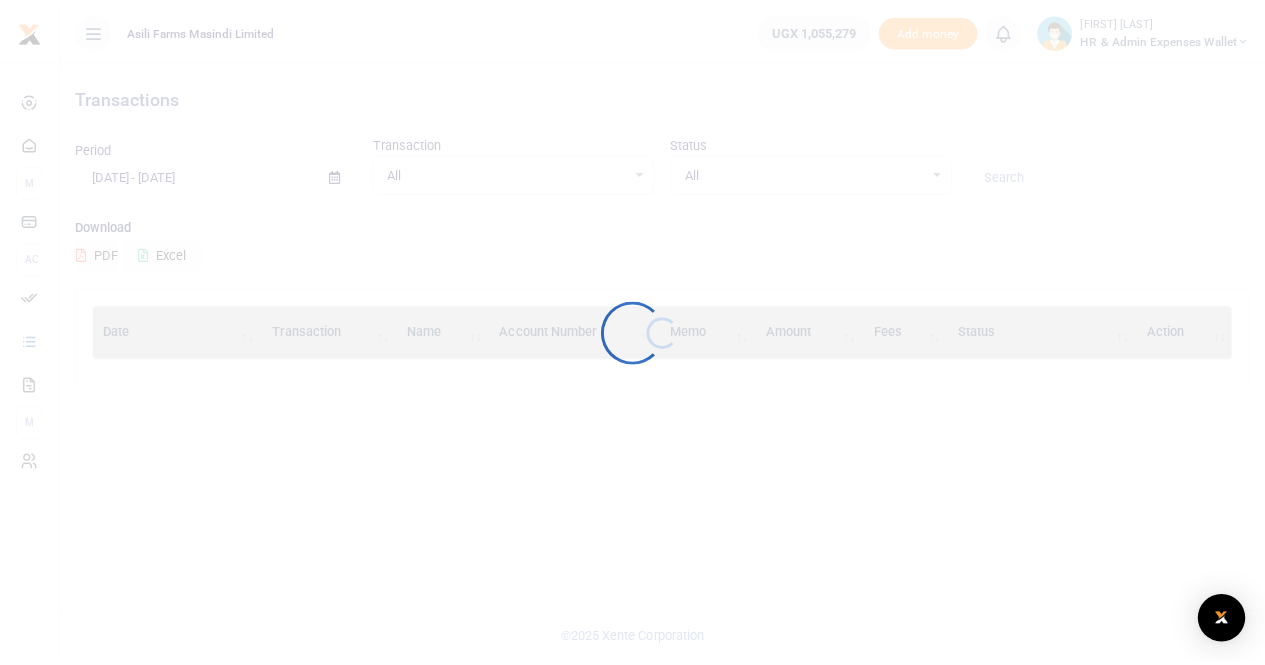 scroll, scrollTop: 0, scrollLeft: 0, axis: both 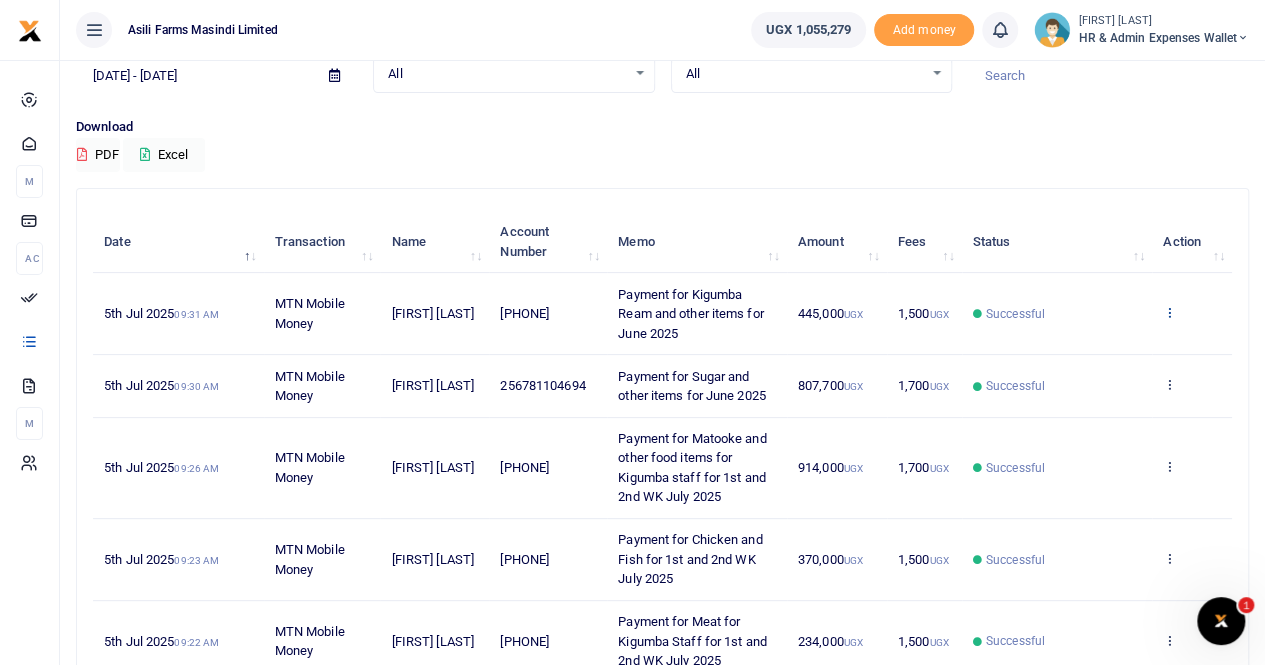click at bounding box center (1169, 312) 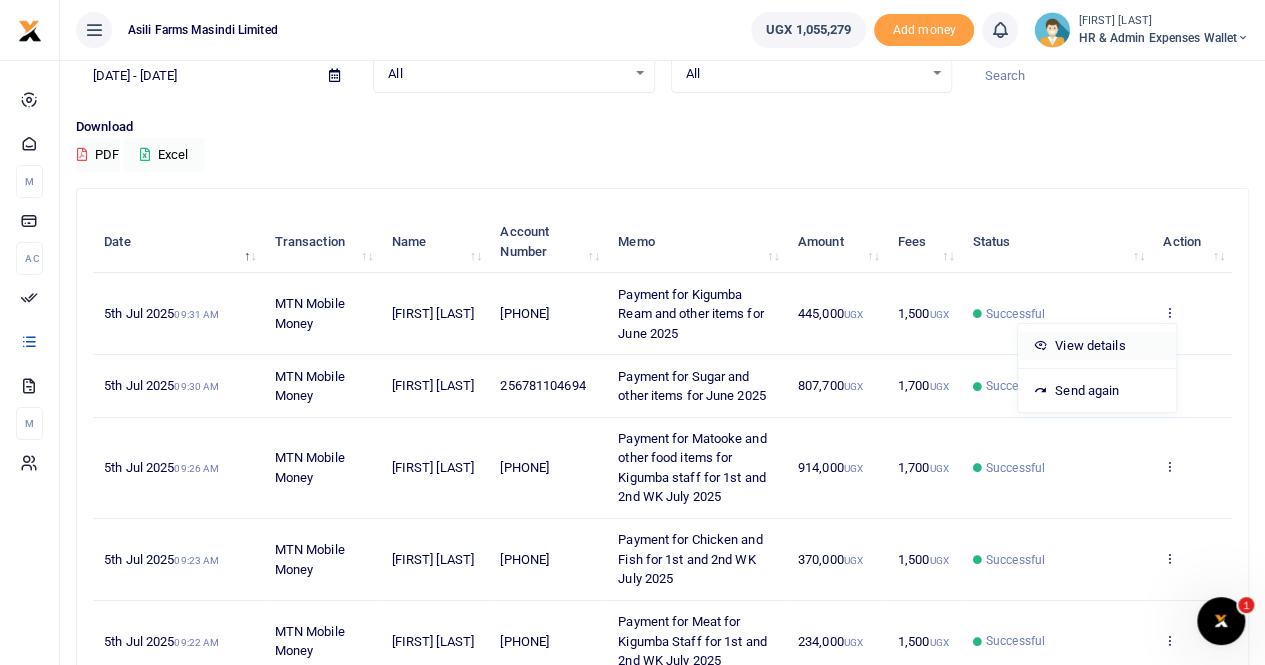 click on "View details" at bounding box center [1097, 346] 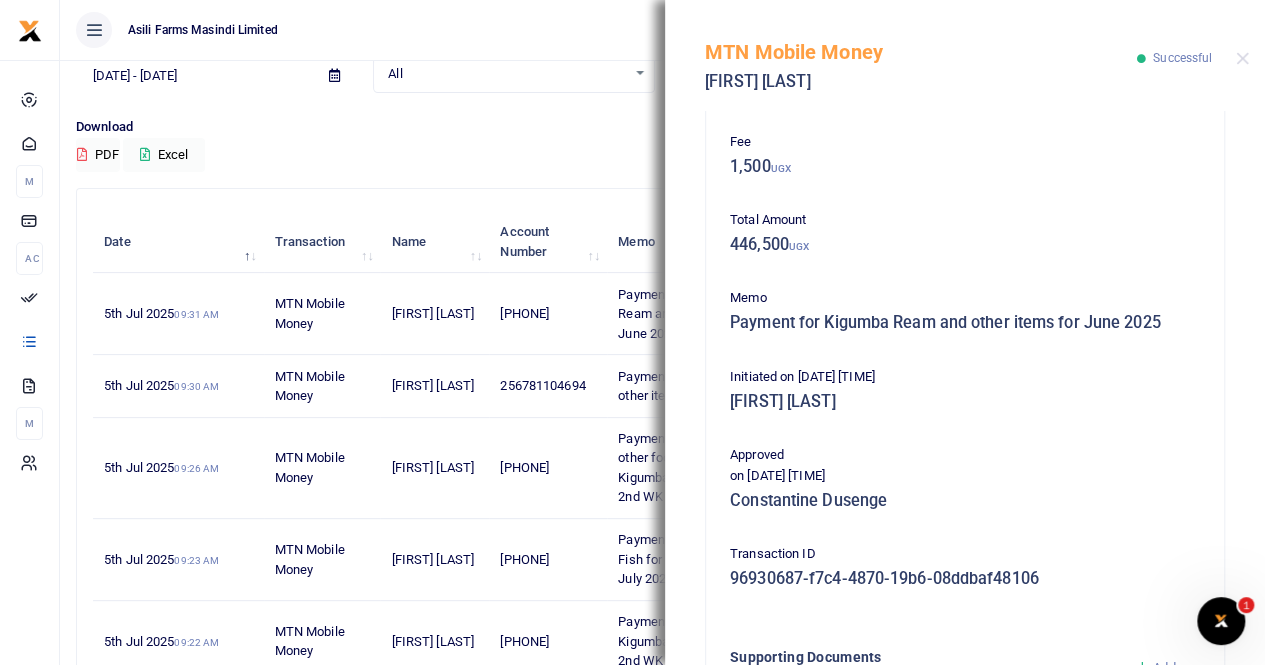scroll, scrollTop: 400, scrollLeft: 0, axis: vertical 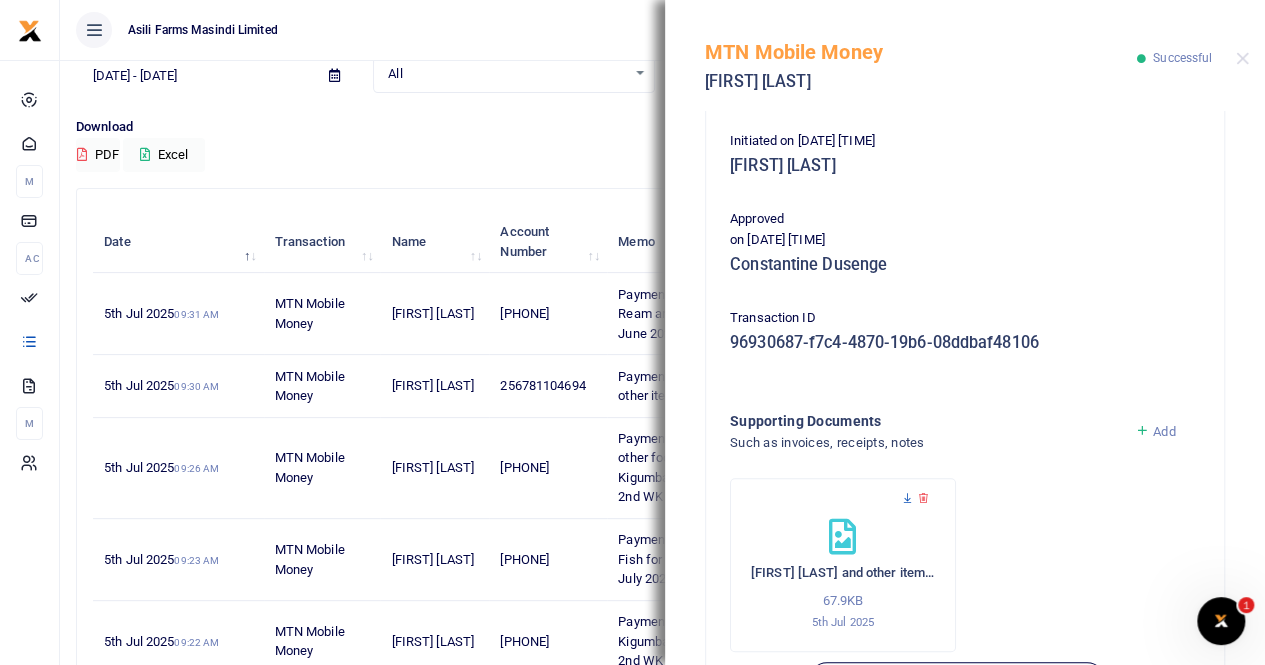 click at bounding box center (907, 498) 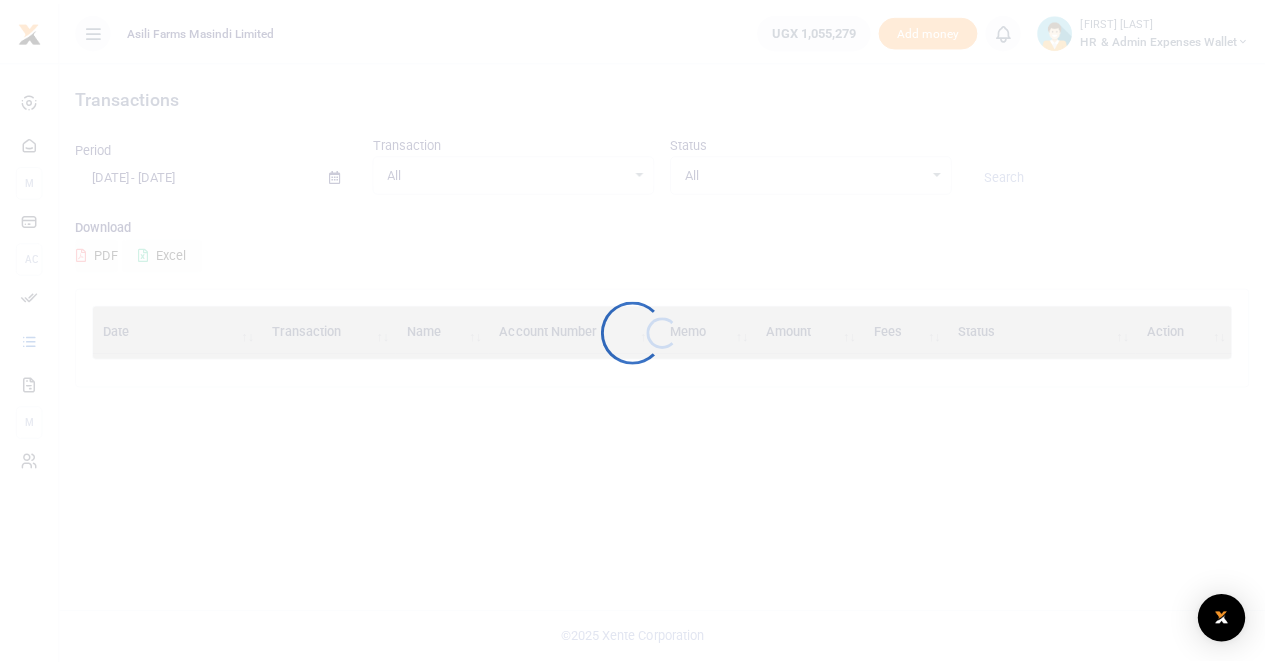 scroll, scrollTop: 0, scrollLeft: 0, axis: both 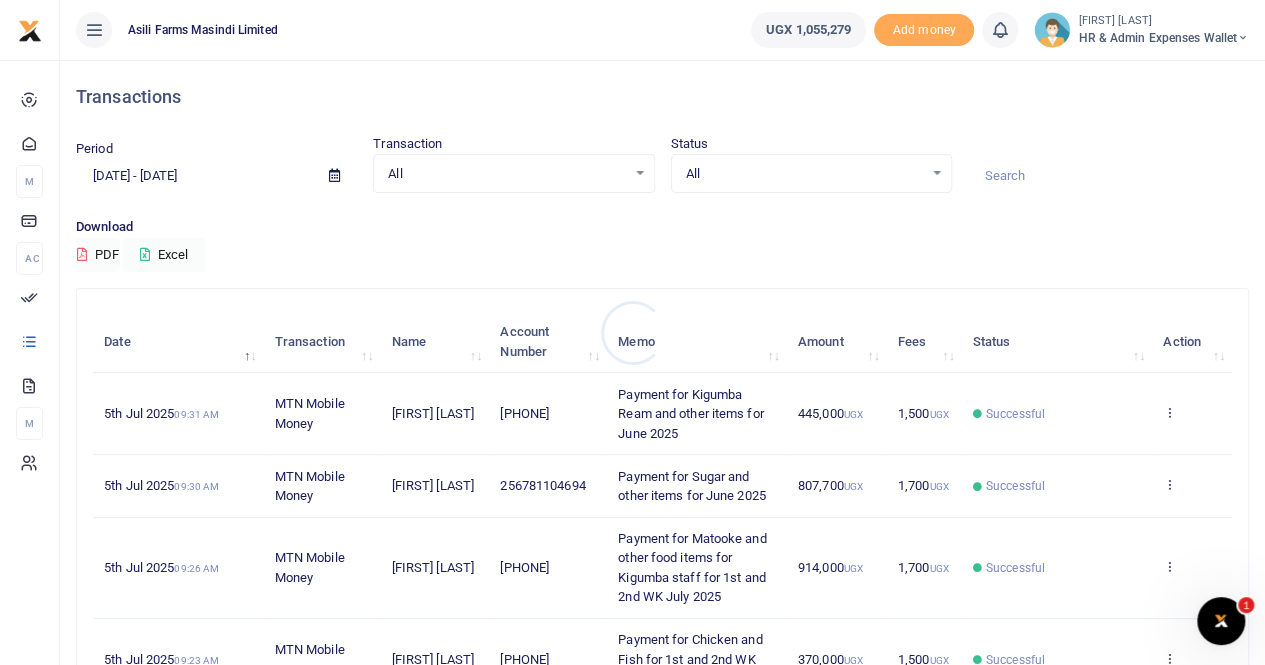 click at bounding box center [632, 332] 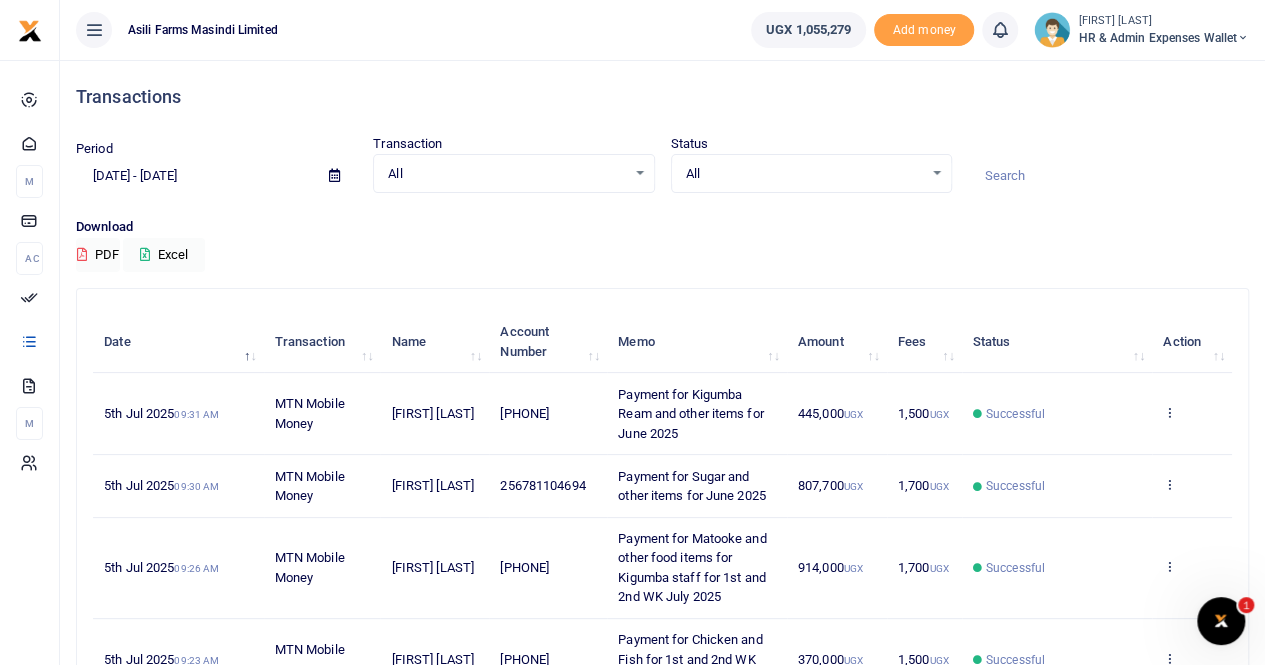 click on "HR & Admin Expenses Wallet" at bounding box center [1163, 38] 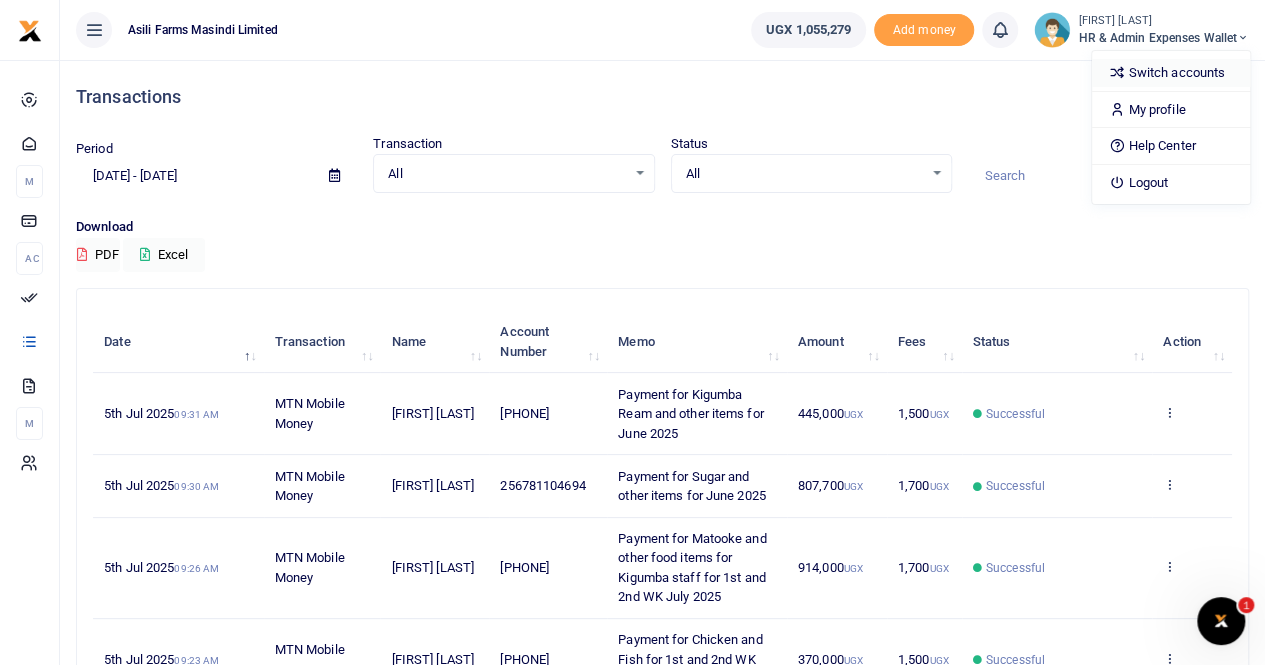 click on "Switch accounts" at bounding box center [1171, 73] 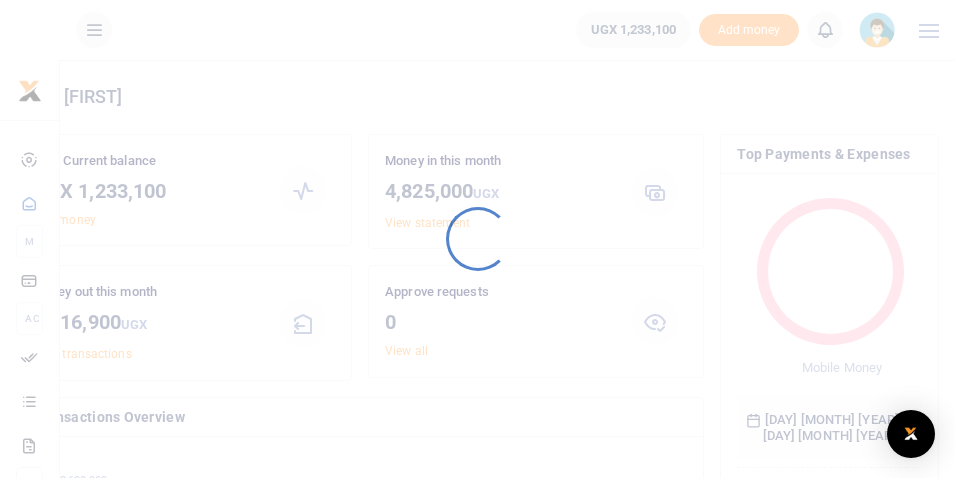 scroll, scrollTop: 0, scrollLeft: 0, axis: both 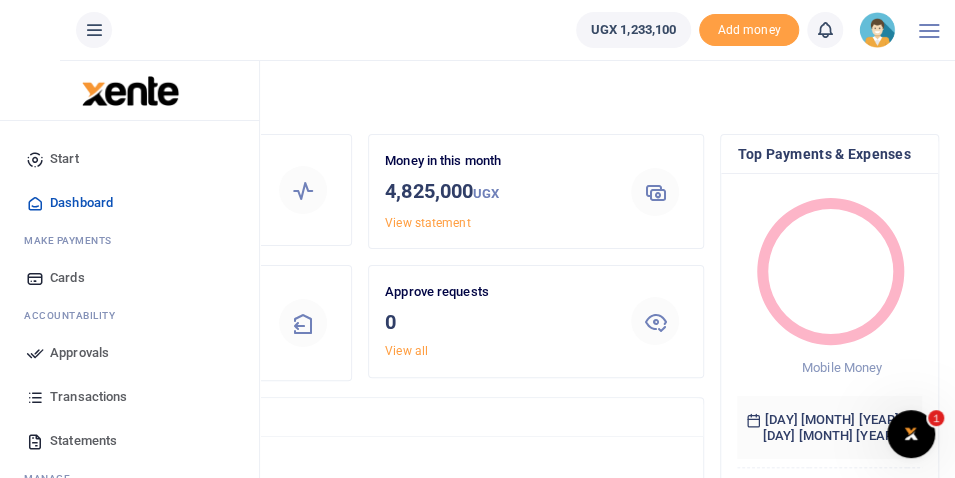 click on "Statements" at bounding box center [83, 441] 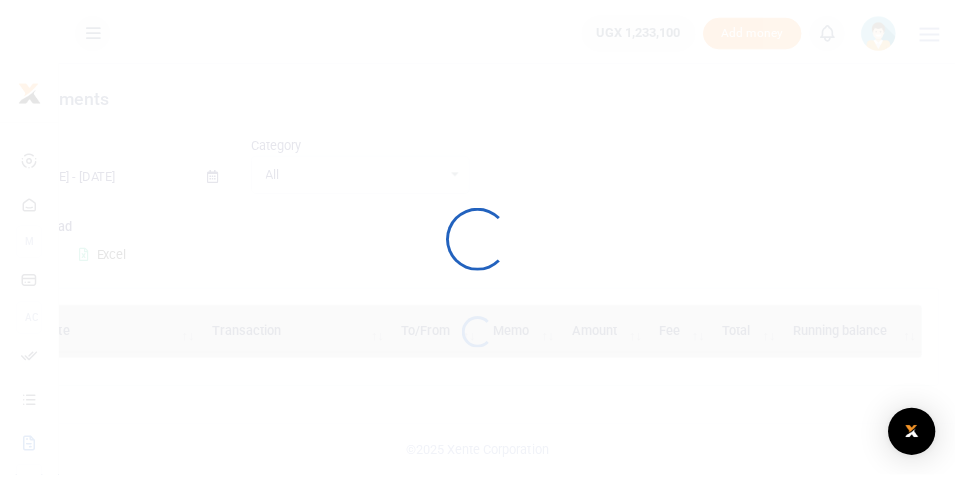 scroll, scrollTop: 0, scrollLeft: 0, axis: both 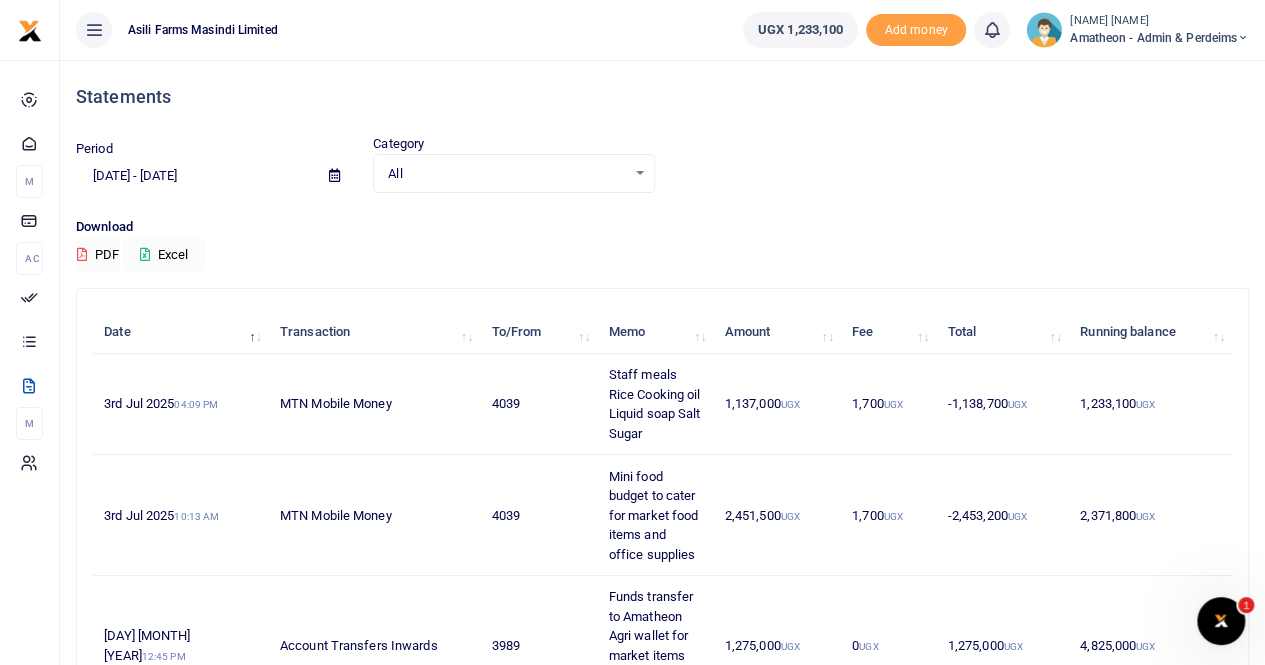 click at bounding box center [334, 176] 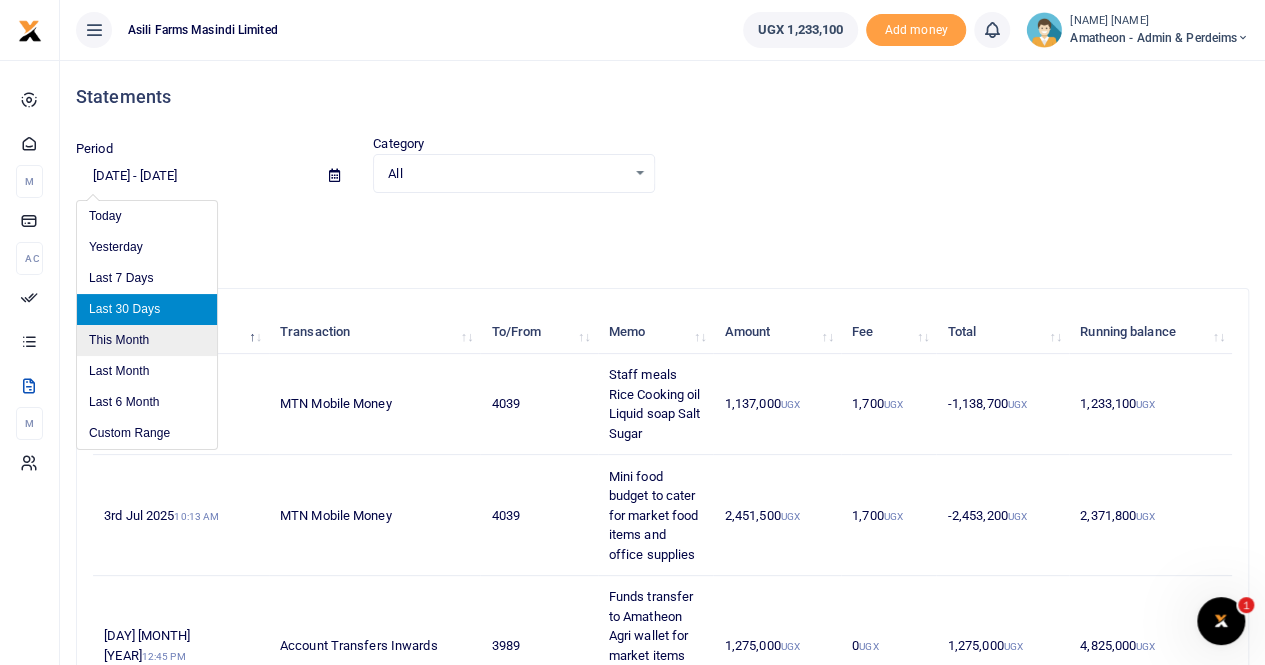 click on "This Month" at bounding box center (147, 340) 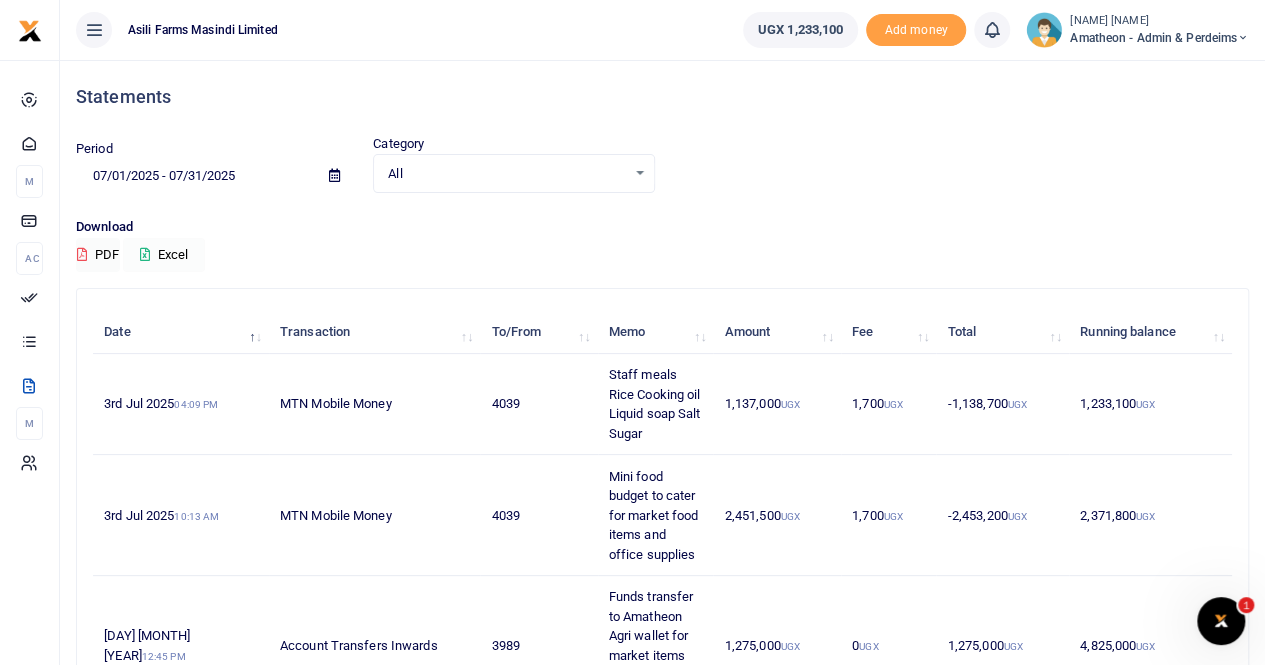 click on "Excel" at bounding box center [164, 255] 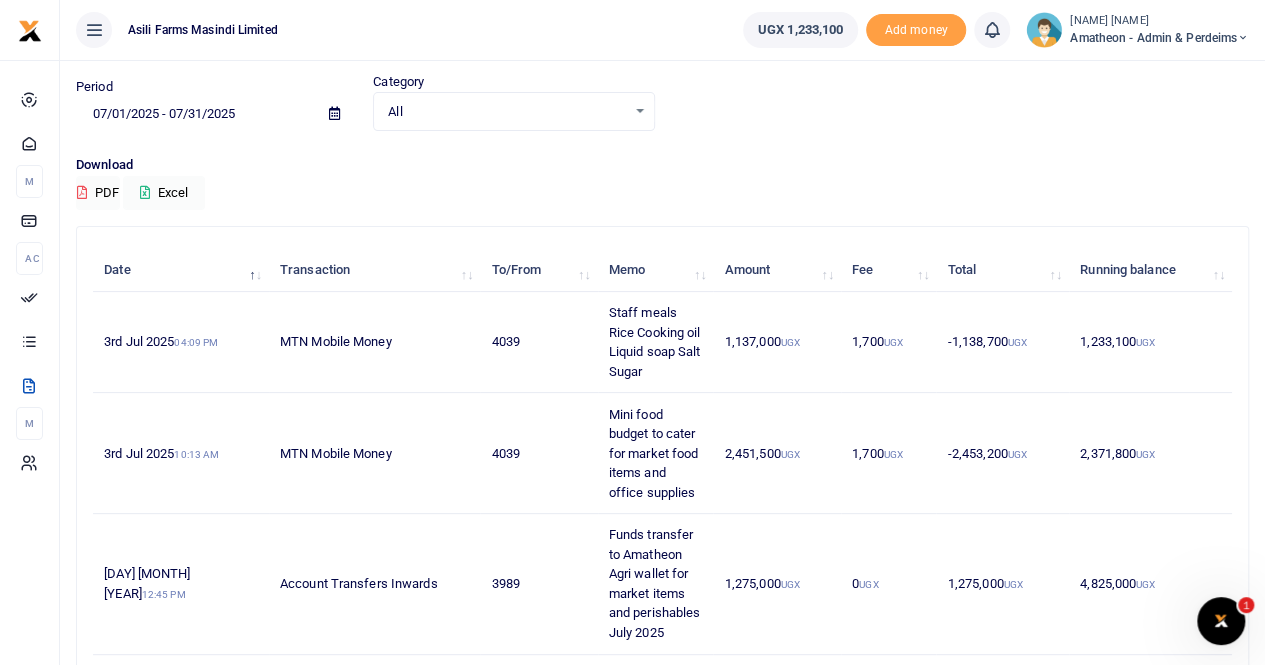 scroll, scrollTop: 0, scrollLeft: 0, axis: both 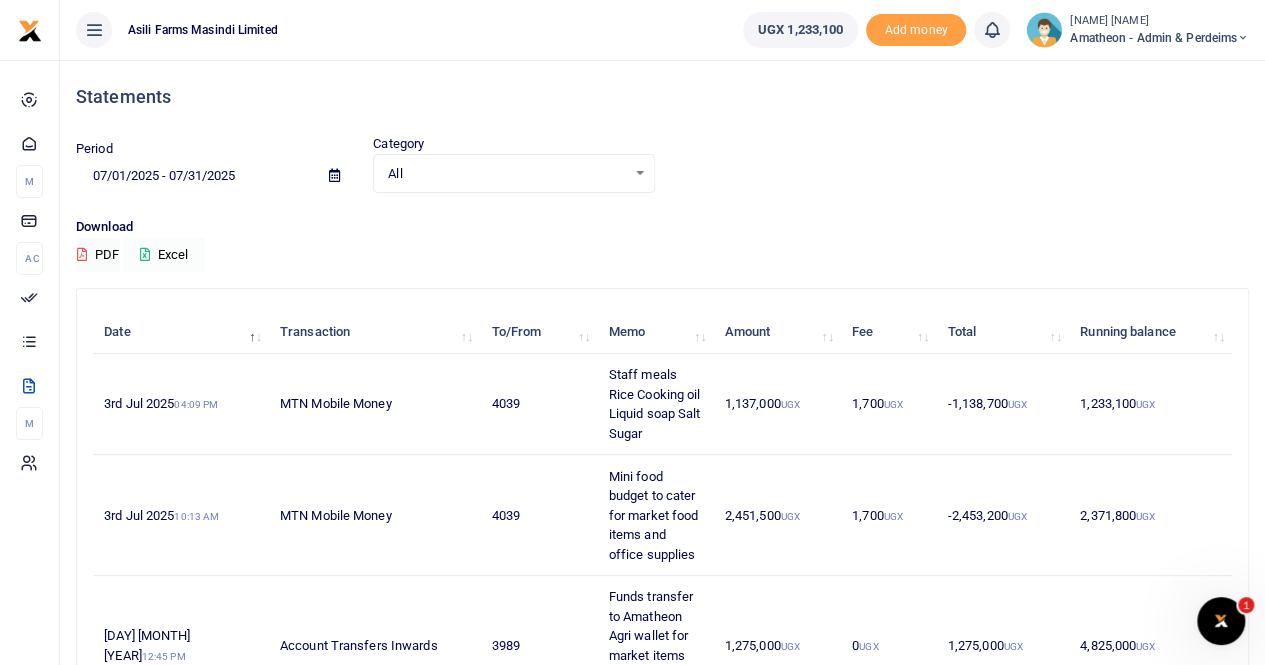 click on "Excel" at bounding box center [164, 255] 